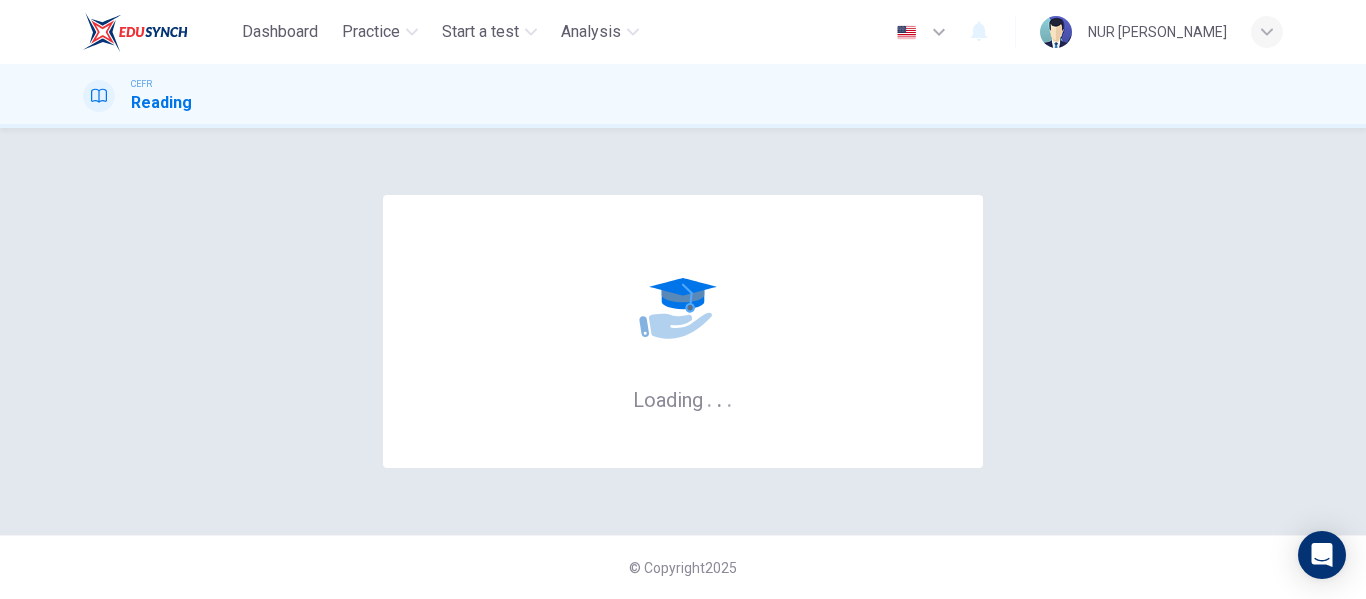 scroll, scrollTop: 0, scrollLeft: 0, axis: both 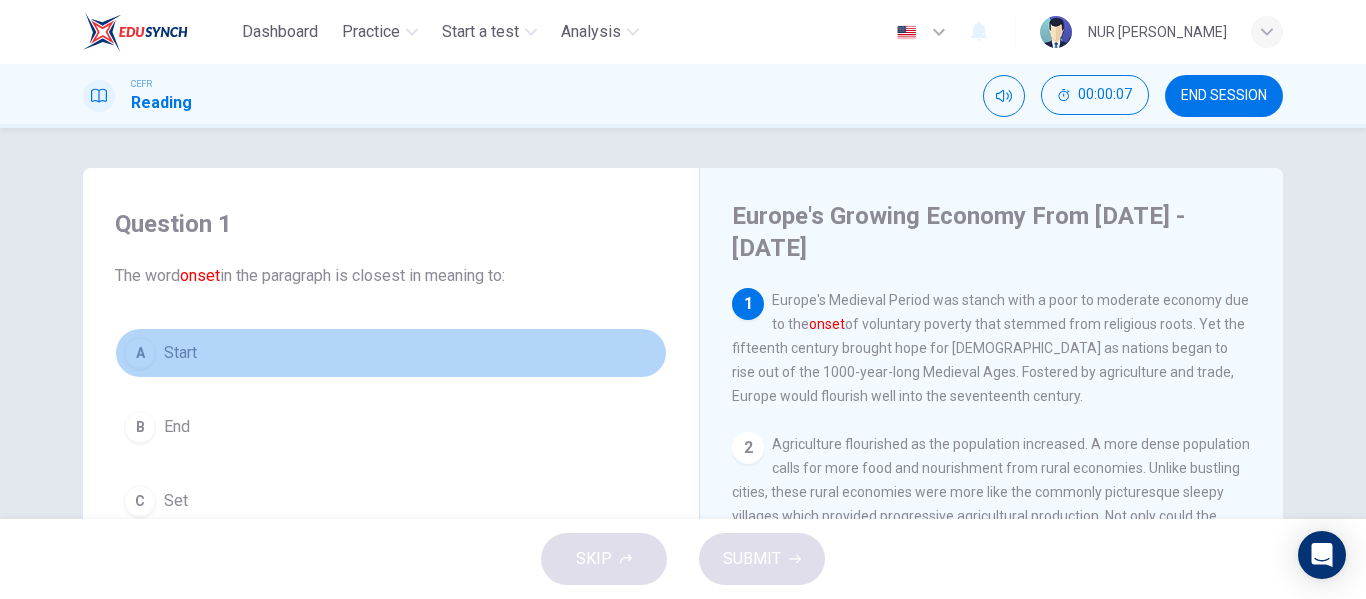 click on "Start" at bounding box center (180, 353) 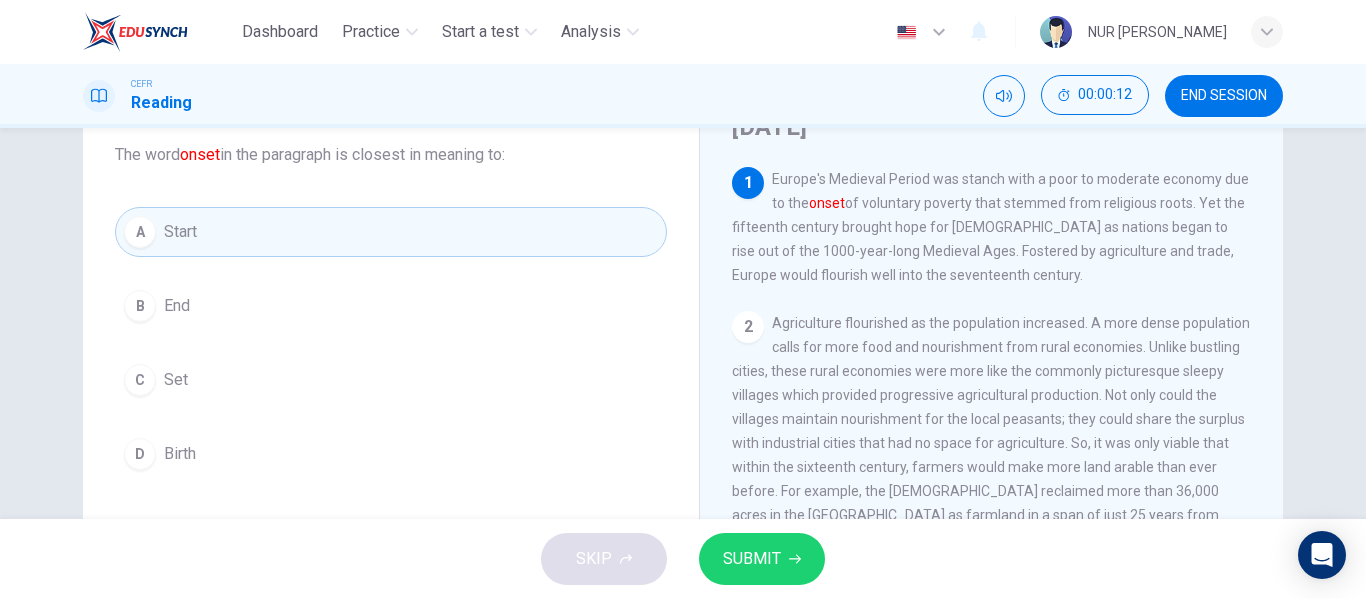 scroll, scrollTop: 120, scrollLeft: 0, axis: vertical 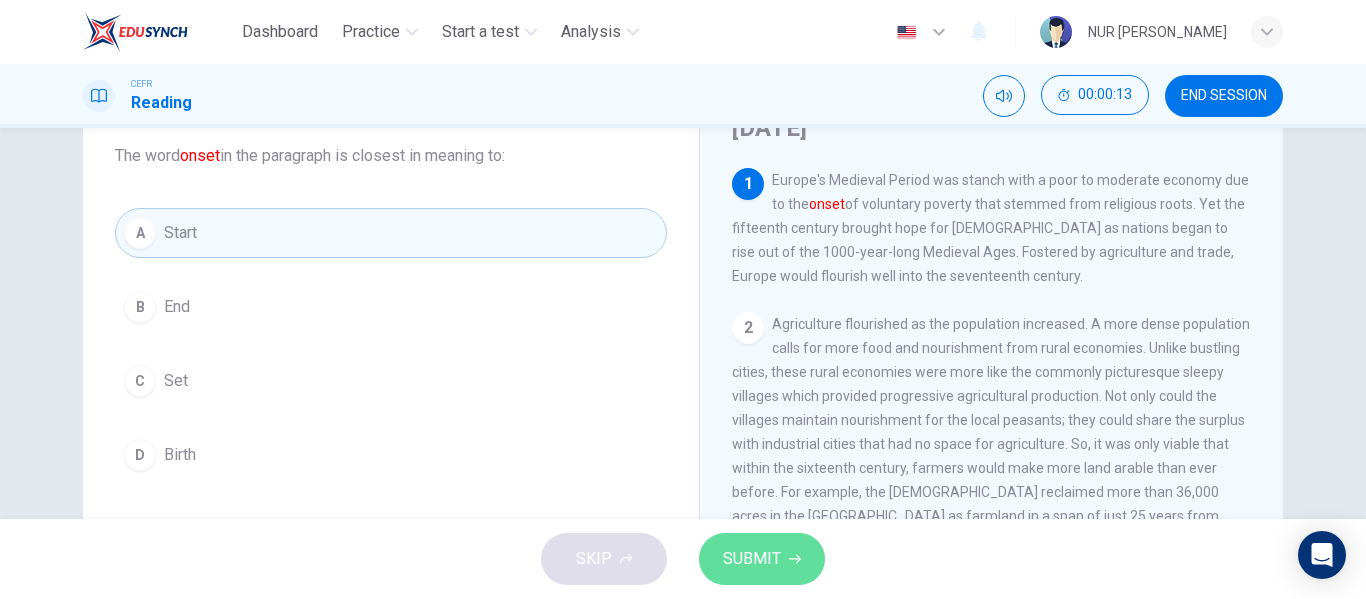 click on "SUBMIT" at bounding box center [752, 559] 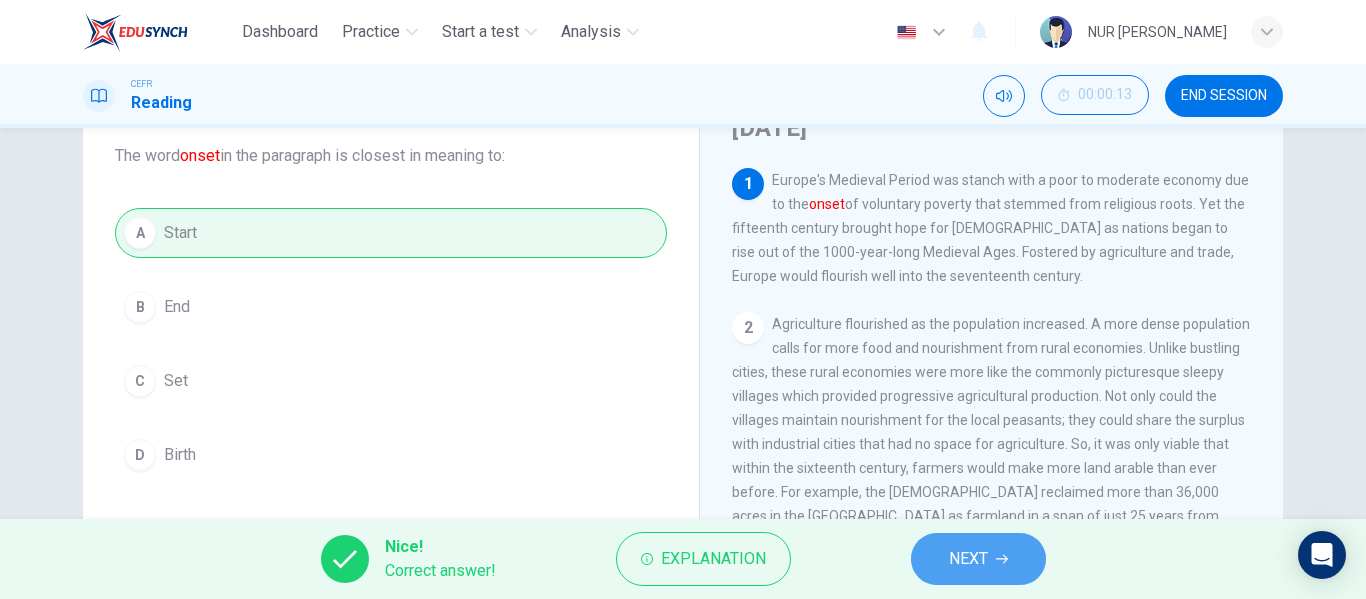 click on "NEXT" at bounding box center [978, 559] 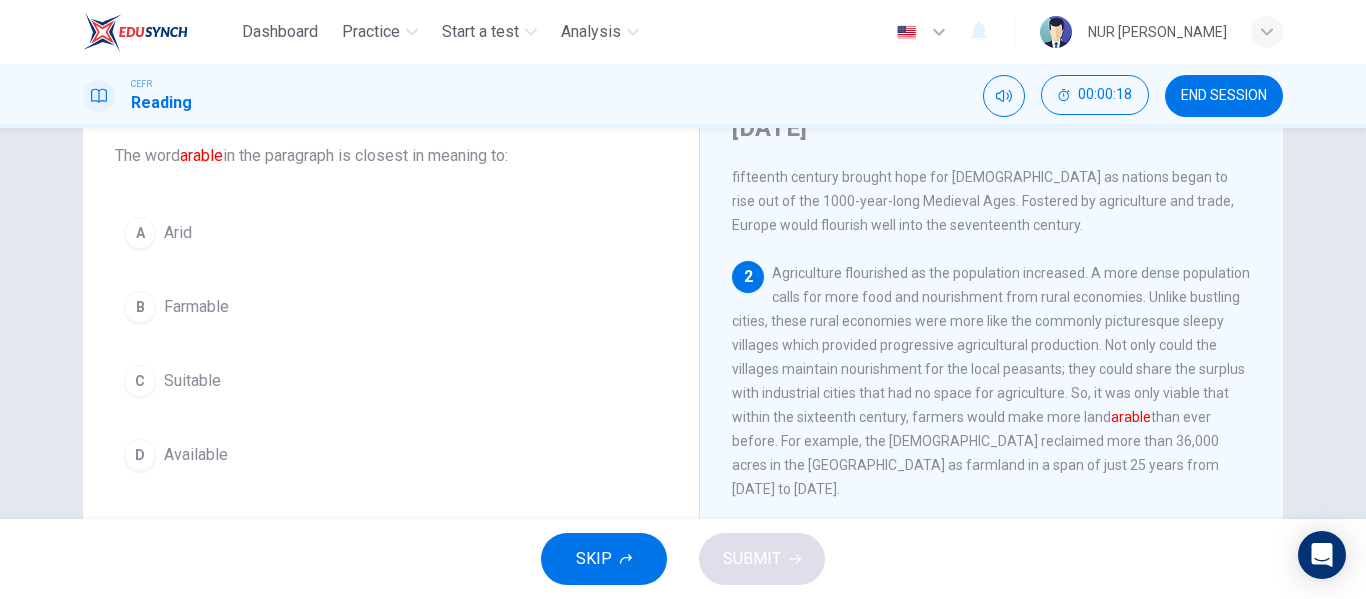 scroll, scrollTop: 58, scrollLeft: 0, axis: vertical 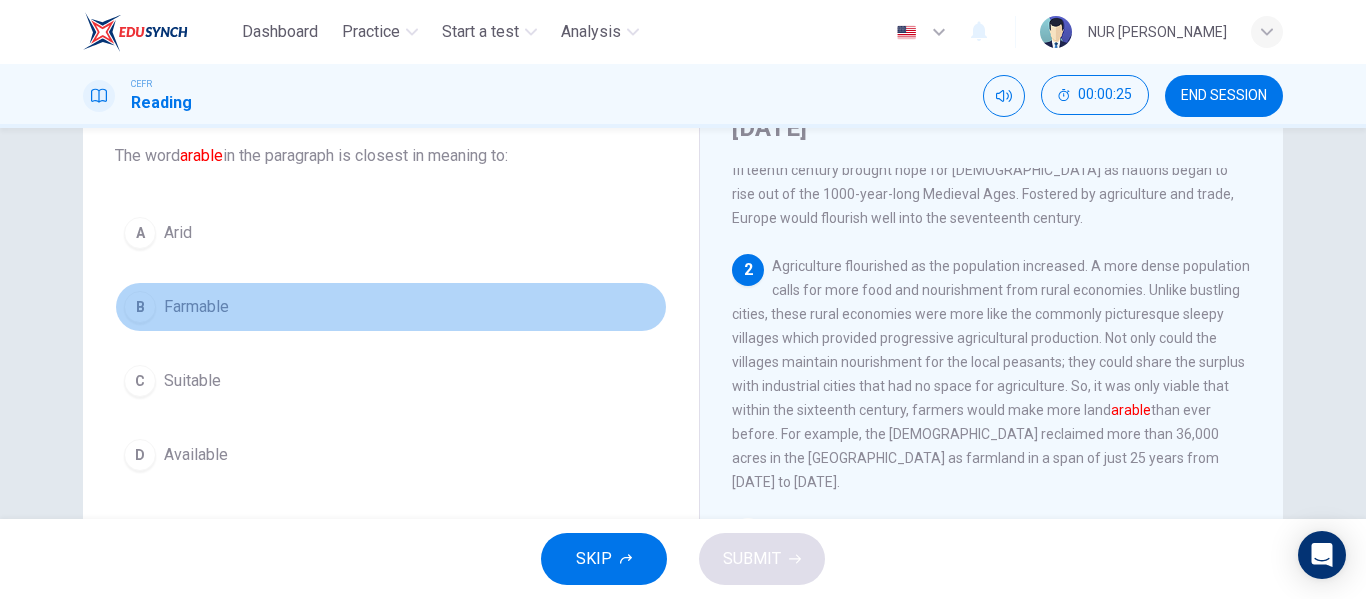 click on "Farmable" at bounding box center [196, 307] 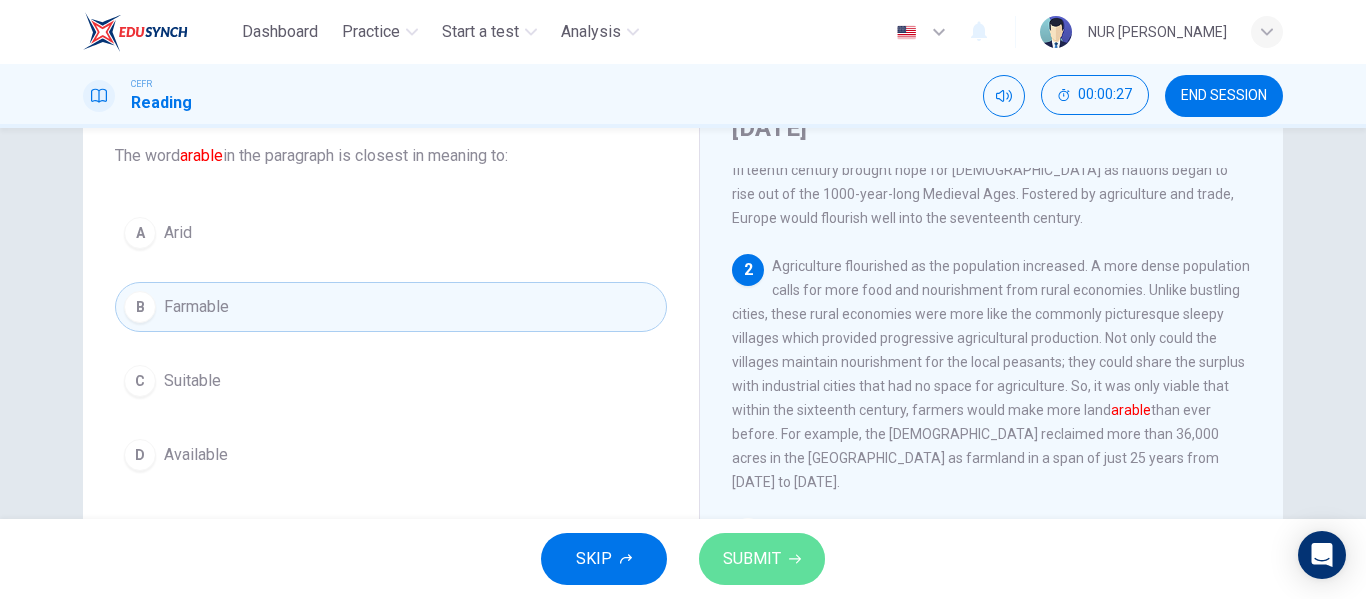 click on "SUBMIT" at bounding box center [752, 559] 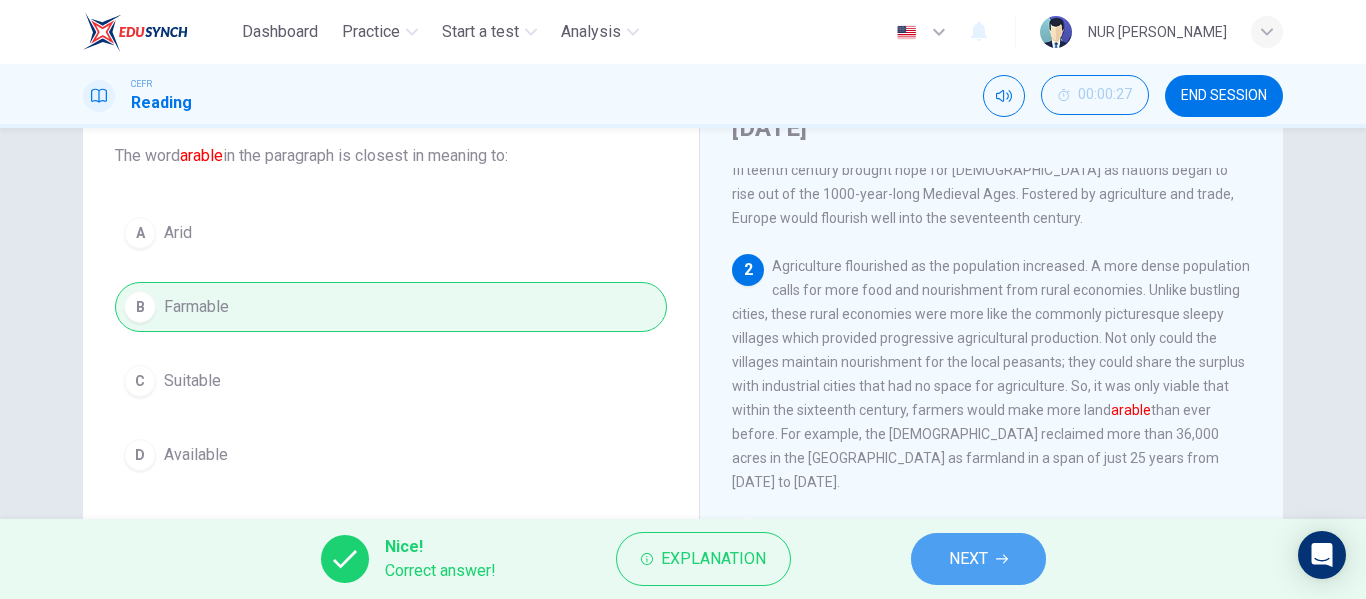 click on "NEXT" at bounding box center [978, 559] 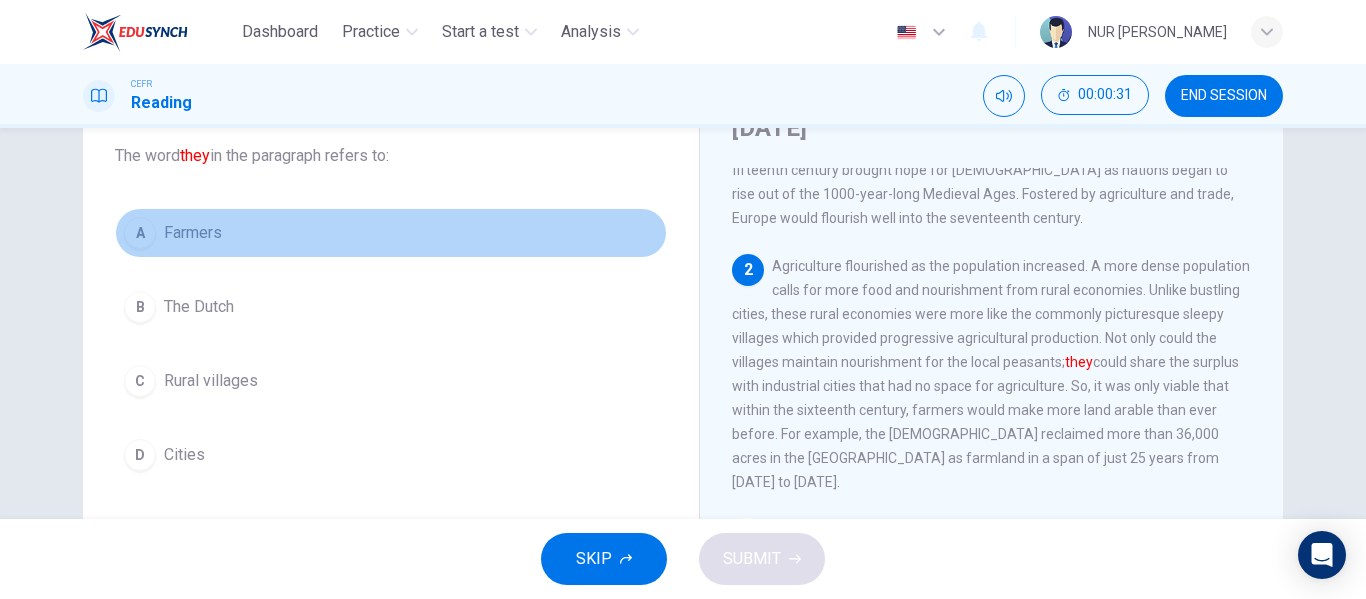 click on "Farmers" at bounding box center (193, 233) 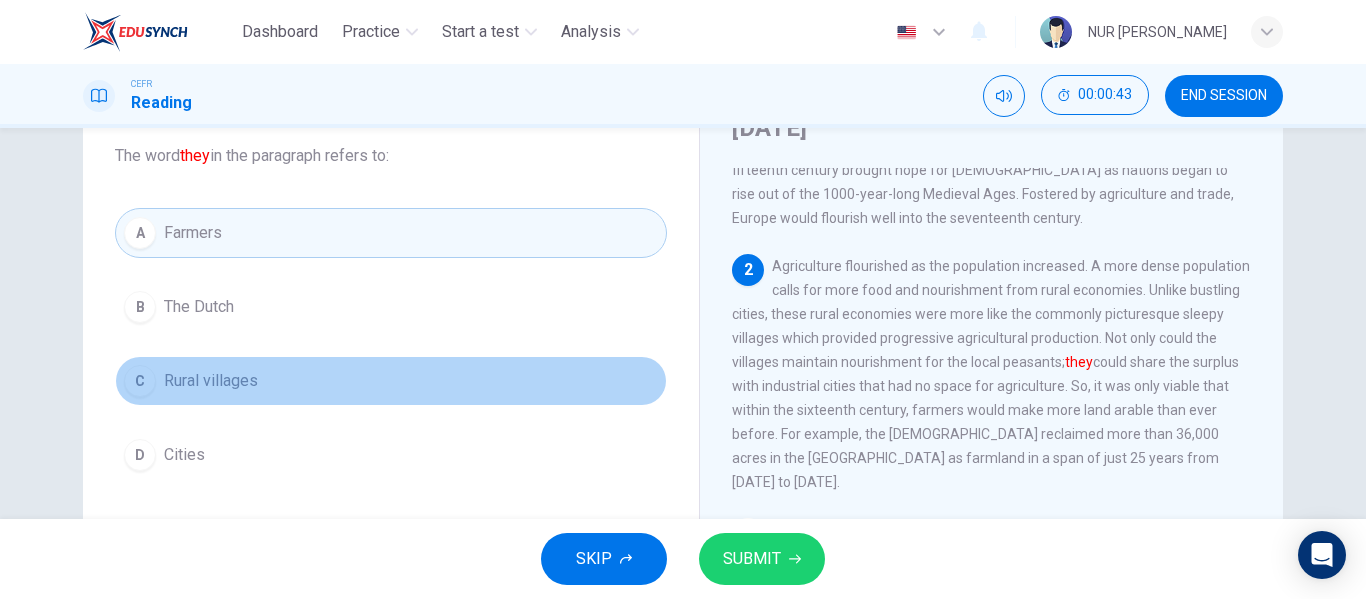click on "Rural villages" at bounding box center [211, 381] 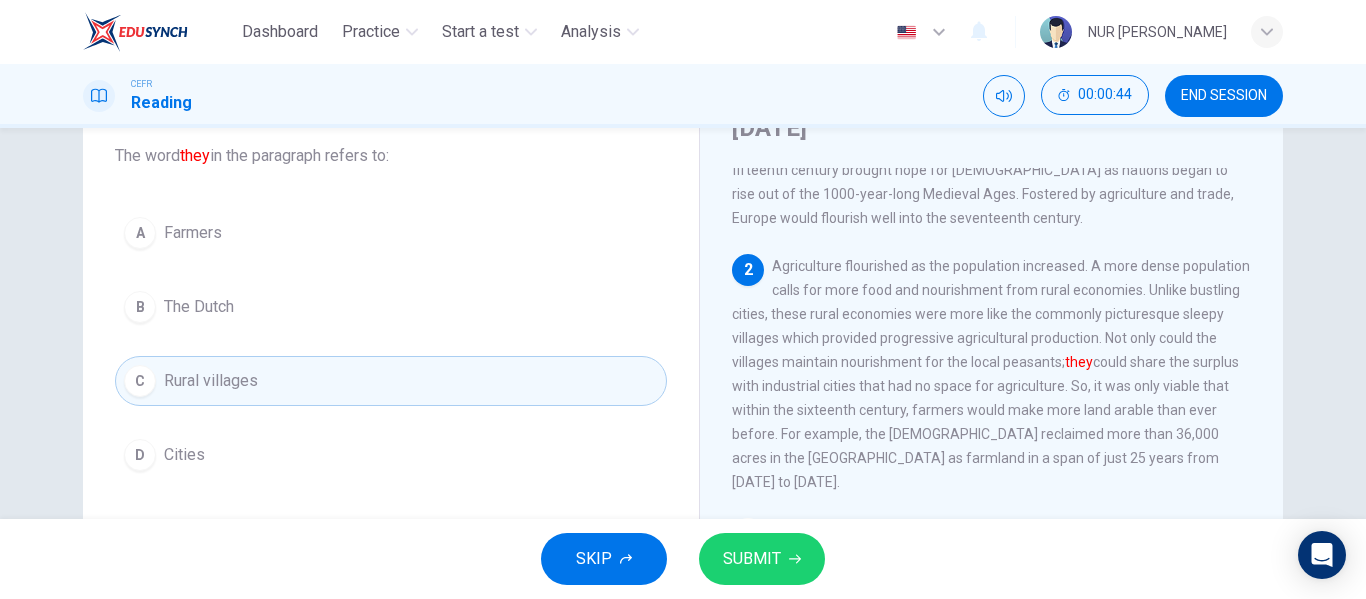 click 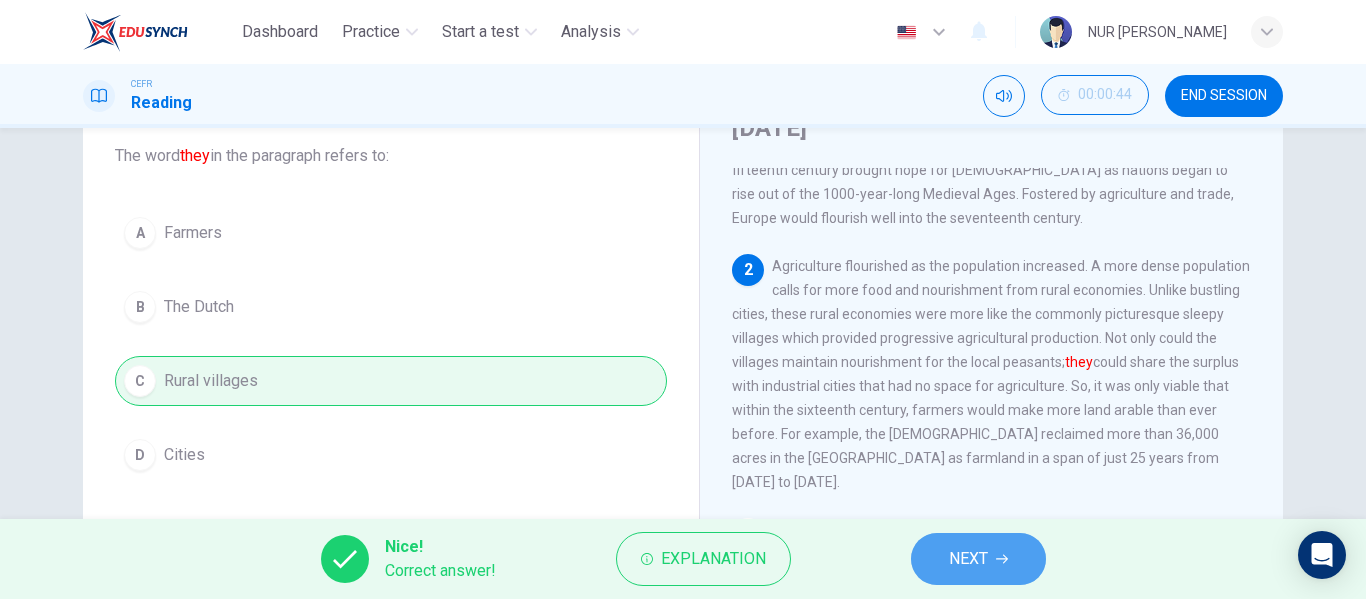 click on "NEXT" at bounding box center (978, 559) 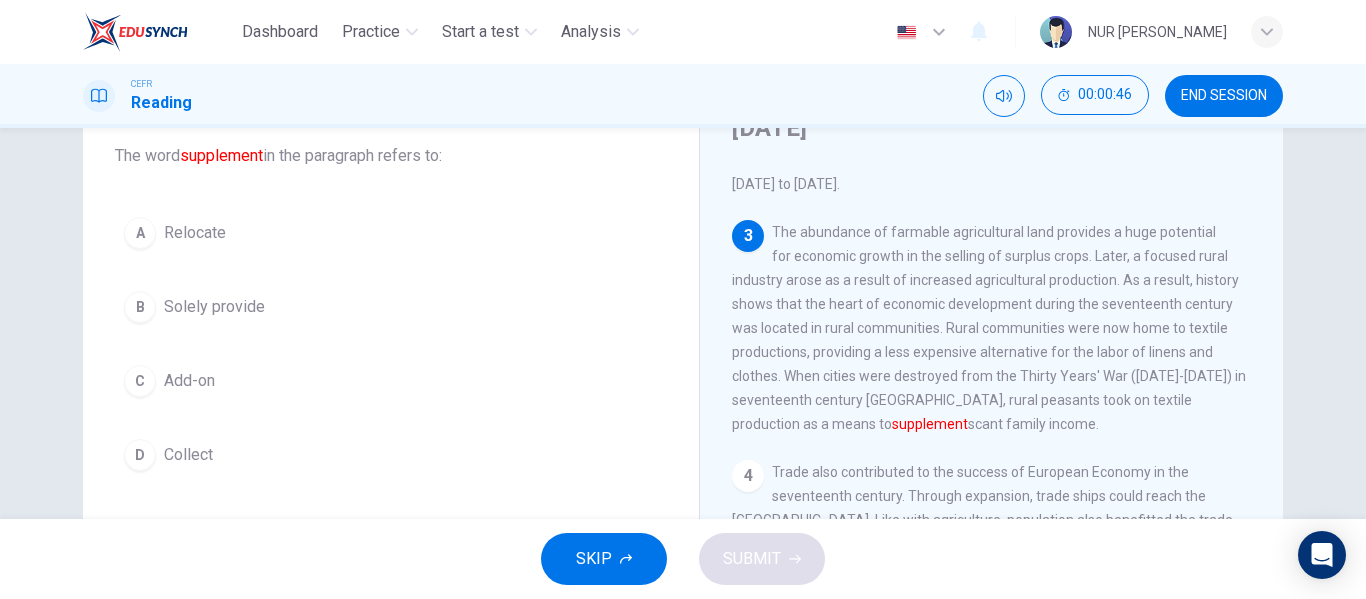 scroll, scrollTop: 357, scrollLeft: 0, axis: vertical 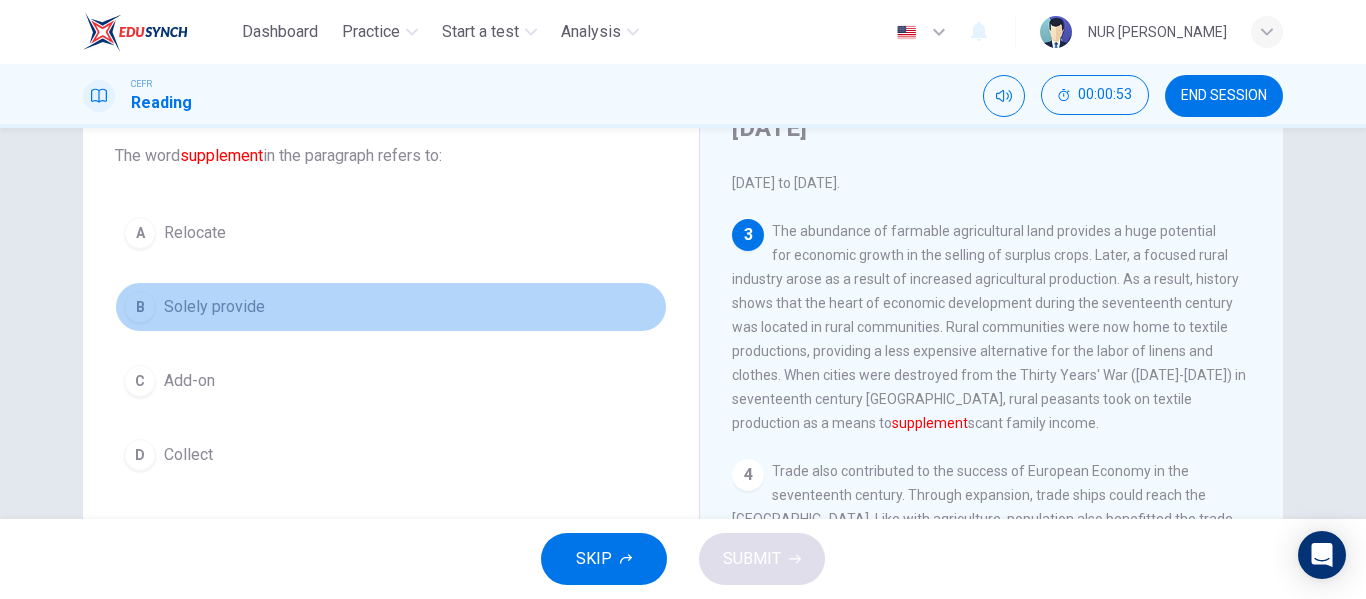 click on "Solely provide" at bounding box center [214, 307] 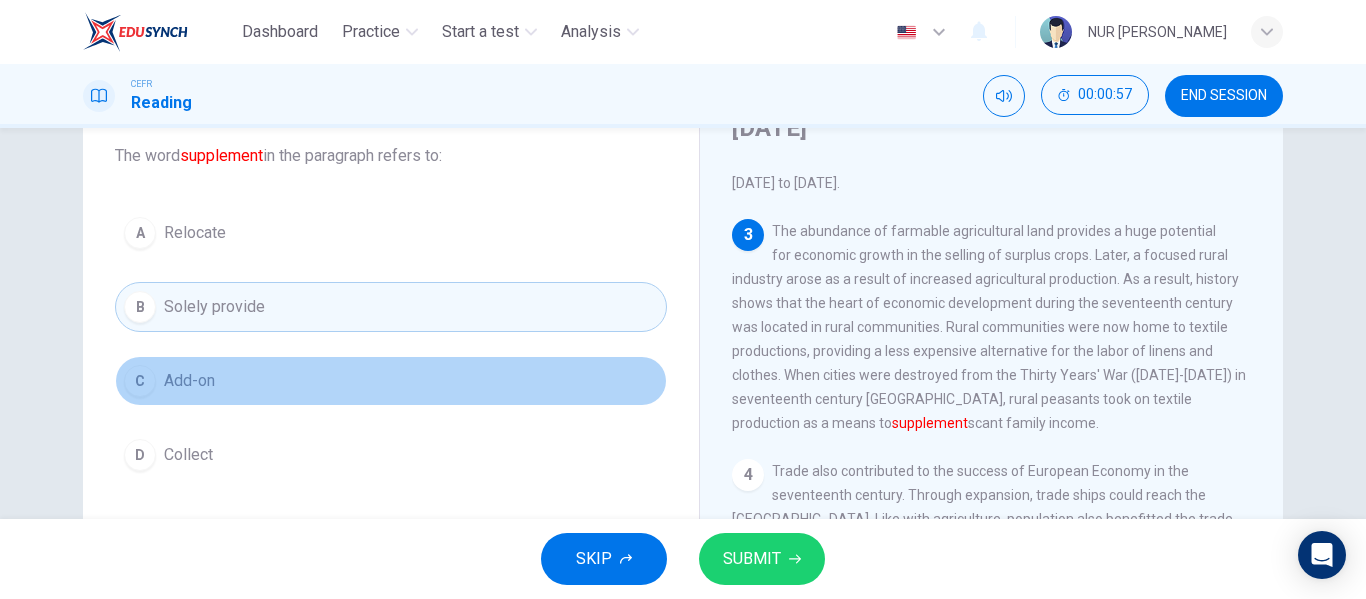 click on "C Add-on" at bounding box center [391, 381] 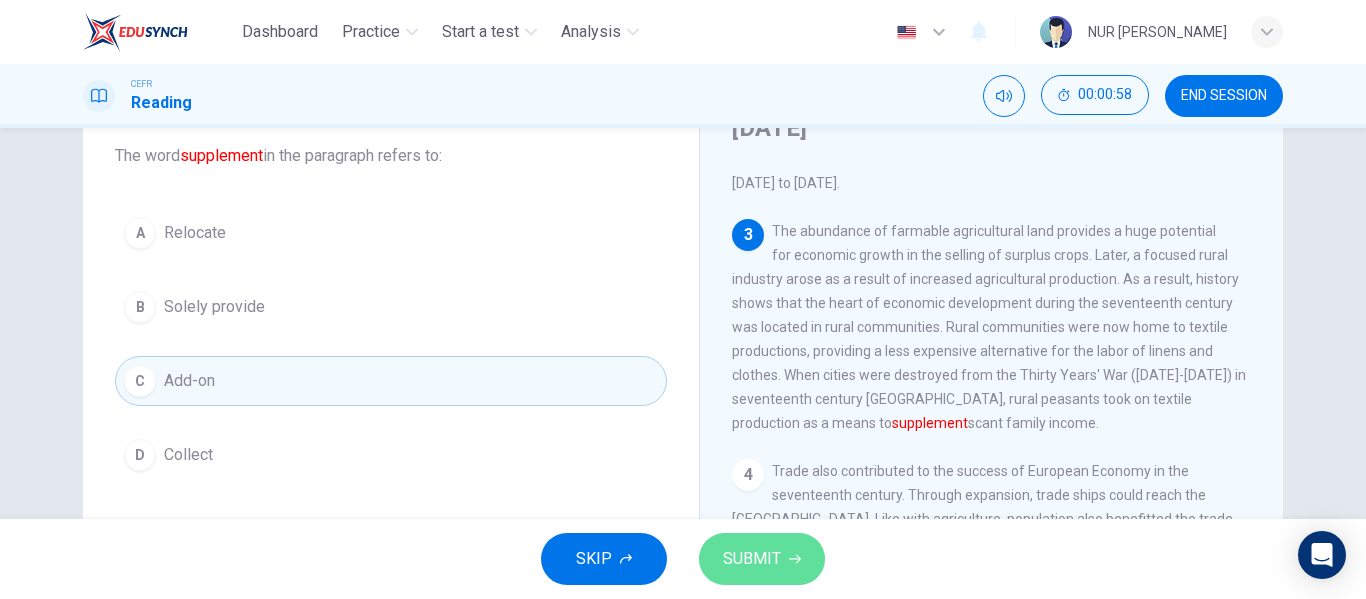click on "SUBMIT" at bounding box center [752, 559] 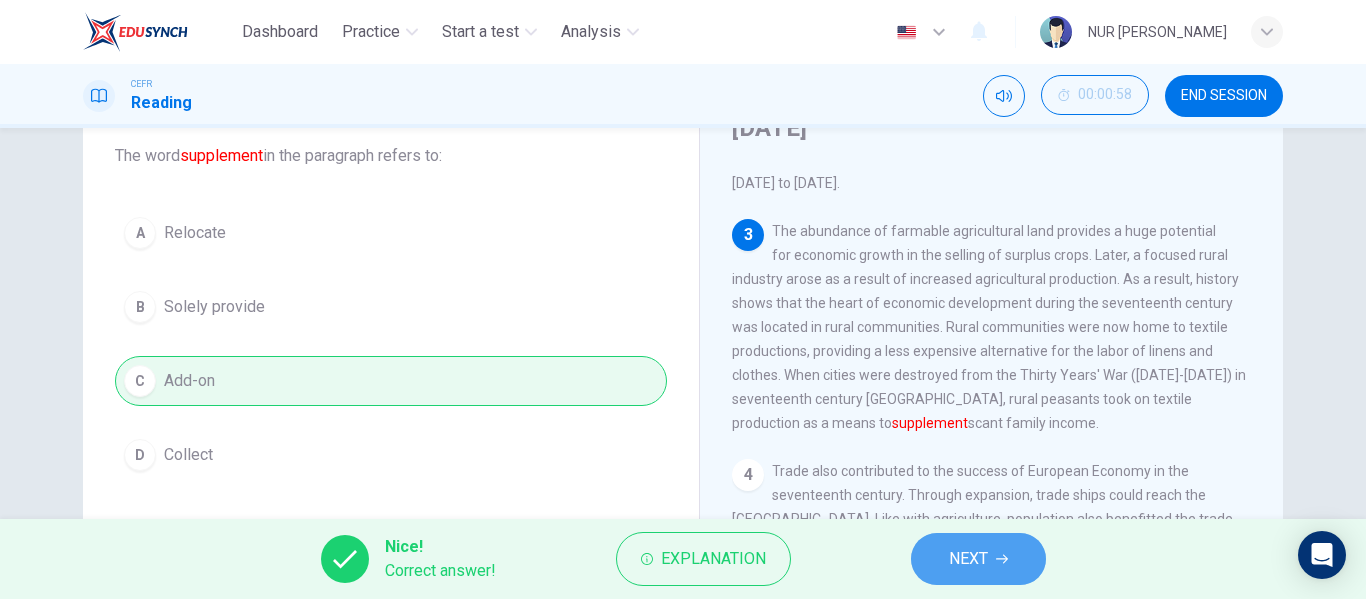 click on "NEXT" at bounding box center (968, 559) 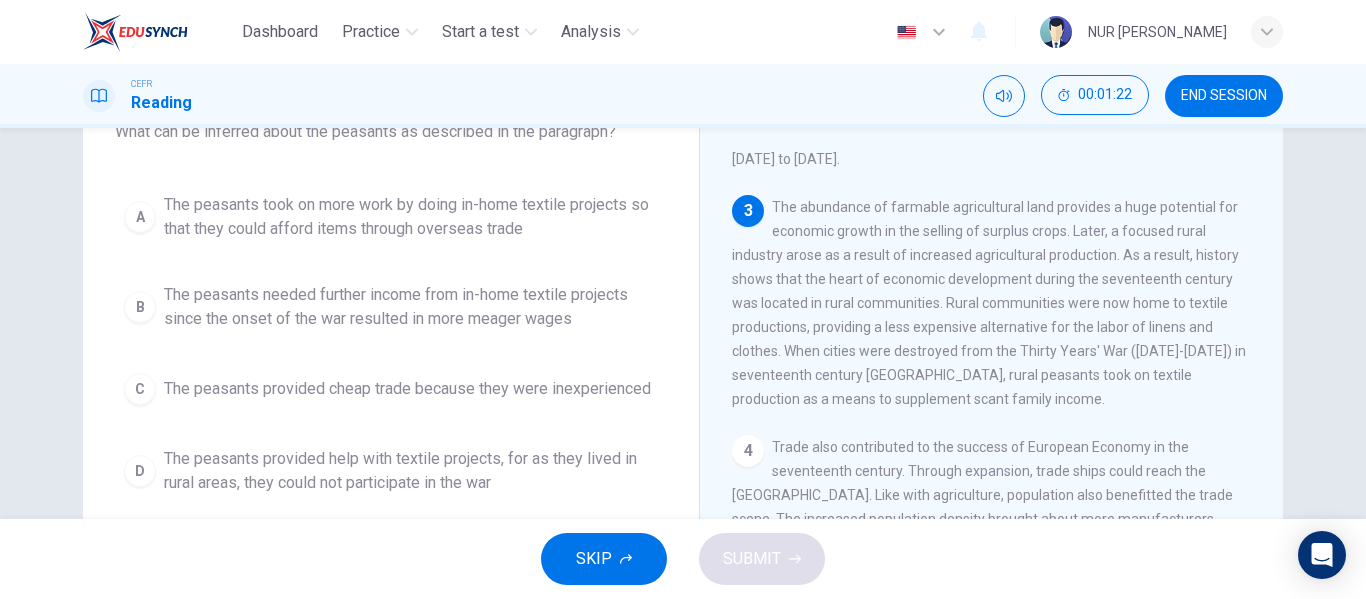 scroll, scrollTop: 145, scrollLeft: 0, axis: vertical 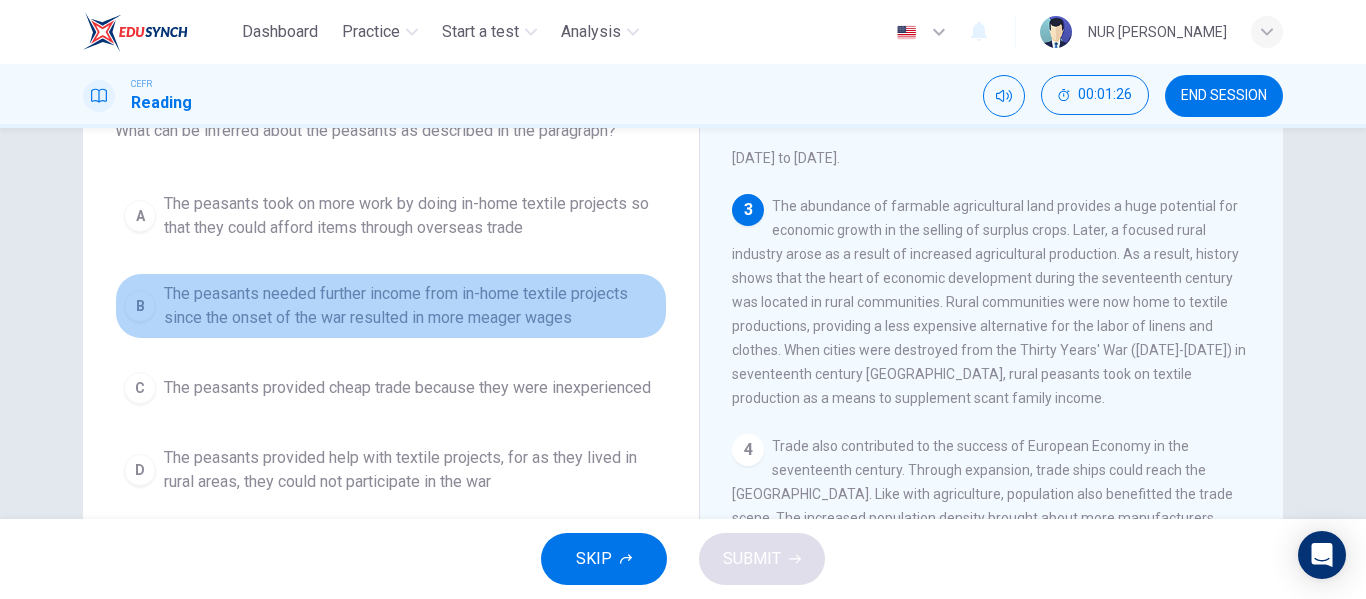 click on "The peasants needed further income from in-home textile projects since the onset of the war resulted in more meager wages" at bounding box center [411, 306] 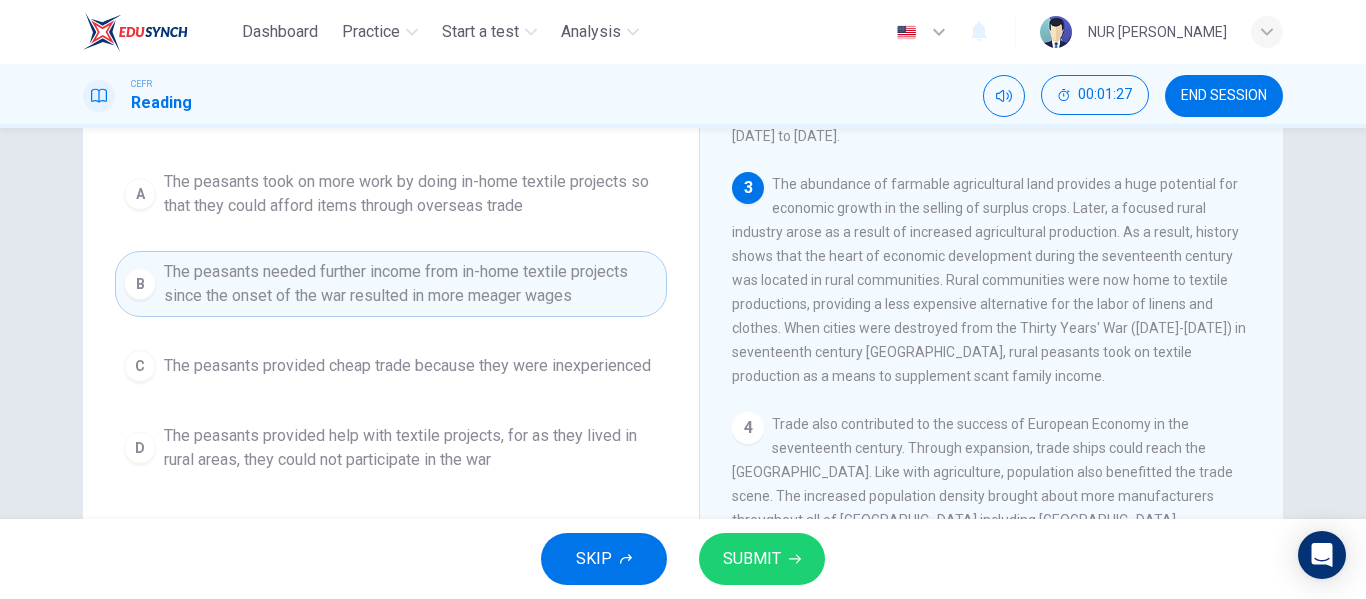 scroll, scrollTop: 168, scrollLeft: 0, axis: vertical 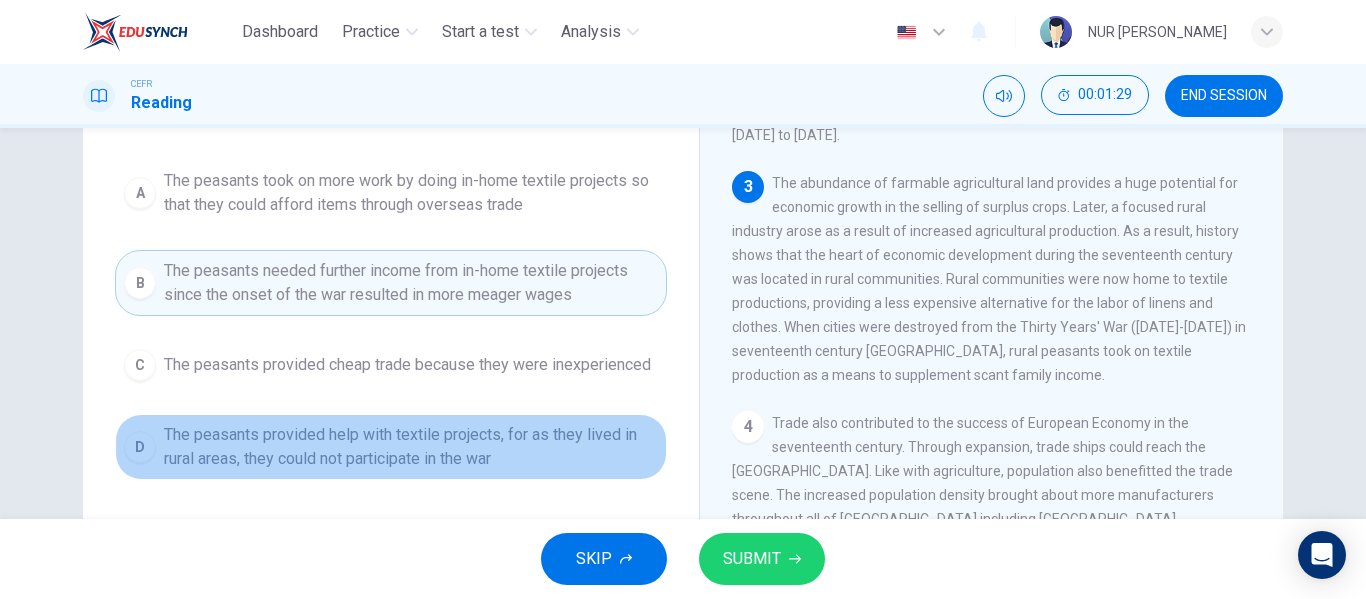 click on "The peasants provided help with textile projects, for as they lived in rural areas, they could not participate in the war" at bounding box center [411, 447] 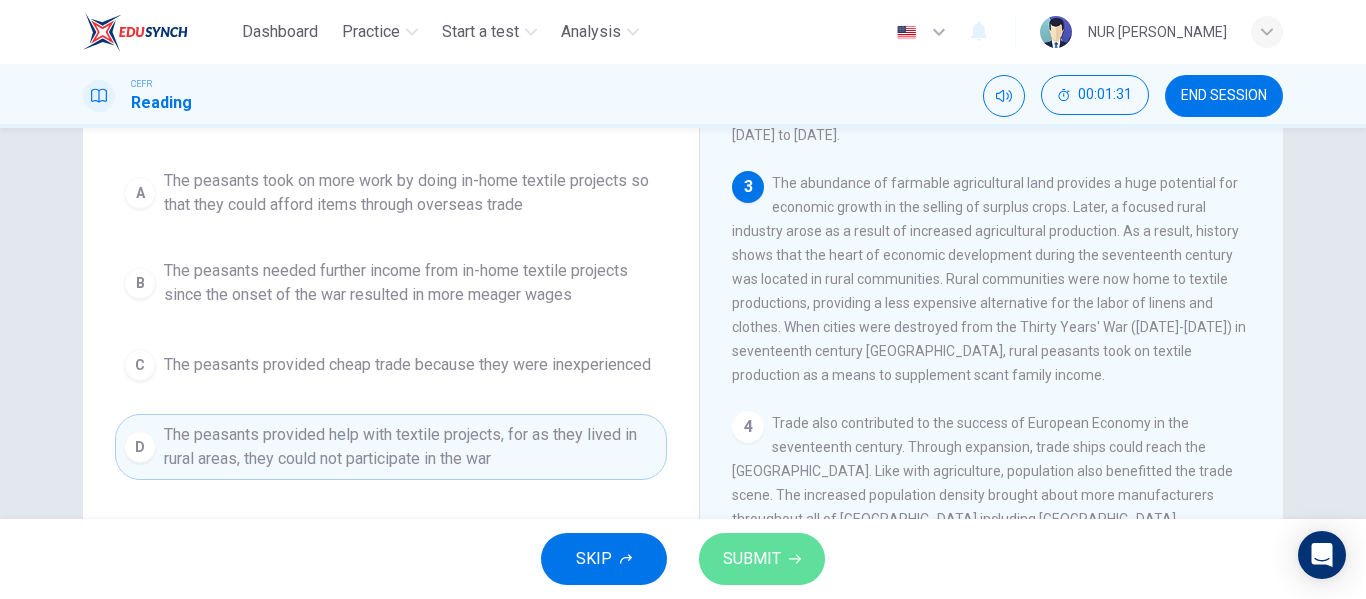 click on "SUBMIT" at bounding box center (752, 559) 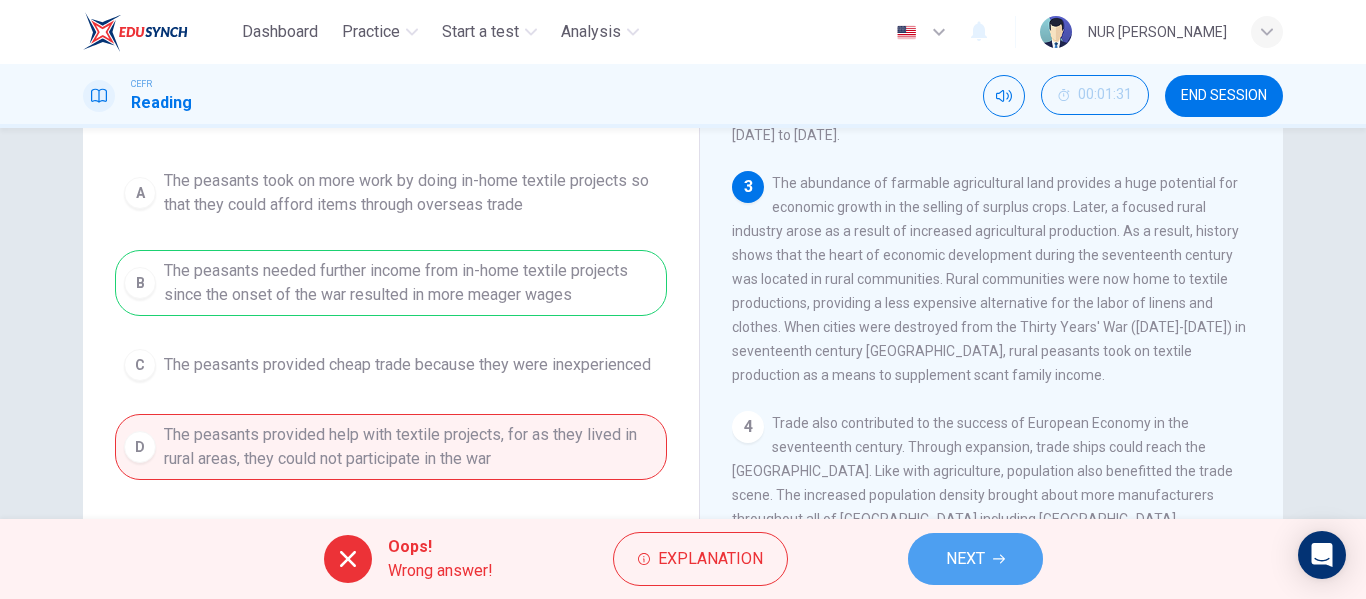click on "NEXT" at bounding box center [975, 559] 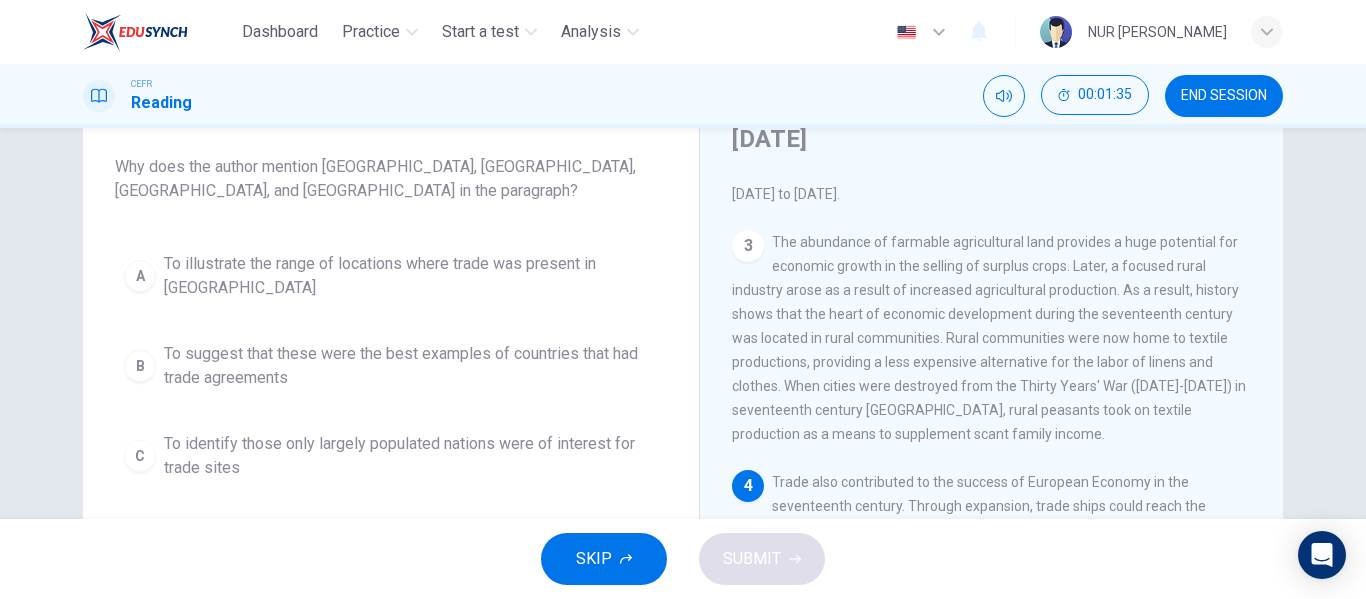 scroll, scrollTop: 182, scrollLeft: 0, axis: vertical 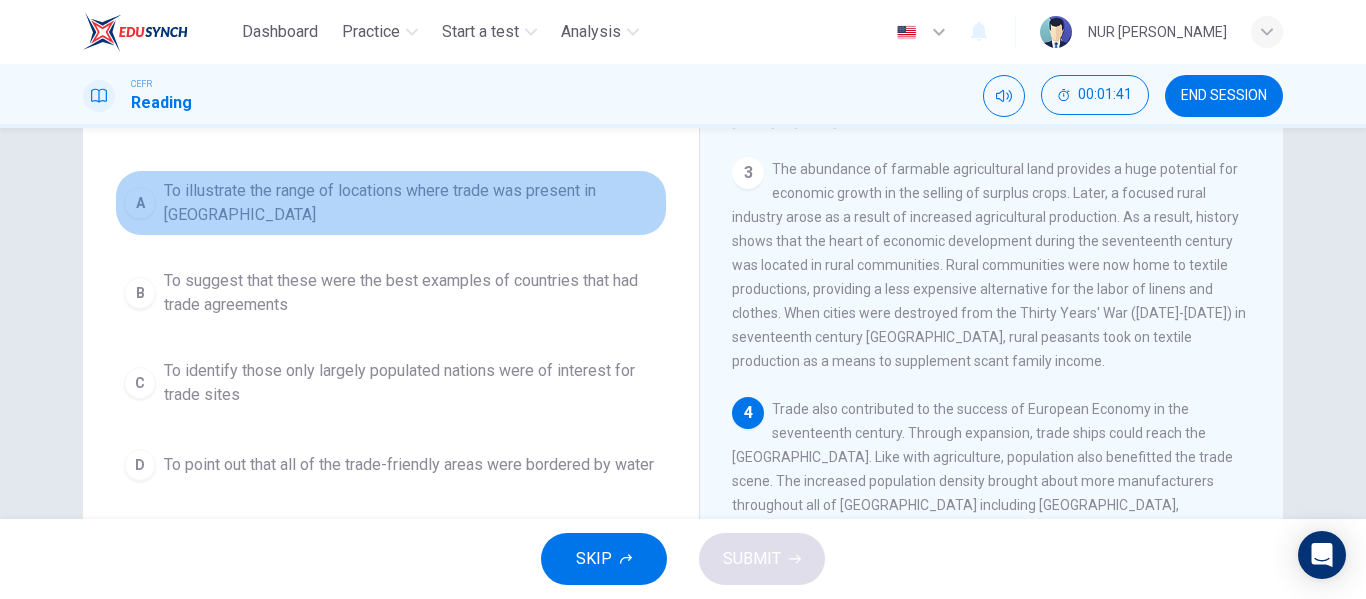 click on "To illustrate the range of locations where trade was present in [GEOGRAPHIC_DATA]" at bounding box center [411, 203] 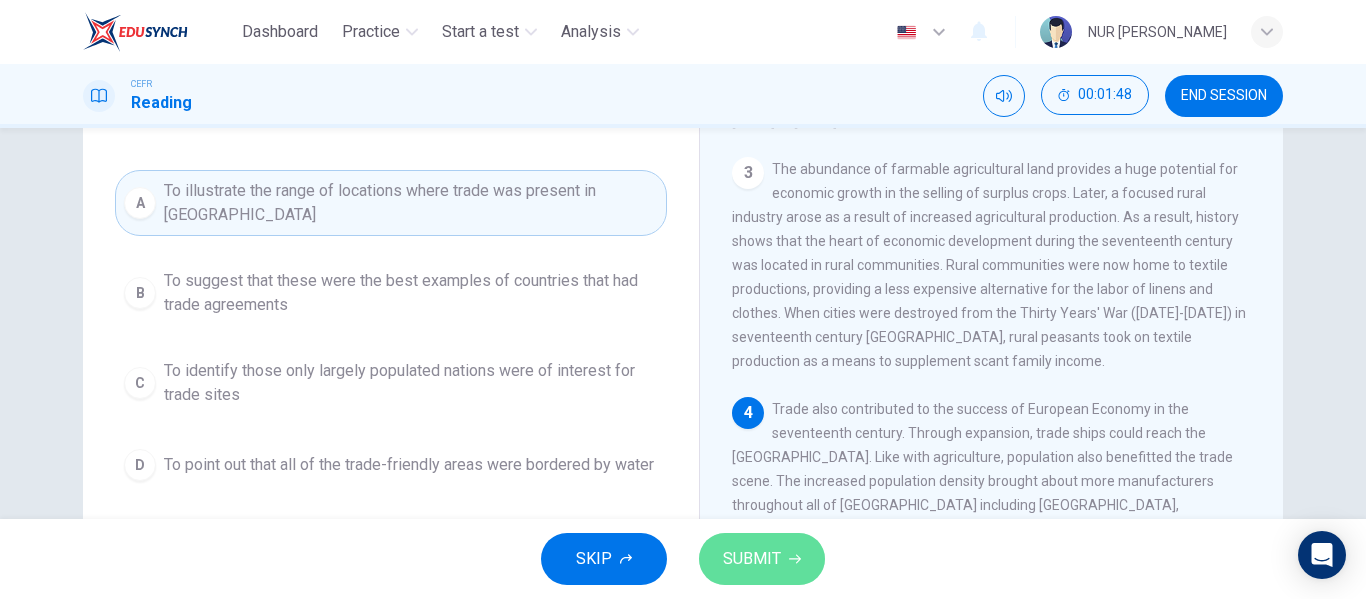 click on "SUBMIT" at bounding box center [752, 559] 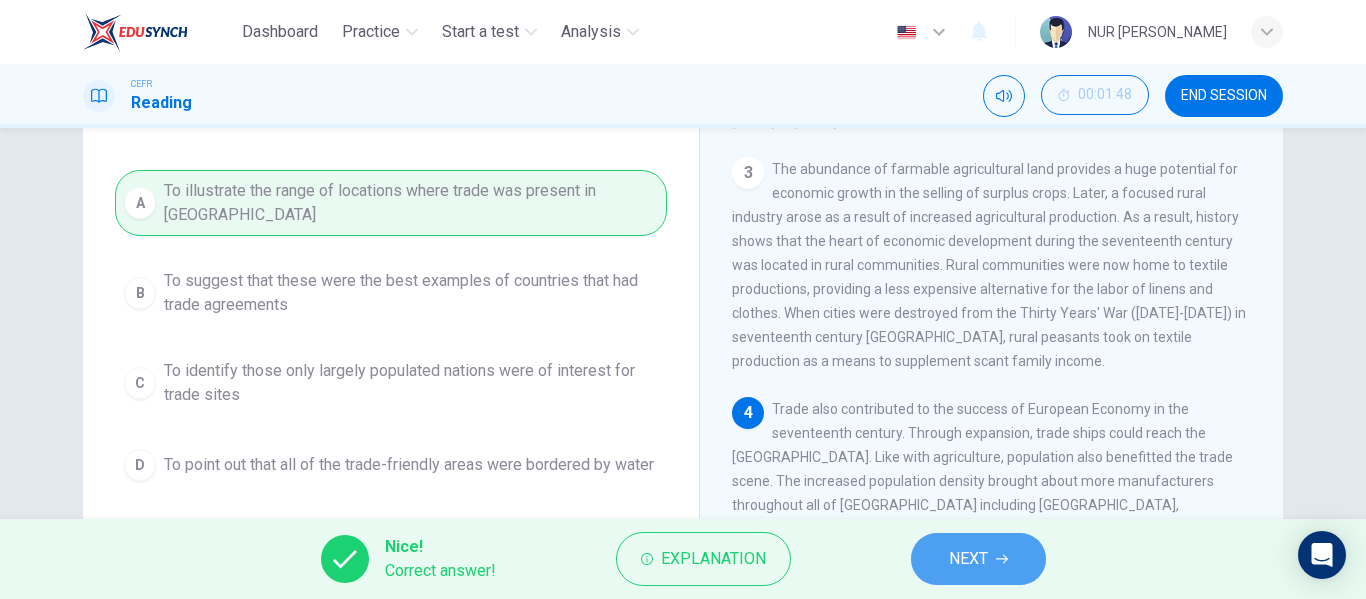 click on "NEXT" at bounding box center (978, 559) 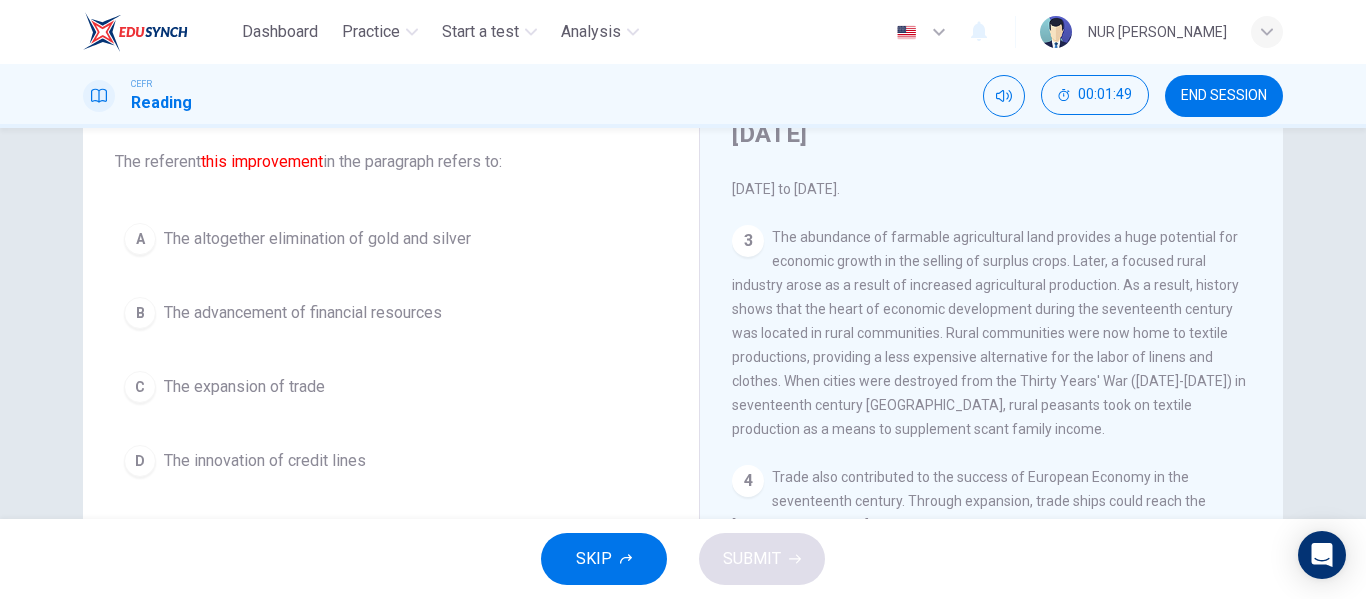 scroll, scrollTop: 113, scrollLeft: 0, axis: vertical 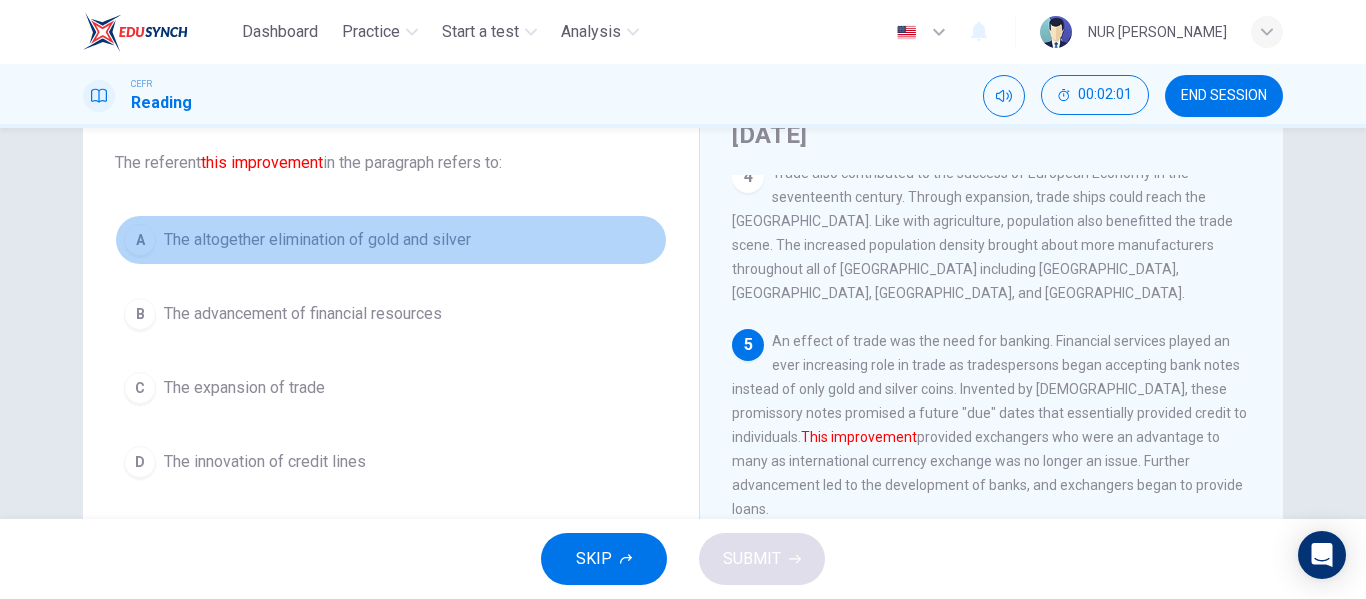 click on "The altogether elimination of gold and silver" at bounding box center (317, 240) 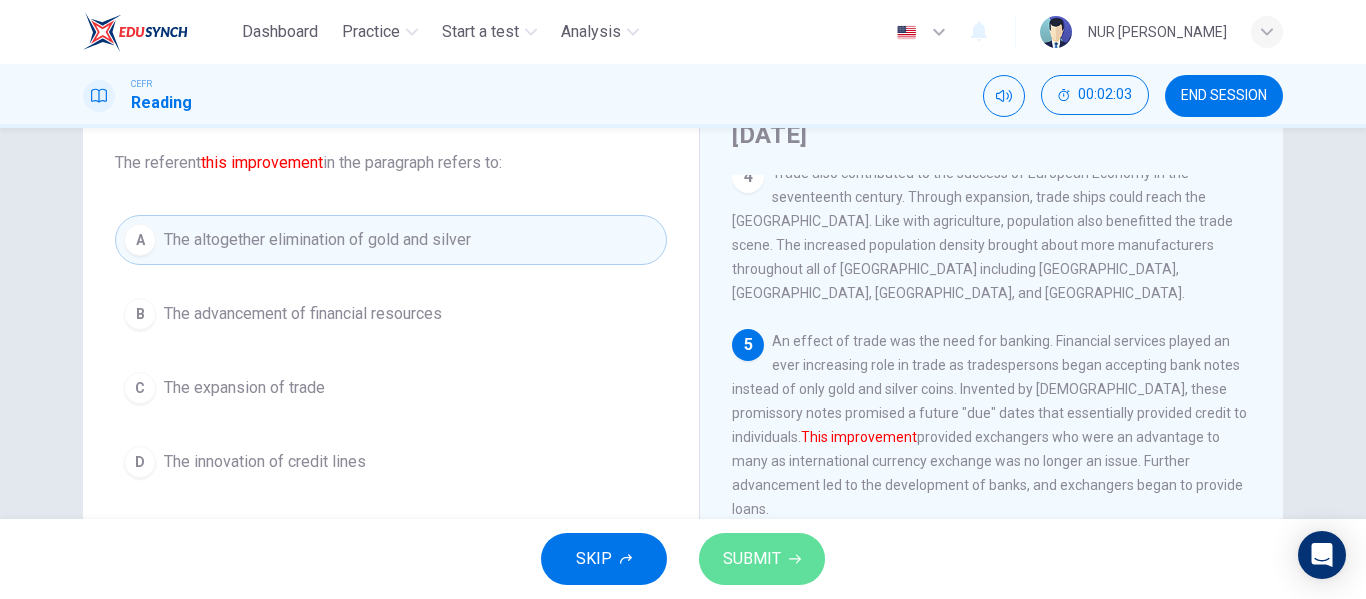 click on "SUBMIT" at bounding box center (752, 559) 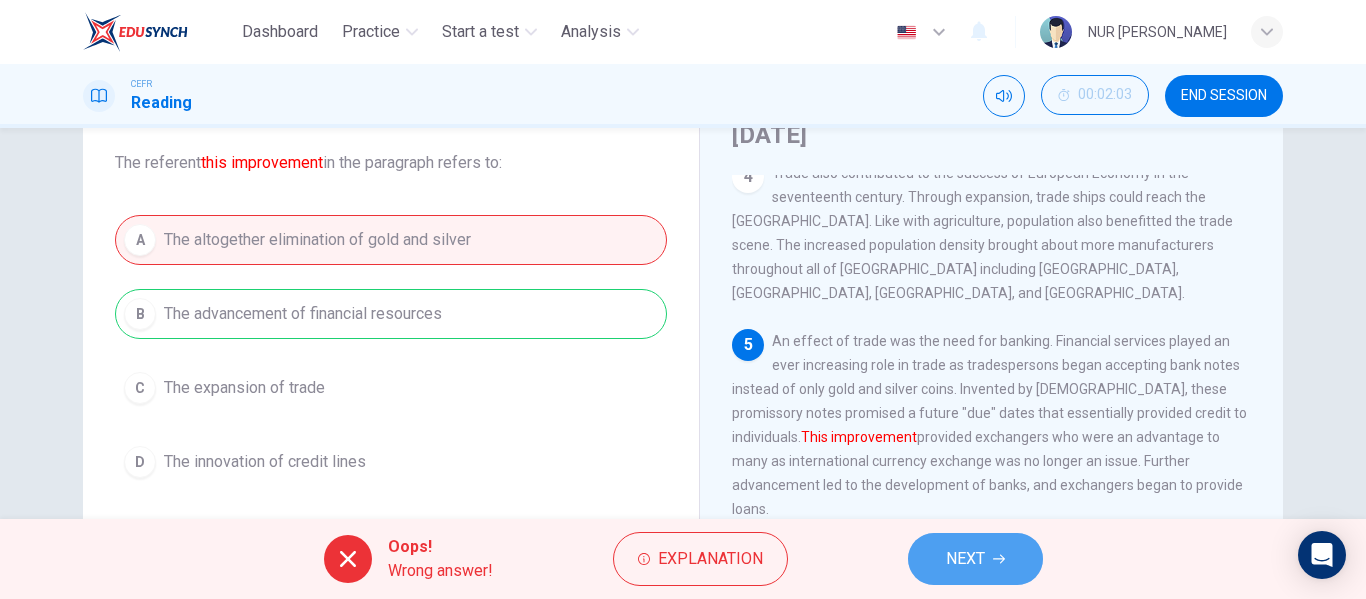 click on "NEXT" at bounding box center [975, 559] 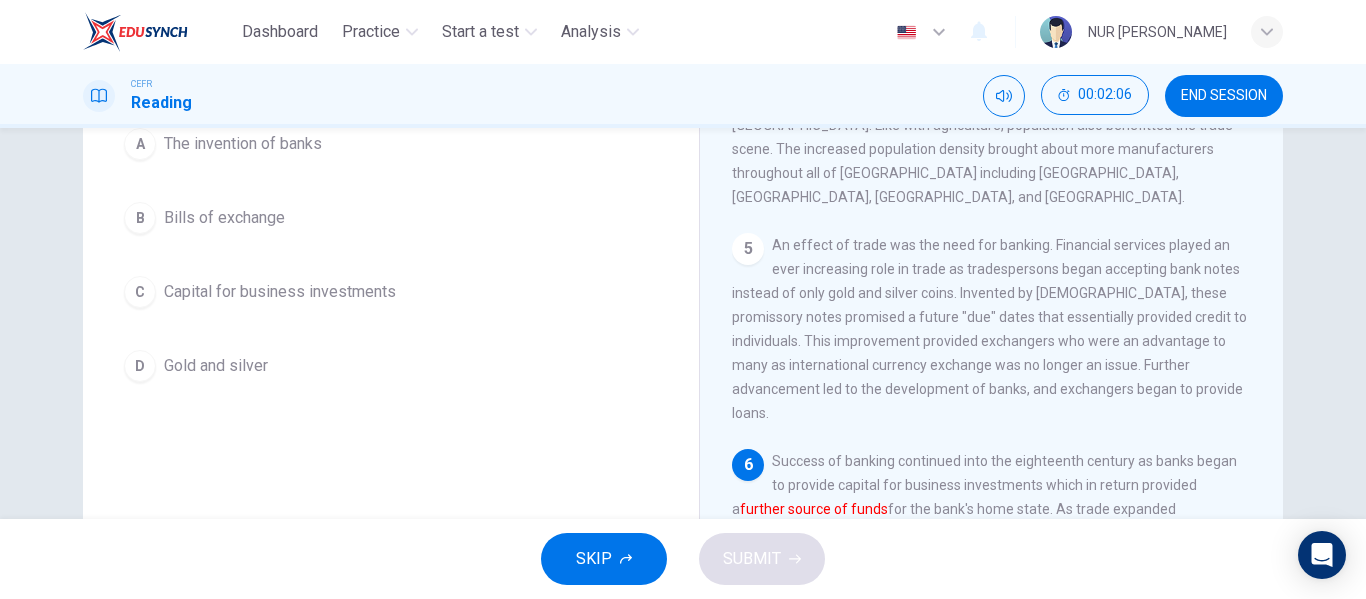 scroll, scrollTop: 243, scrollLeft: 0, axis: vertical 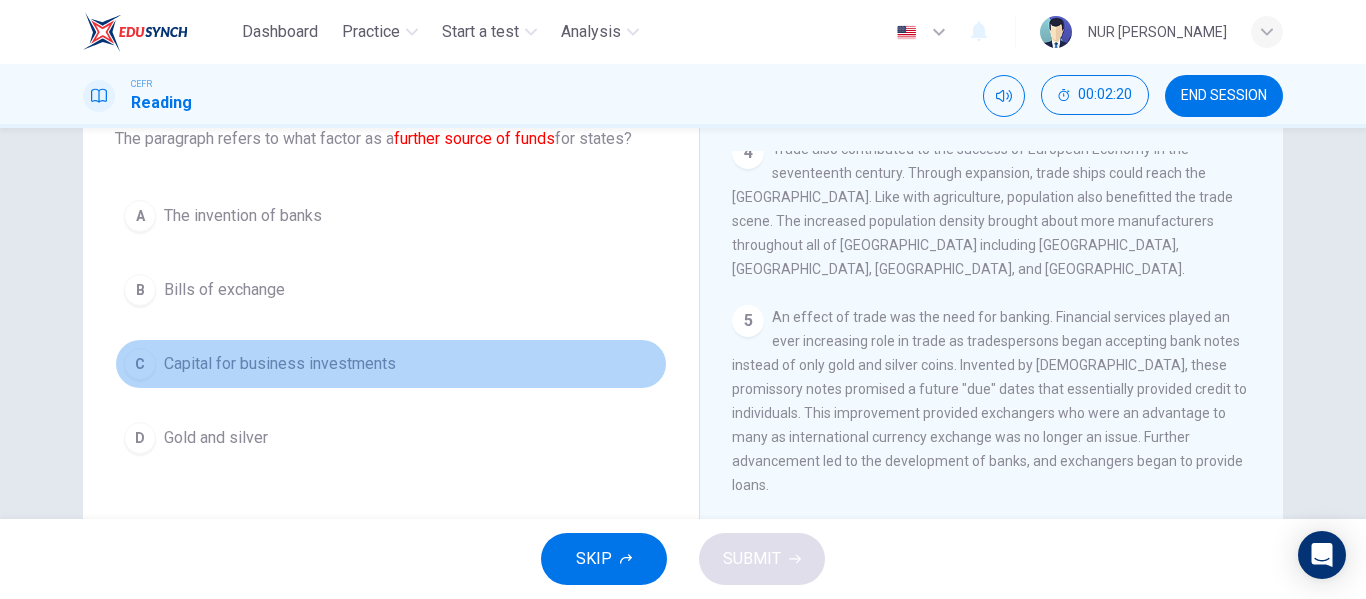 click on "Capital for business investments" at bounding box center [280, 364] 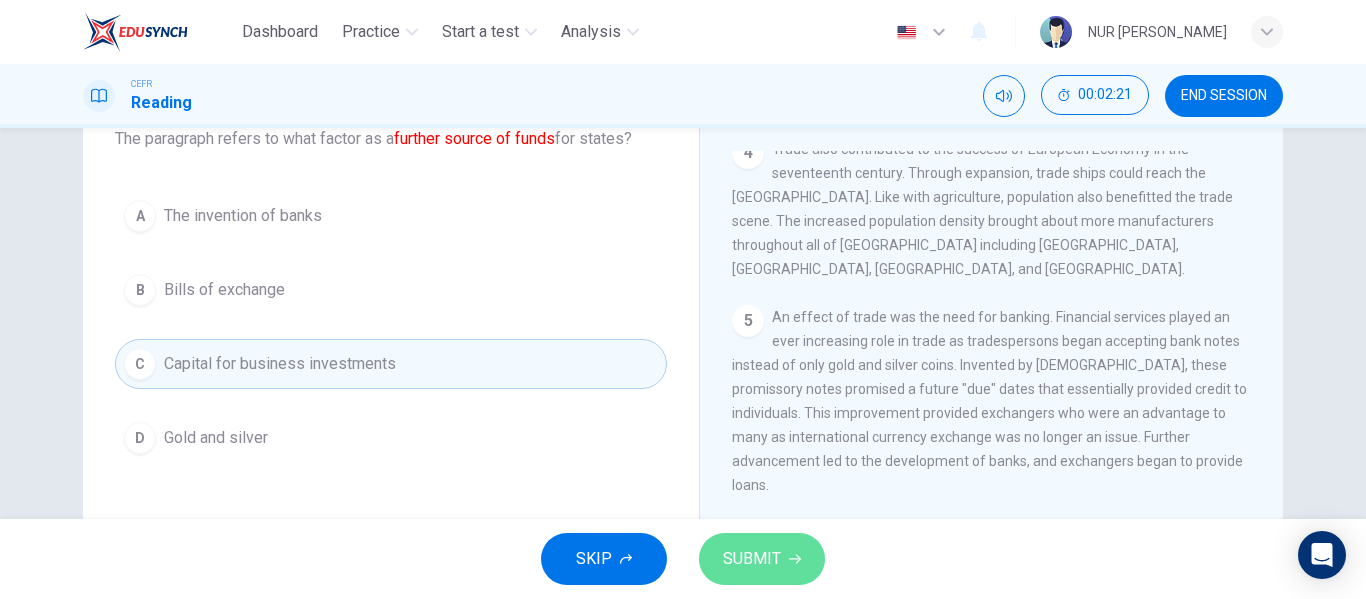 click on "SUBMIT" at bounding box center (752, 559) 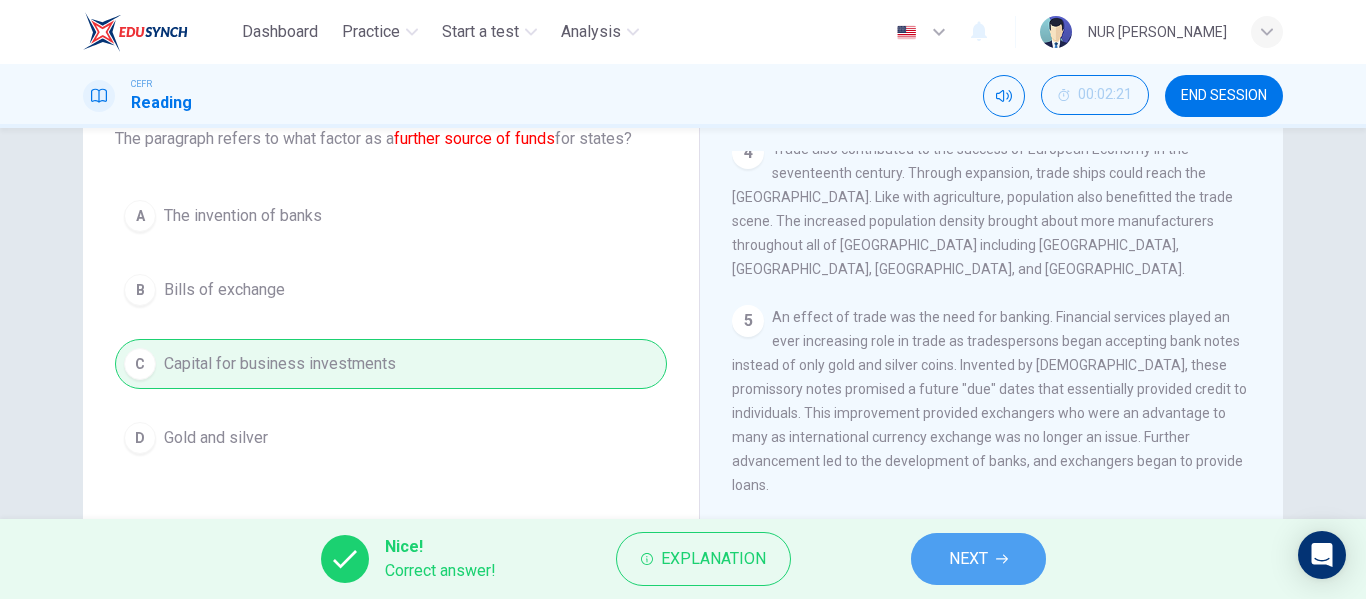 click on "NEXT" at bounding box center [978, 559] 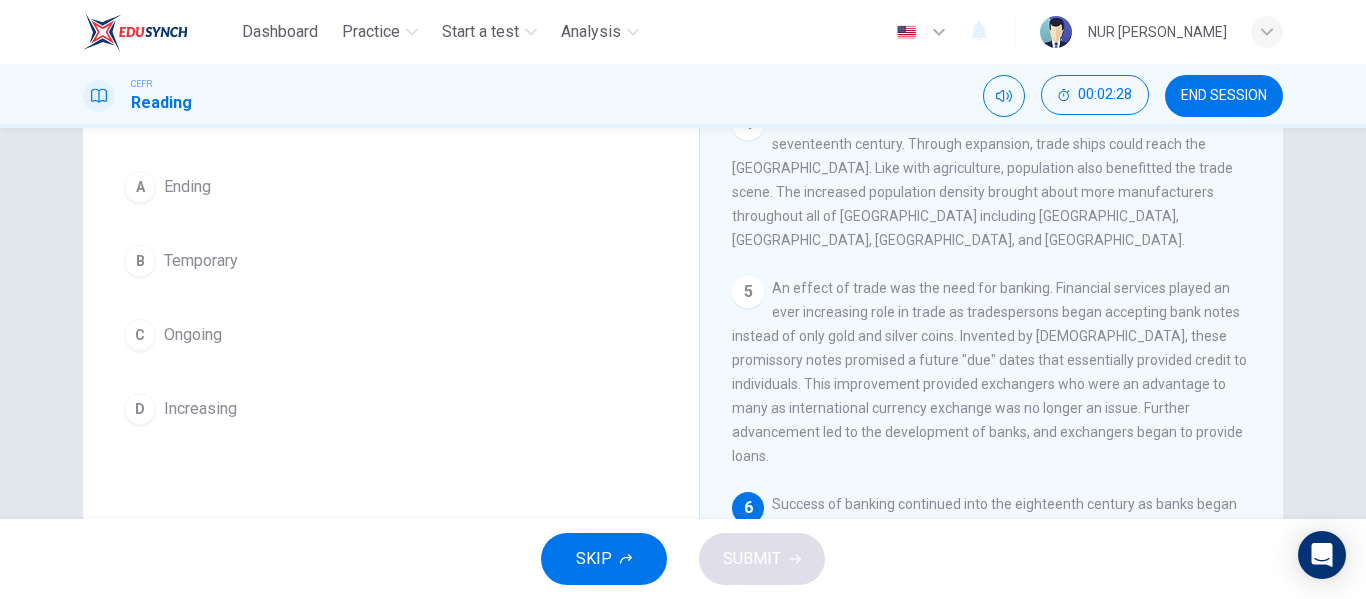 scroll, scrollTop: 165, scrollLeft: 0, axis: vertical 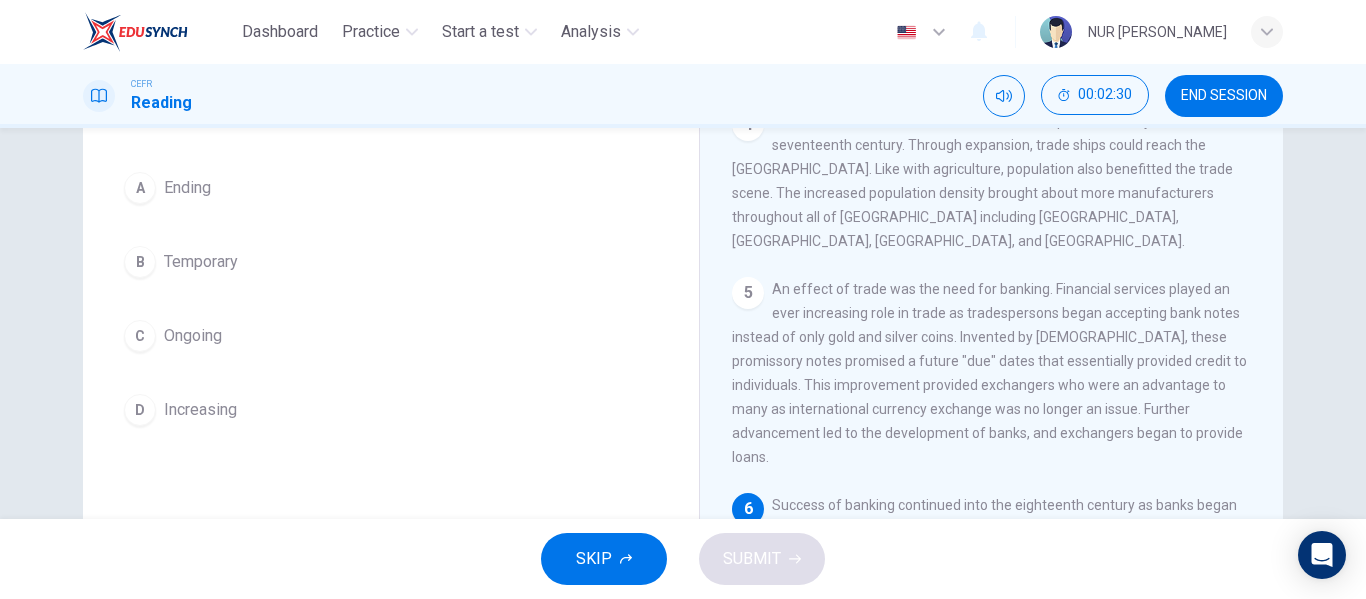 click on "Ongoing" at bounding box center [193, 336] 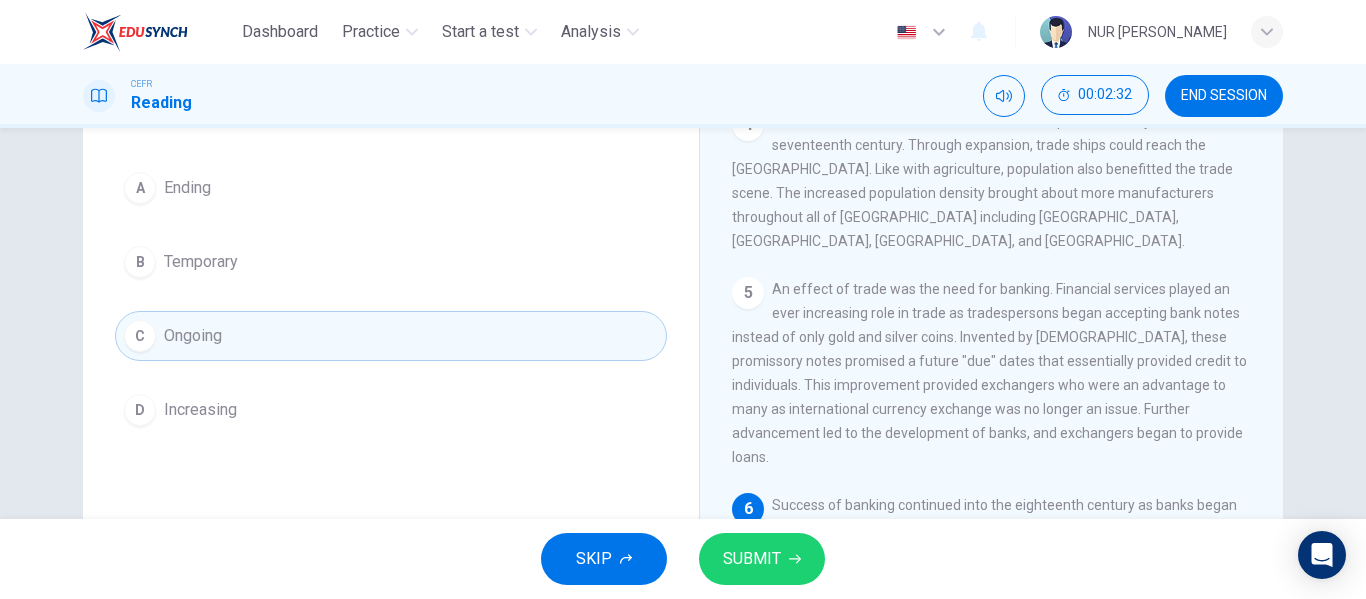 click on "SUBMIT" at bounding box center (752, 559) 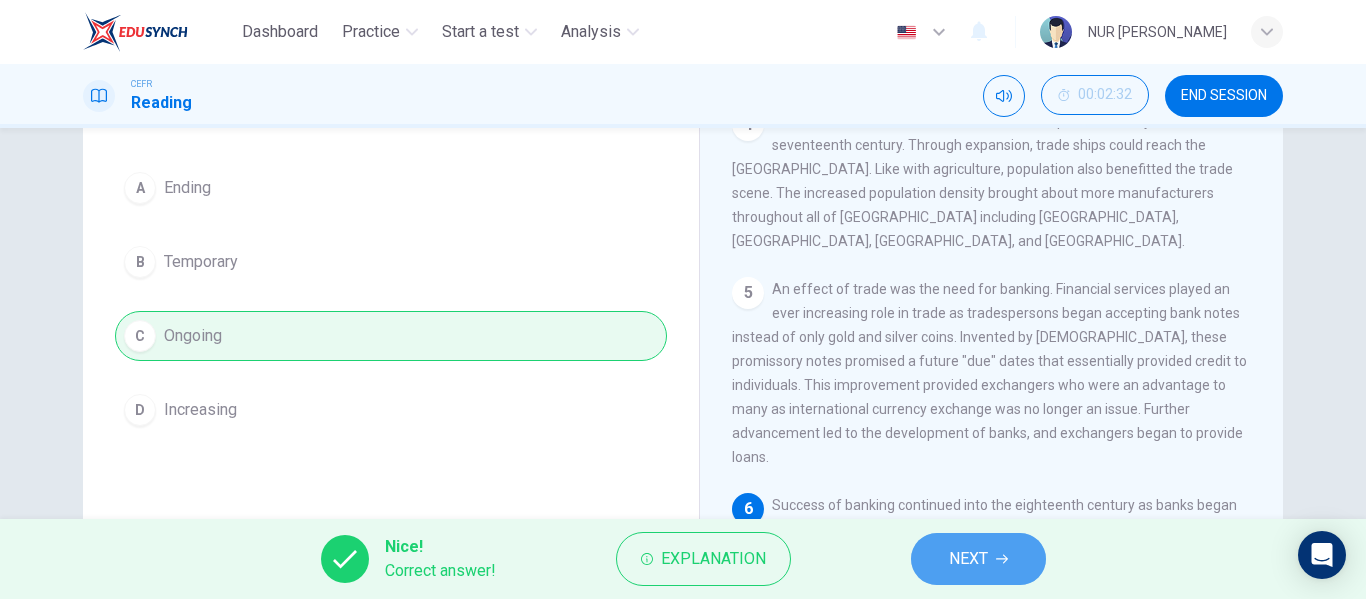 click on "NEXT" at bounding box center [978, 559] 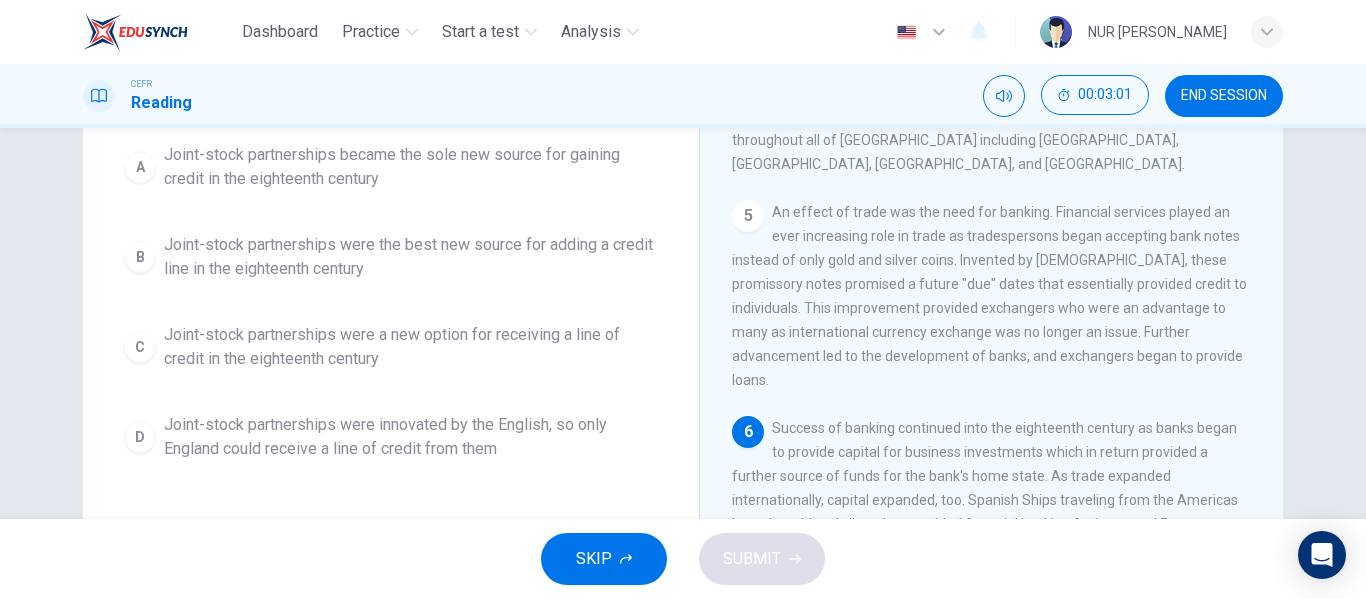 scroll, scrollTop: 243, scrollLeft: 0, axis: vertical 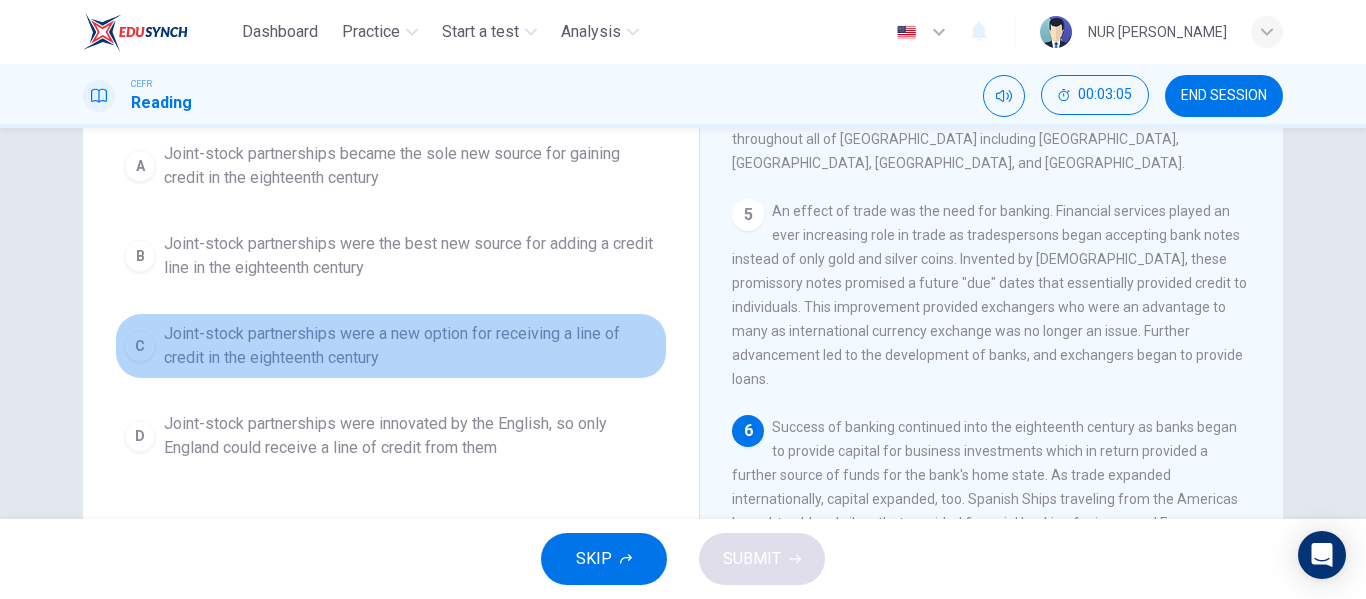 click on "Joint-stock partnerships were a new option for receiving a line of credit in the eighteenth century" at bounding box center [411, 346] 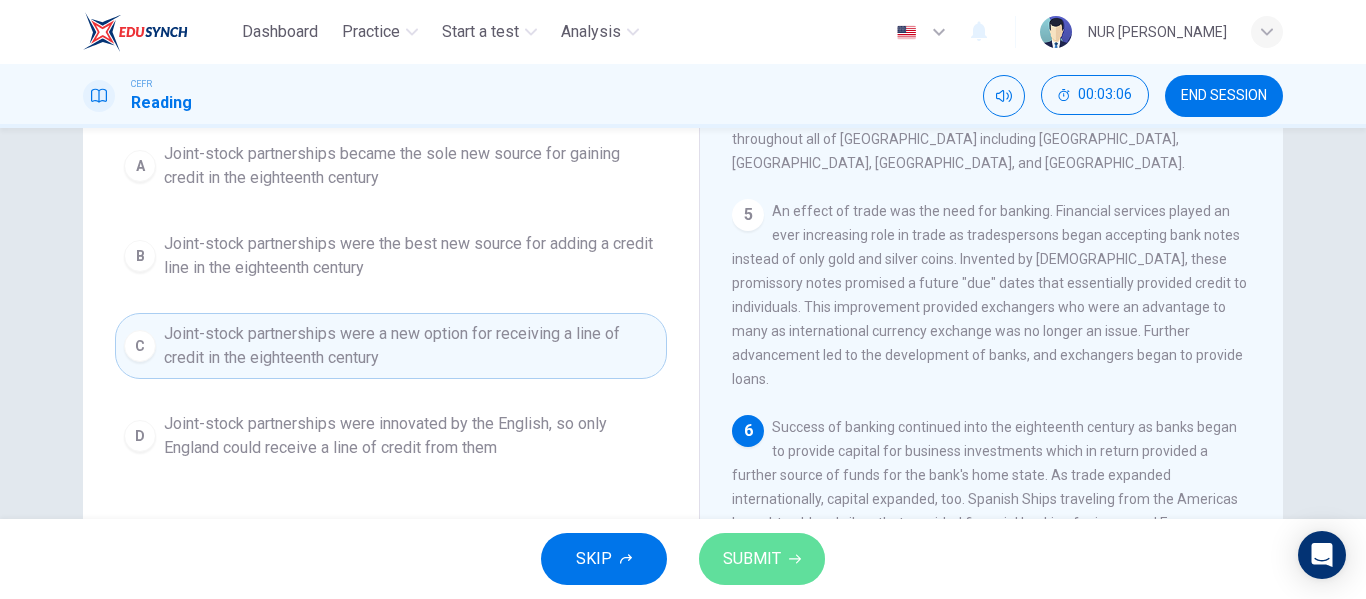 click on "SUBMIT" at bounding box center [762, 559] 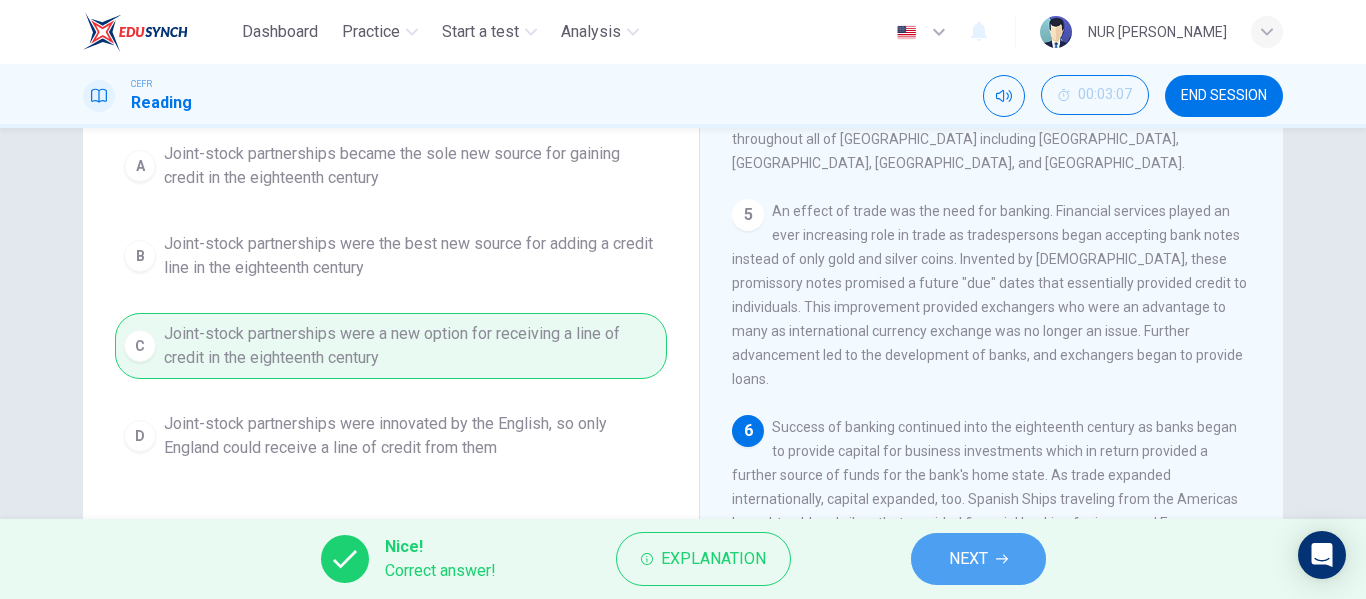 click on "NEXT" at bounding box center (978, 559) 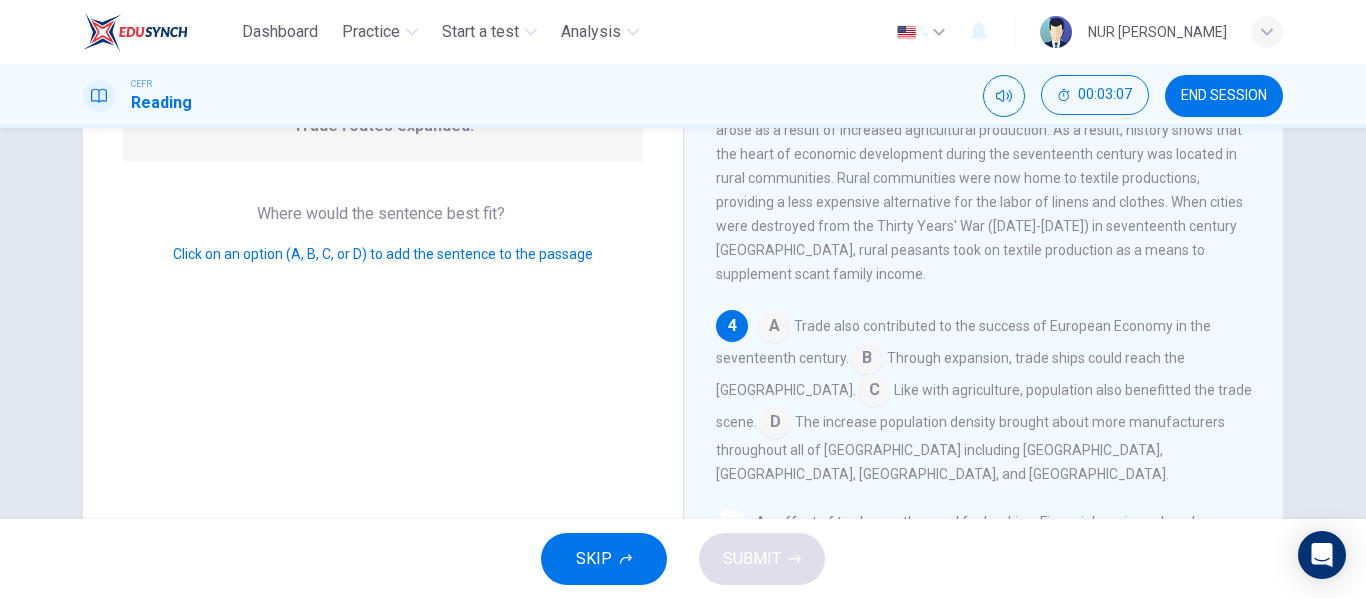 scroll, scrollTop: 424, scrollLeft: 0, axis: vertical 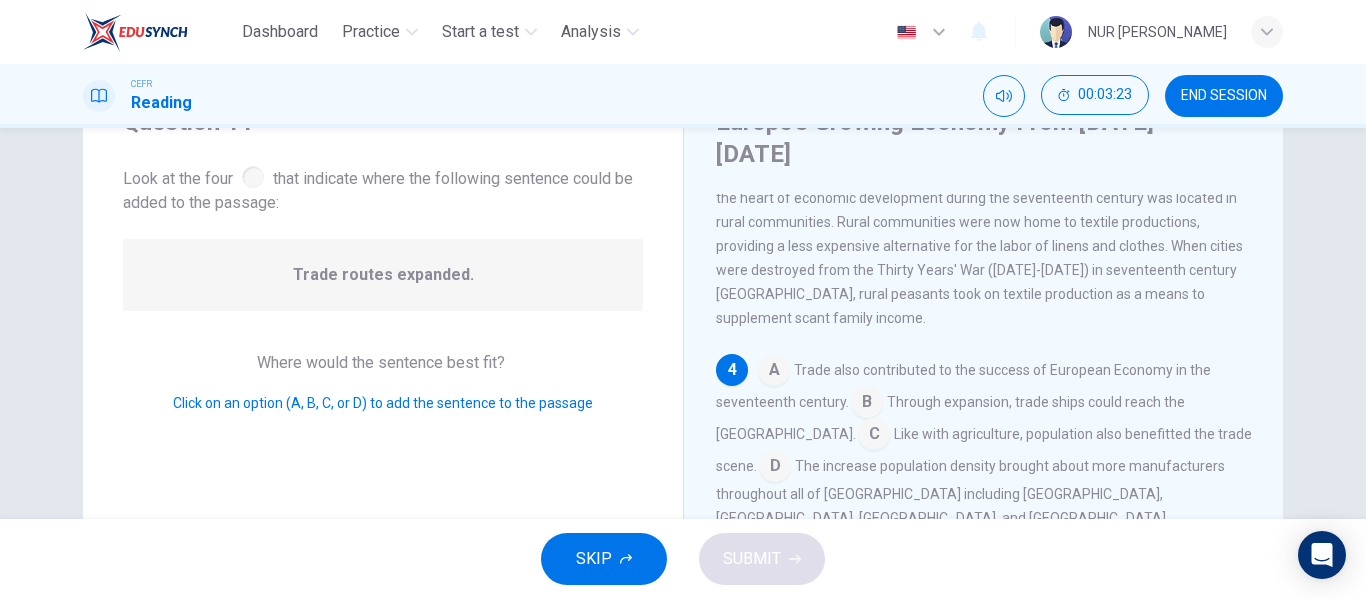 click at bounding box center [867, 404] 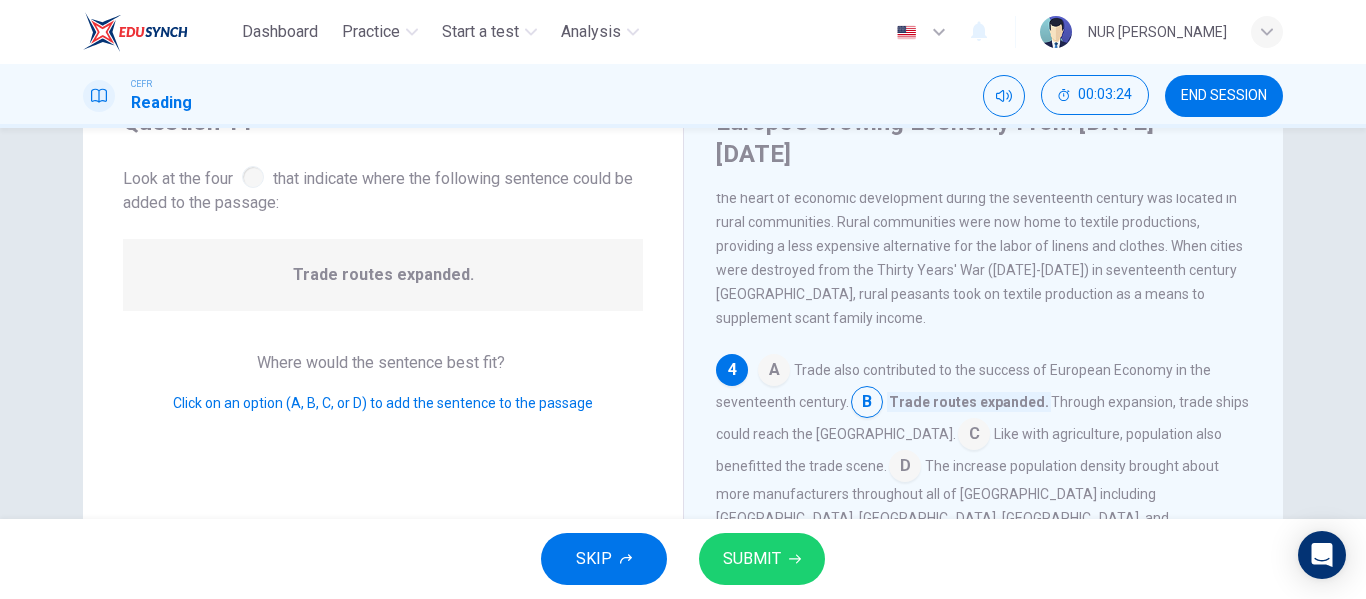 click on "SUBMIT" at bounding box center (752, 559) 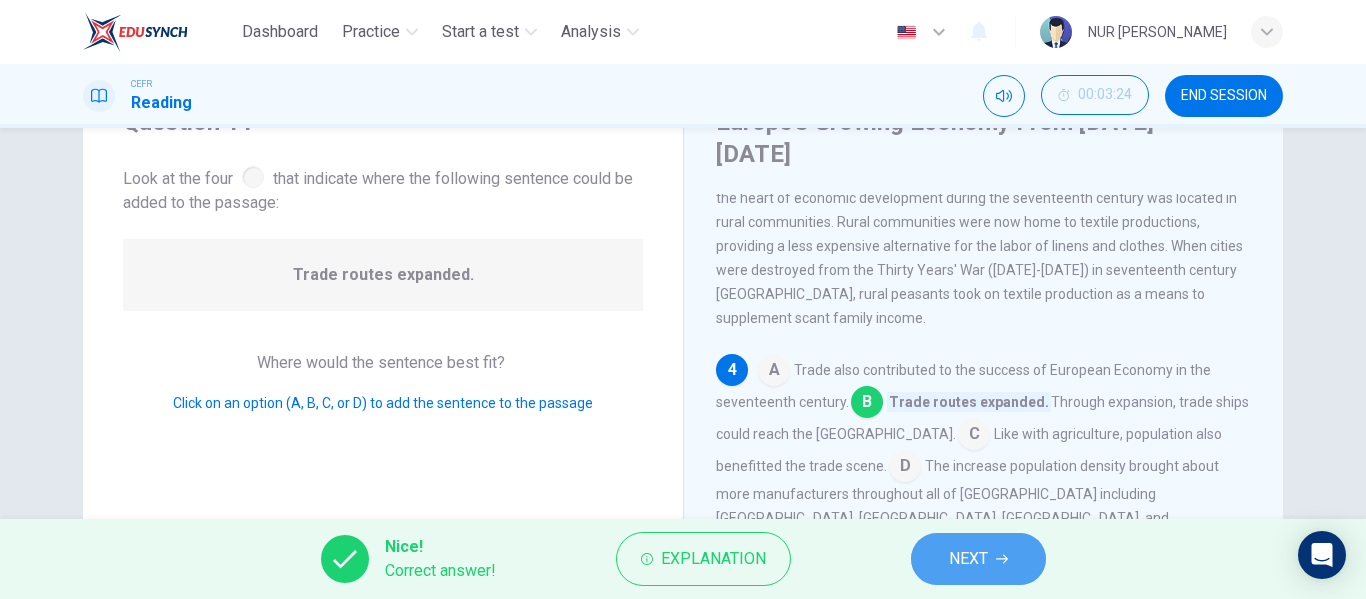 click on "NEXT" at bounding box center [978, 559] 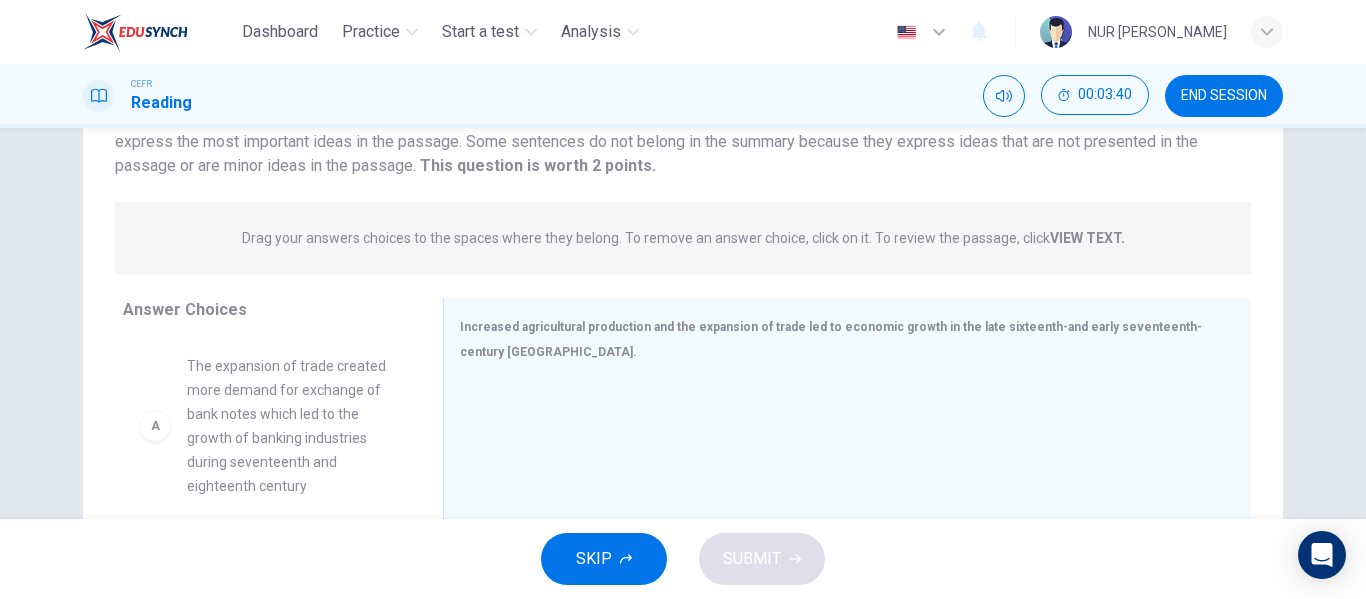 scroll, scrollTop: 174, scrollLeft: 0, axis: vertical 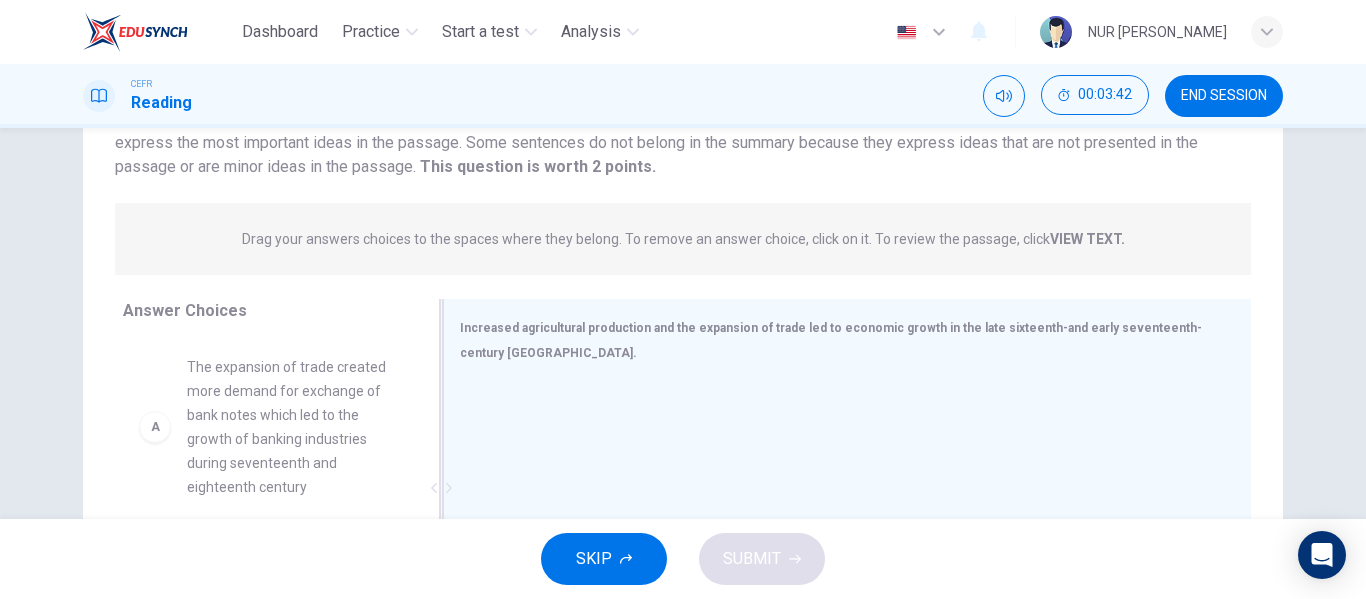 click on "Increased agricultural production and the expansion of trade led to economic growth in the late sixteenth-and early seventeenth-century [GEOGRAPHIC_DATA]." at bounding box center (835, 340) 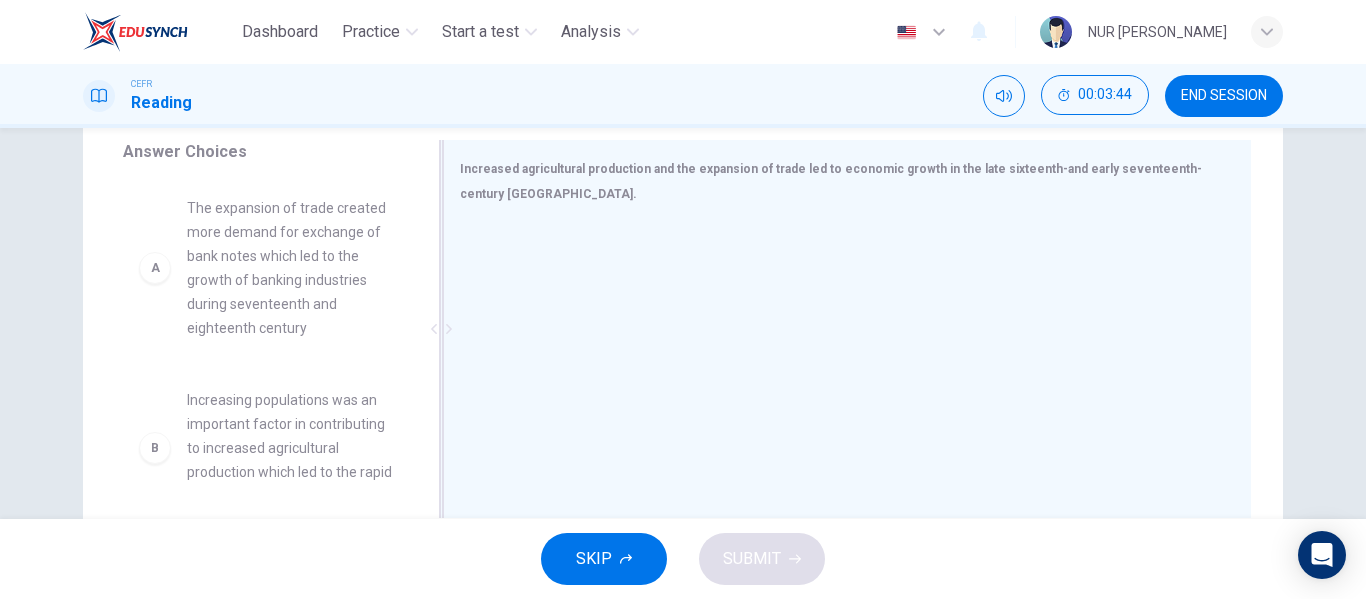 scroll, scrollTop: 334, scrollLeft: 0, axis: vertical 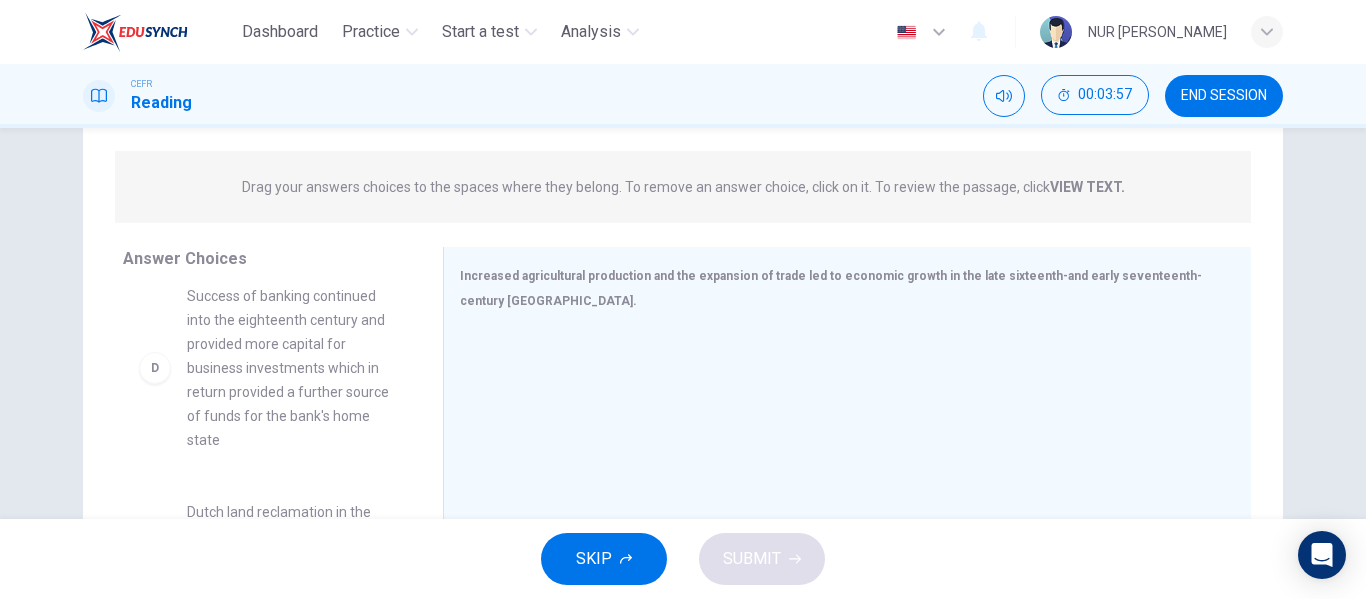 click on "Success of banking continued into the eighteenth century and provided more capital for business investments which in return provided a further source of funds for the bank's home state" at bounding box center (291, 368) 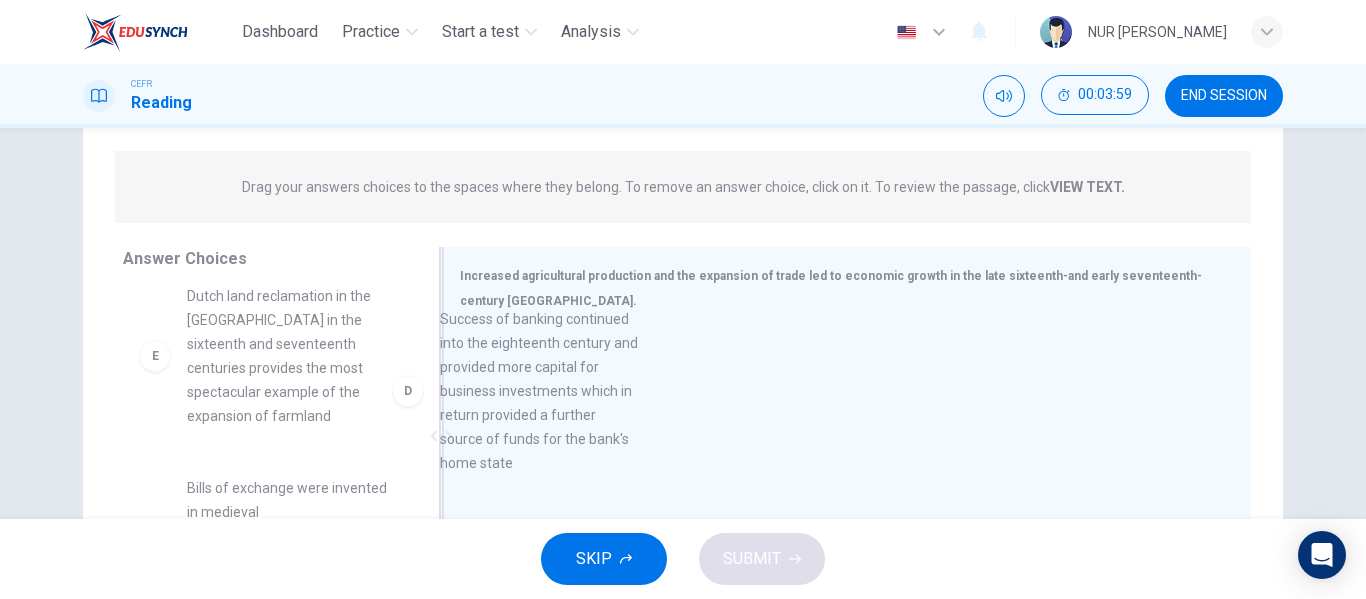 drag, startPoint x: 307, startPoint y: 400, endPoint x: 636, endPoint y: 396, distance: 329.02432 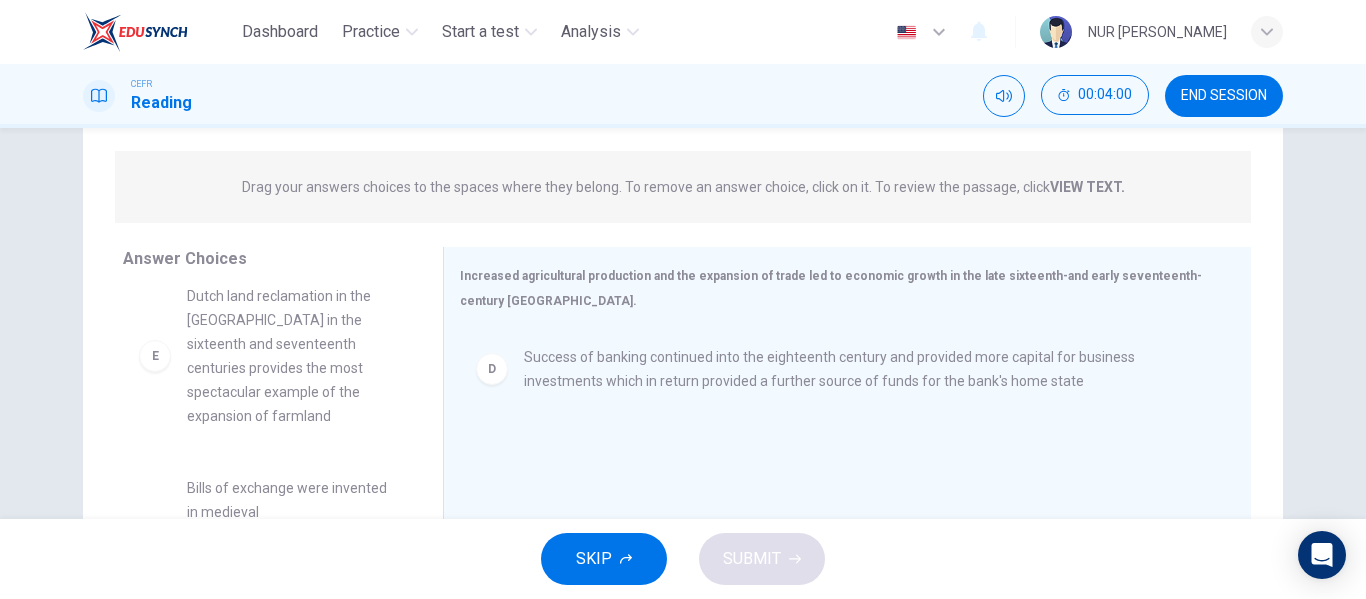 scroll, scrollTop: 588, scrollLeft: 0, axis: vertical 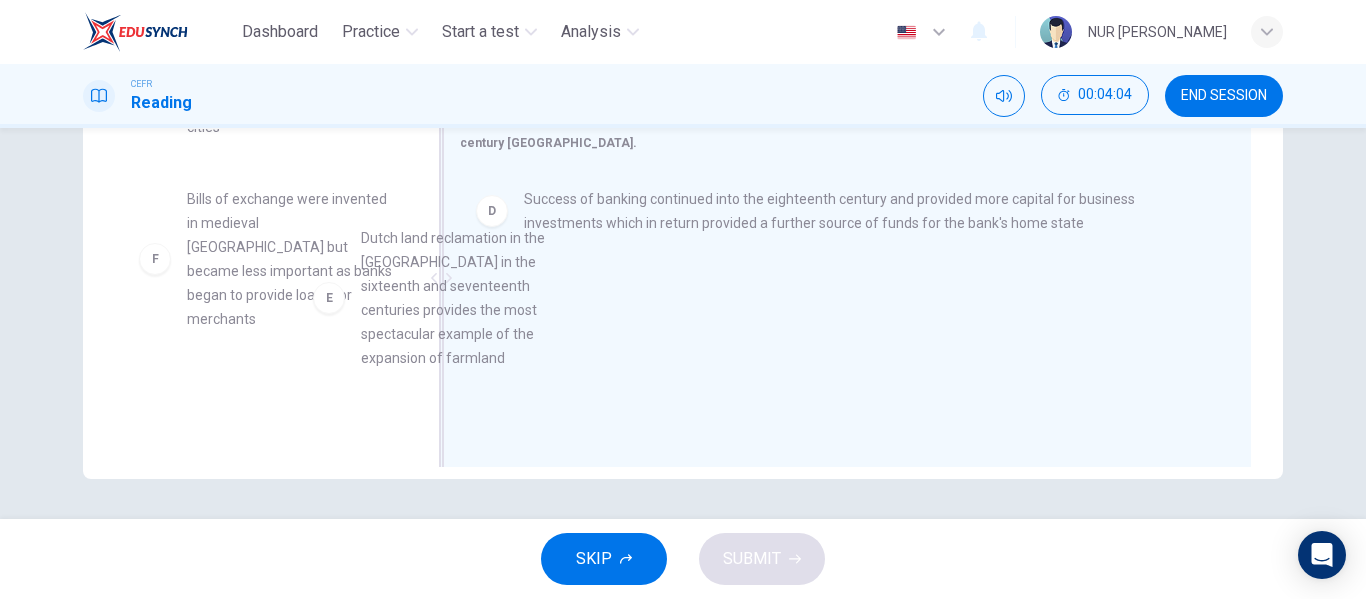 drag, startPoint x: 303, startPoint y: 292, endPoint x: 635, endPoint y: 337, distance: 335.03583 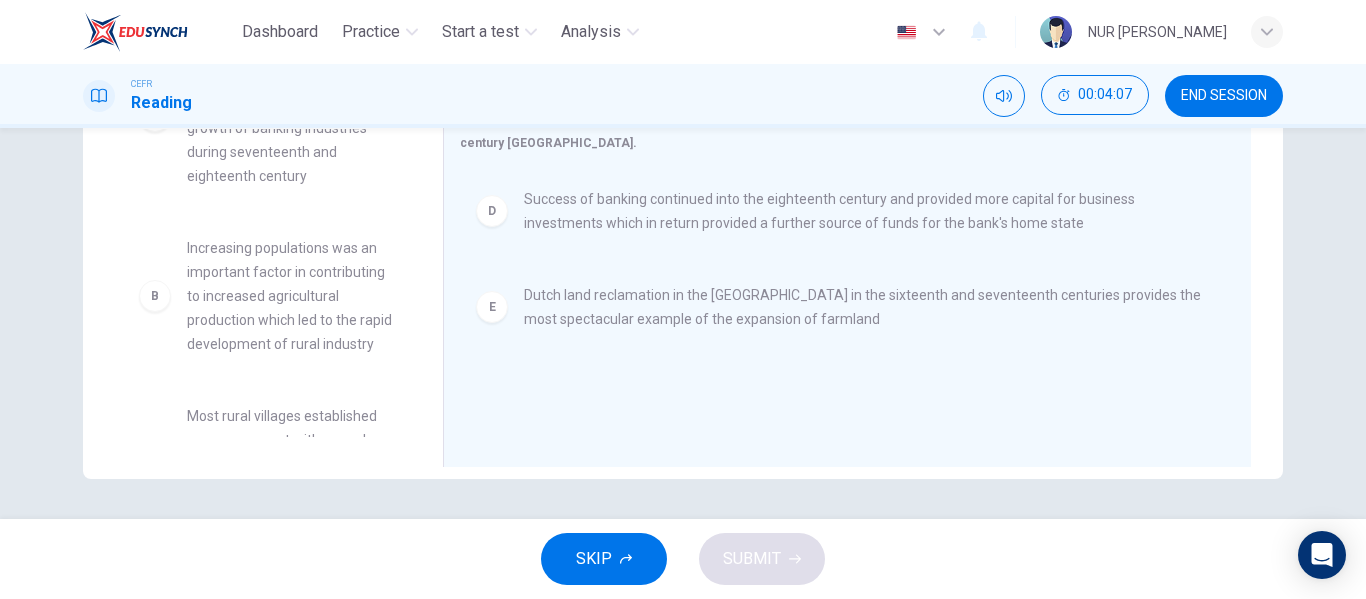scroll, scrollTop: 100, scrollLeft: 0, axis: vertical 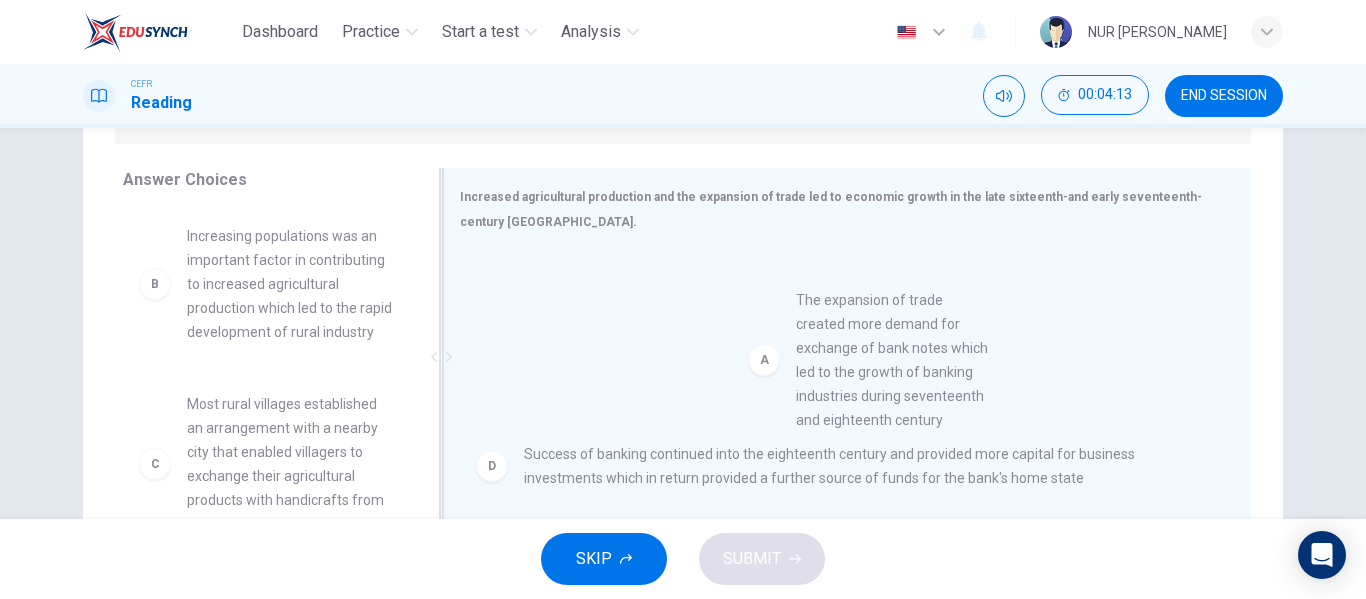 drag, startPoint x: 312, startPoint y: 290, endPoint x: 970, endPoint y: 359, distance: 661.6079 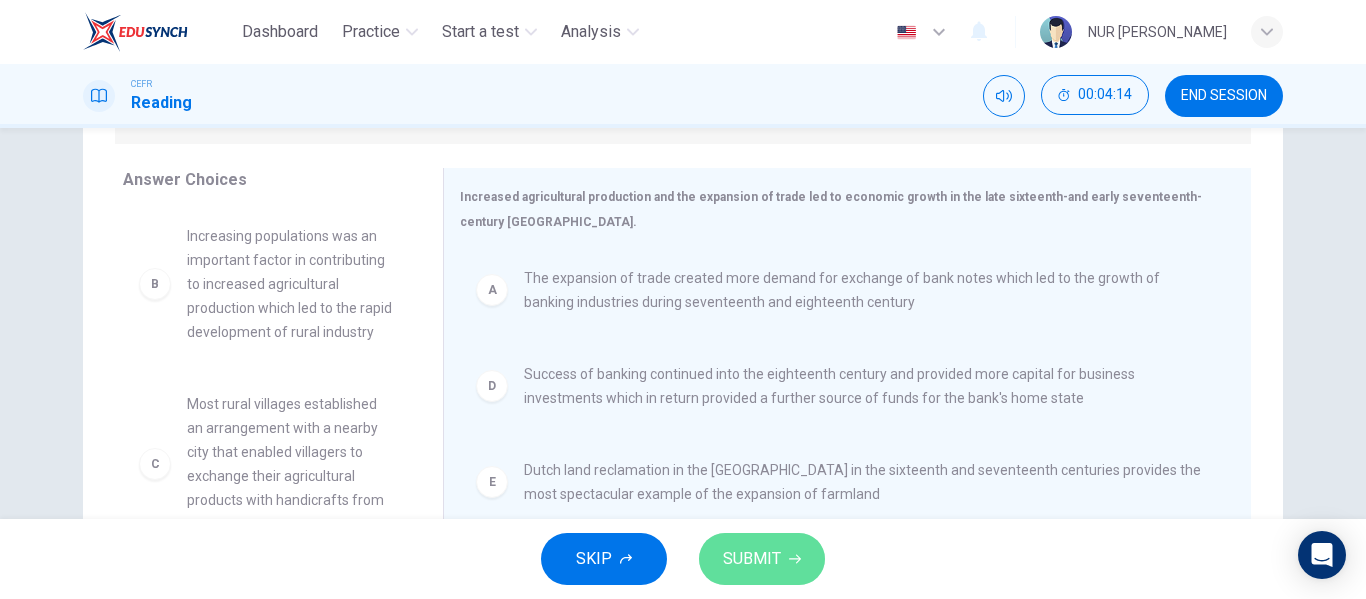 click on "SUBMIT" at bounding box center [752, 559] 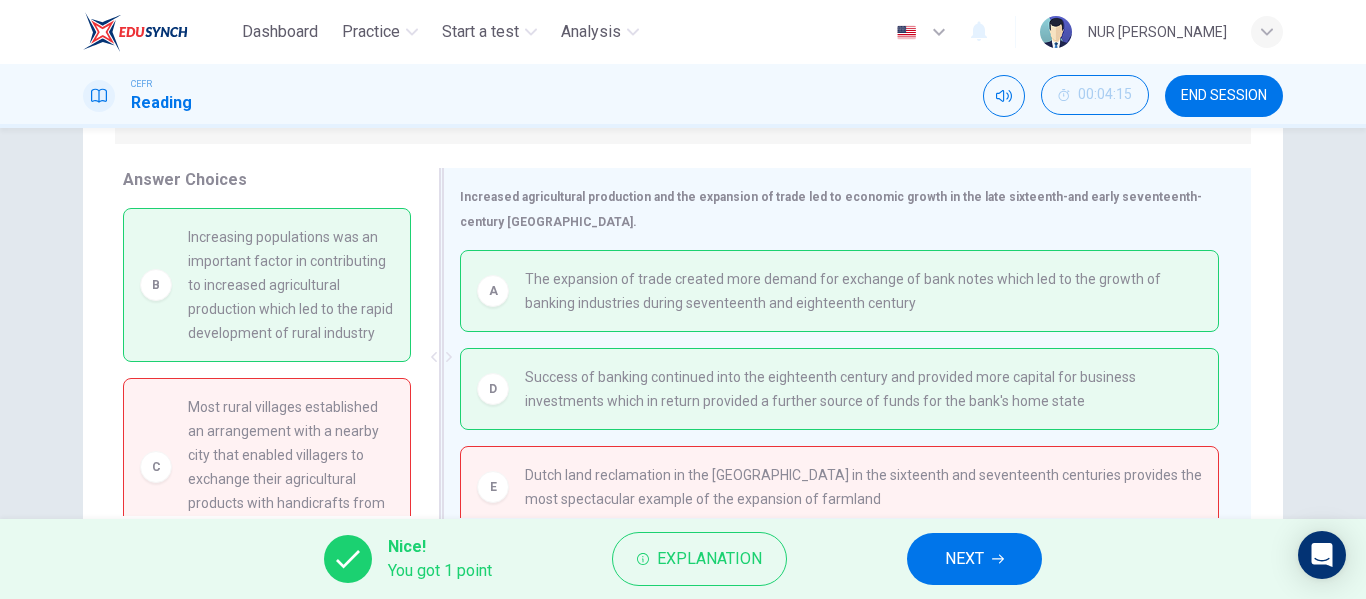 scroll, scrollTop: 10, scrollLeft: 0, axis: vertical 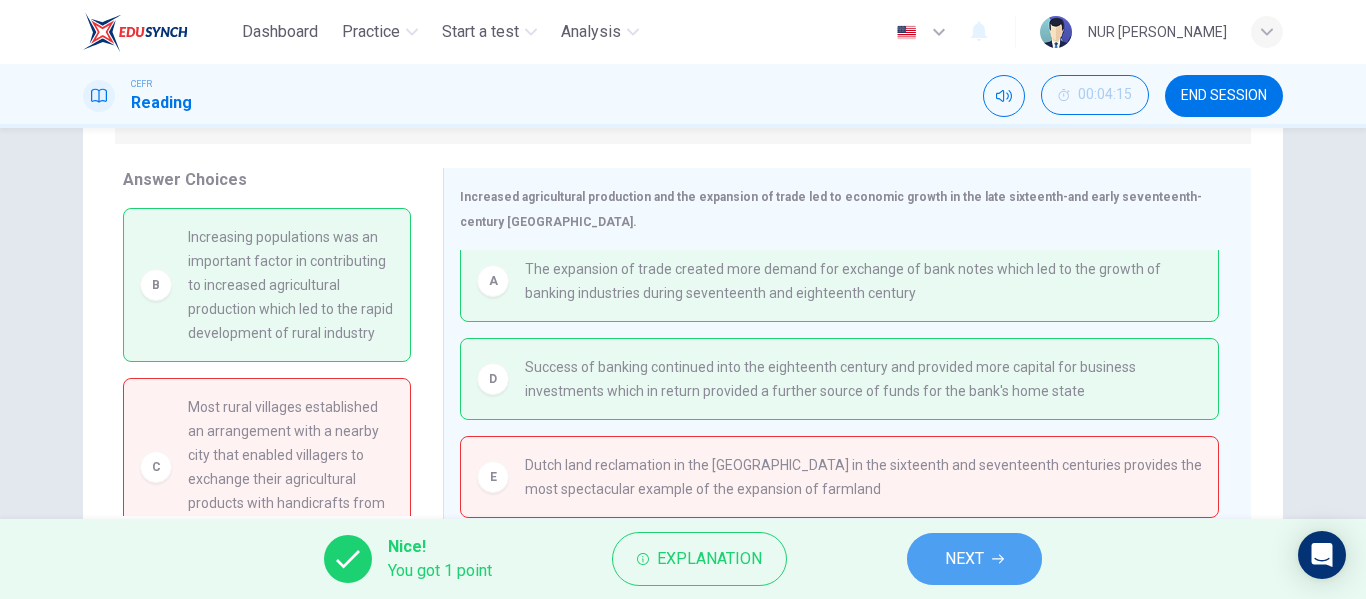 click 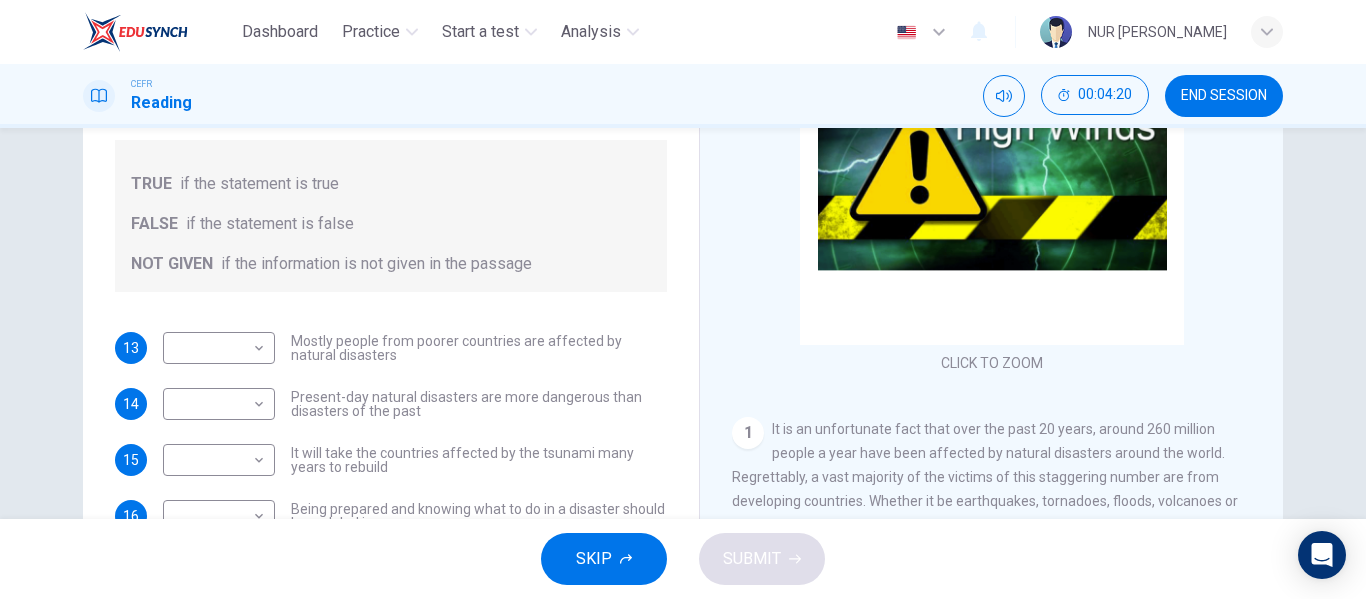 scroll, scrollTop: 261, scrollLeft: 0, axis: vertical 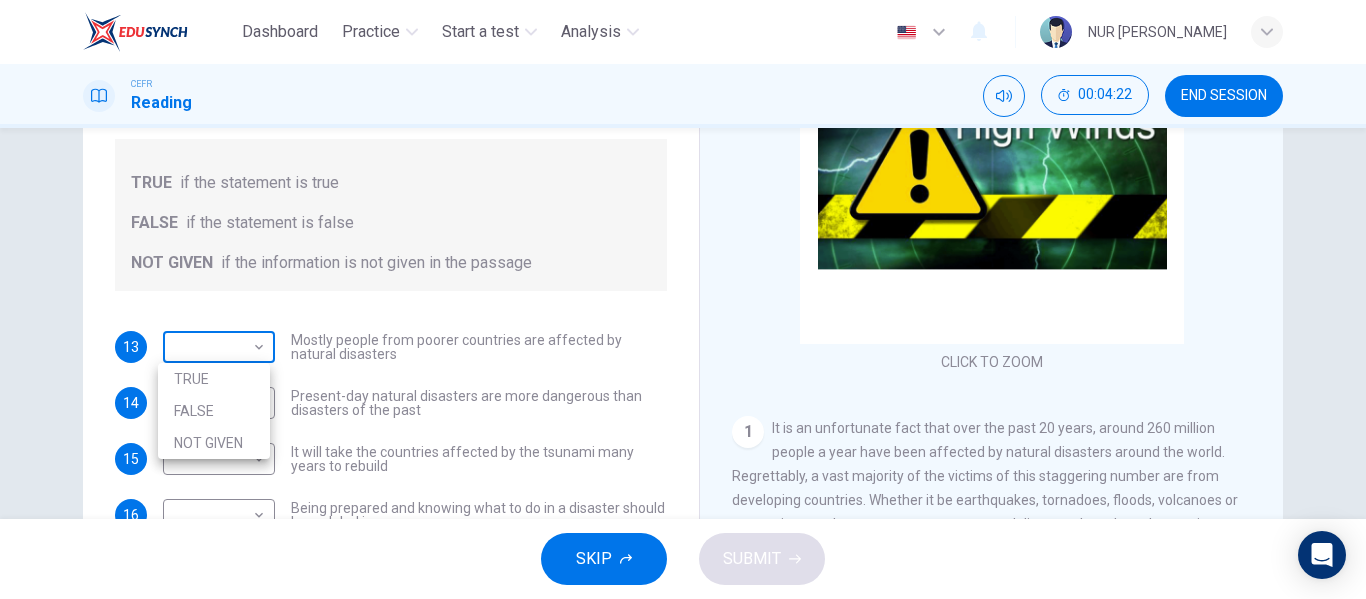 click on "Dashboard Practice Start a test Analysis English en ​ NUR [PERSON_NAME] CEFR Reading 00:04:22 END SESSION Questions 13 - 16 Do the following statements agree with the information given in the Reading Passage?
In the boxes below, write TRUE if the statement is true FALSE if the statement is false NOT GIVEN if the information is not given in the passage 13 ​ ​ Mostly people from poorer countries are affected by natural disasters 14 ​ ​ Present-day natural disasters are more dangerous than disasters of the past 15 ​ ​ It will take the countries affected by the tsunami many years to rebuild 16 ​ ​ Being prepared and knowing what to do in a disaster should be a global issue Preparing for the Threat CLICK TO ZOOM Click to Zoom 1 2 3 4 5 6 SKIP SUBMIT EduSynch - Online Language Proficiency Testing
Dashboard Practice Start a test Analysis Notifications © Copyright  2025 TRUE FALSE NOT GIVEN" at bounding box center (683, 299) 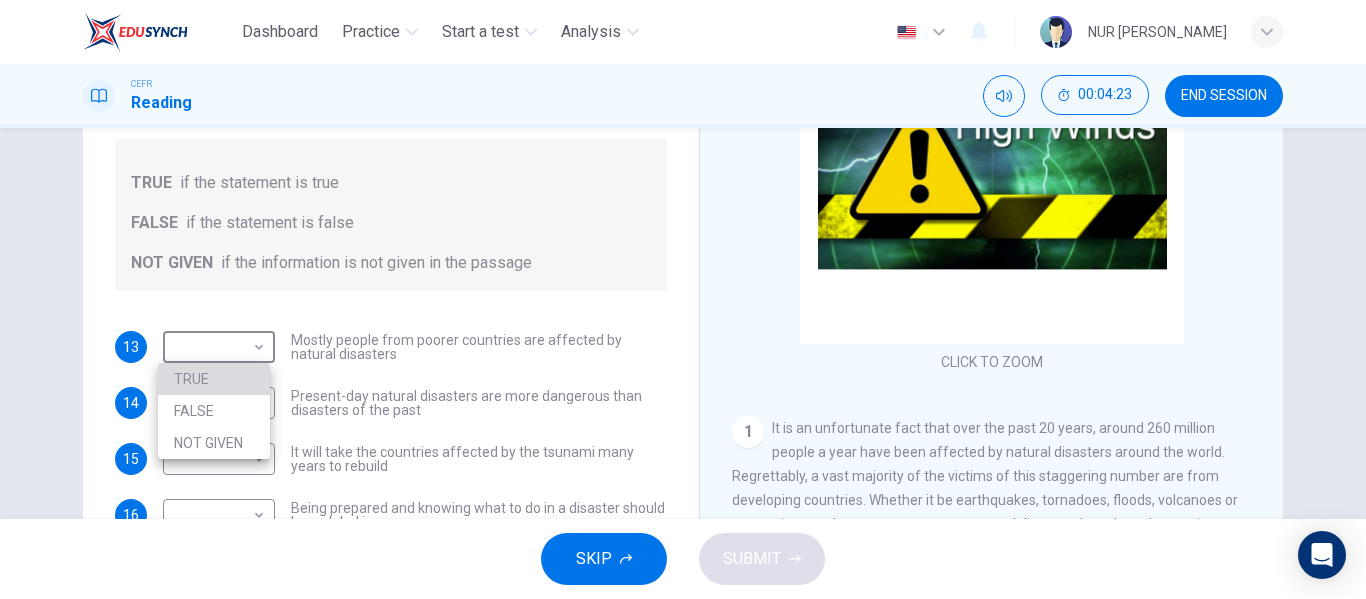 click on "TRUE" at bounding box center [214, 379] 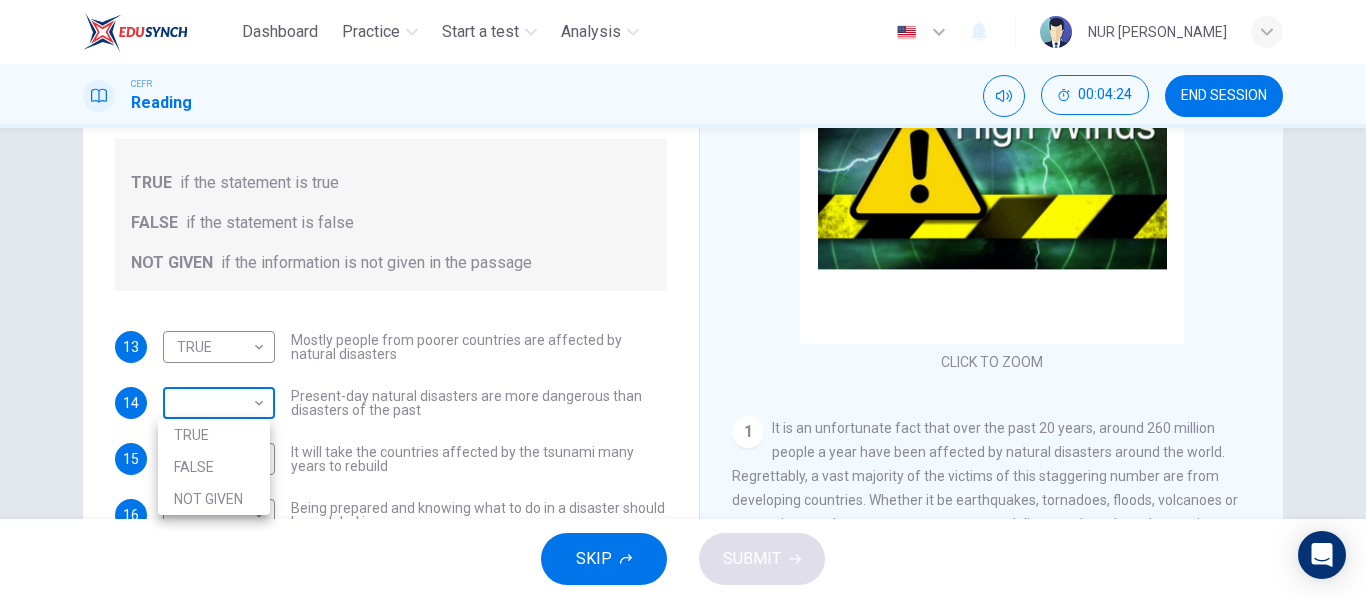 click on "Dashboard Practice Start a test Analysis English en ​ NUR [PERSON_NAME] CEFR Reading 00:04:24 END SESSION Questions 13 - 16 Do the following statements agree with the information given in the Reading Passage?
In the boxes below, write TRUE if the statement is true FALSE if the statement is false NOT GIVEN if the information is not given in the passage 13 TRUE TRUE ​ Mostly people from poorer countries are affected by natural disasters 14 ​ ​ Present-day natural disasters are more dangerous than disasters of the past 15 ​ ​ It will take the countries affected by the tsunami many years to rebuild 16 ​ ​ Being prepared and knowing what to do in a disaster should be a global issue Preparing for the Threat CLICK TO ZOOM Click to Zoom 1 2 3 4 5 6 SKIP SUBMIT EduSynch - Online Language Proficiency Testing
Dashboard Practice Start a test Analysis Notifications © Copyright  2025 TRUE FALSE NOT GIVEN" at bounding box center [683, 299] 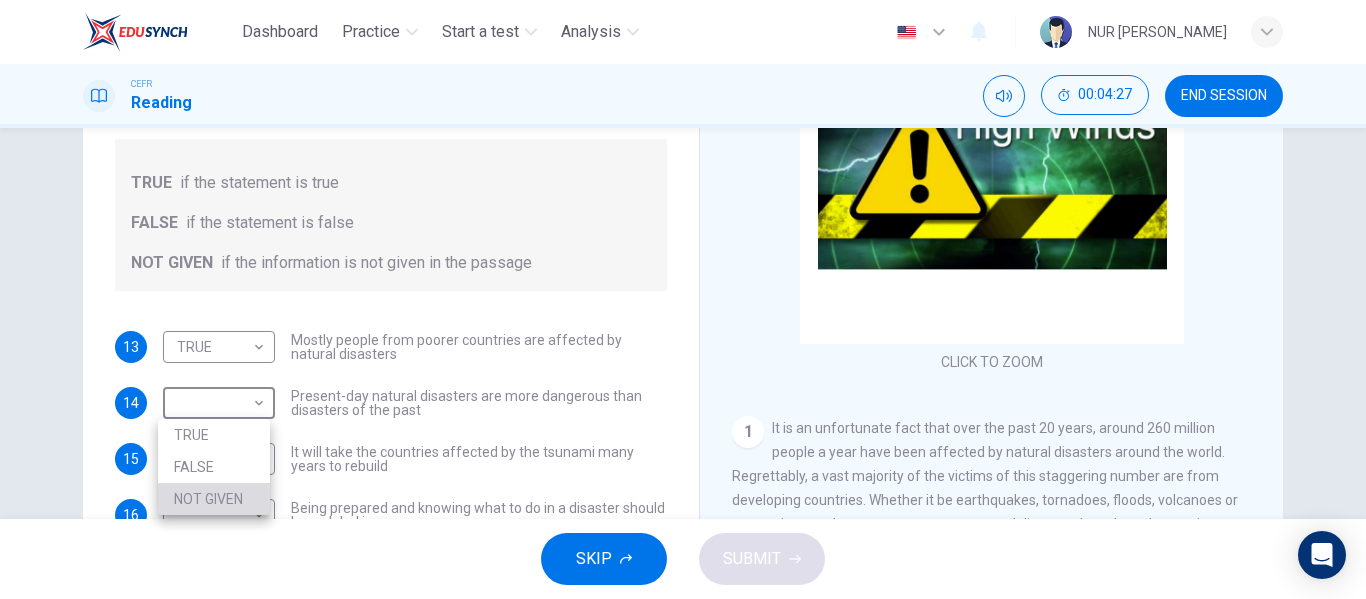 click on "NOT GIVEN" at bounding box center (214, 499) 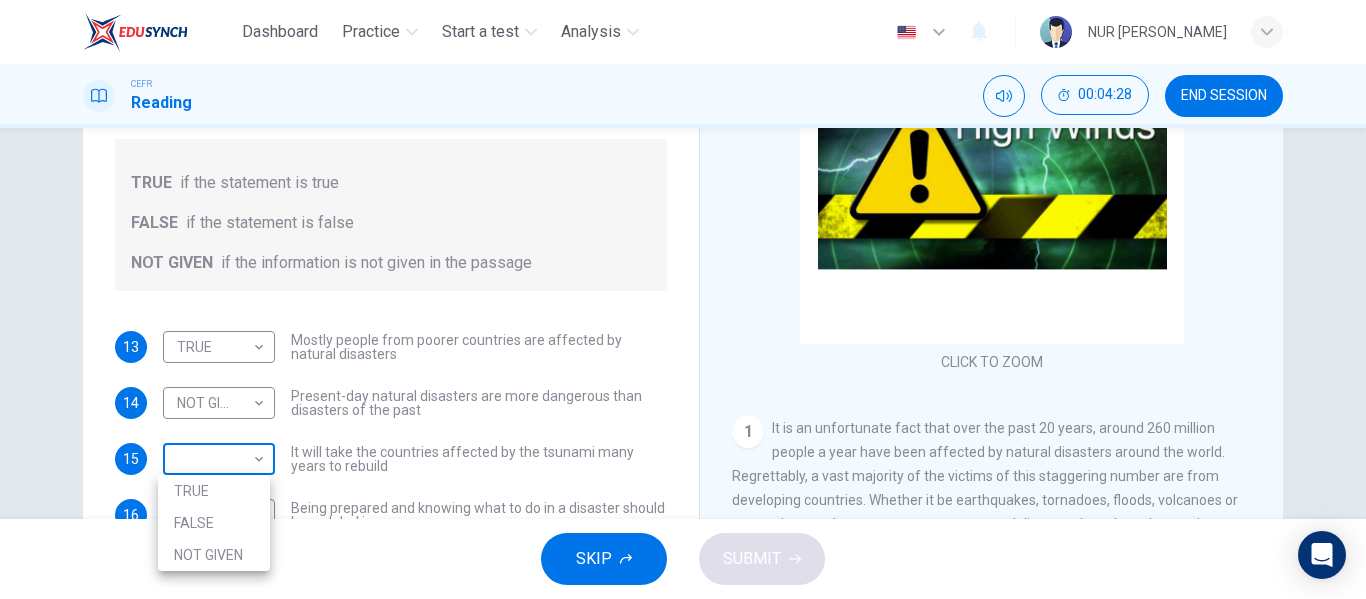 click on "Dashboard Practice Start a test Analysis English en ​ NUR [PERSON_NAME] CEFR Reading 00:04:28 END SESSION Questions 13 - 16 Do the following statements agree with the information given in the Reading Passage?
In the boxes below, write TRUE if the statement is true FALSE if the statement is false NOT GIVEN if the information is not given in the passage 13 TRUE TRUE ​ Mostly people from poorer countries are affected by natural disasters 14 NOT GIVEN NOT GIVEN ​ Present-day natural disasters are more dangerous than disasters of the past 15 ​ ​ It will take the countries affected by the tsunami many years to rebuild 16 ​ ​ Being prepared and knowing what to do in a disaster should be a global issue Preparing for the Threat CLICK TO ZOOM Click to Zoom 1 2 3 4 5 6 SKIP SUBMIT EduSynch - Online Language Proficiency Testing
Dashboard Practice Start a test Analysis Notifications © Copyright  2025 TRUE FALSE NOT GIVEN" at bounding box center [683, 299] 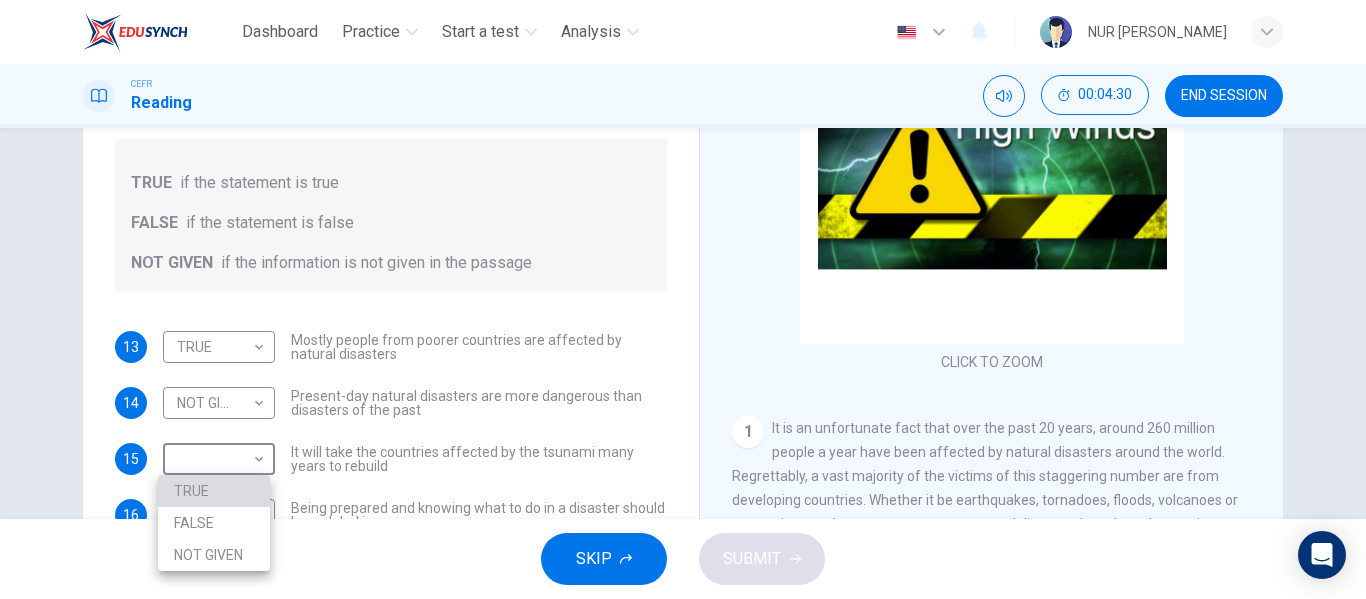 click on "TRUE" at bounding box center (214, 491) 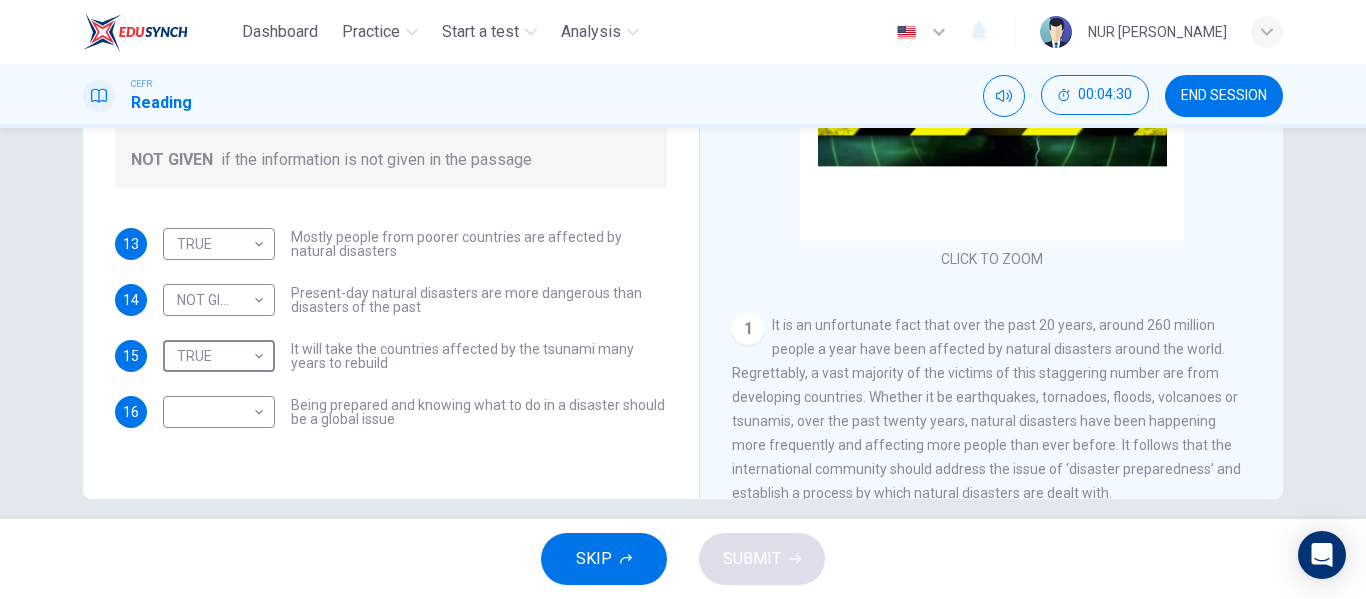 scroll, scrollTop: 365, scrollLeft: 0, axis: vertical 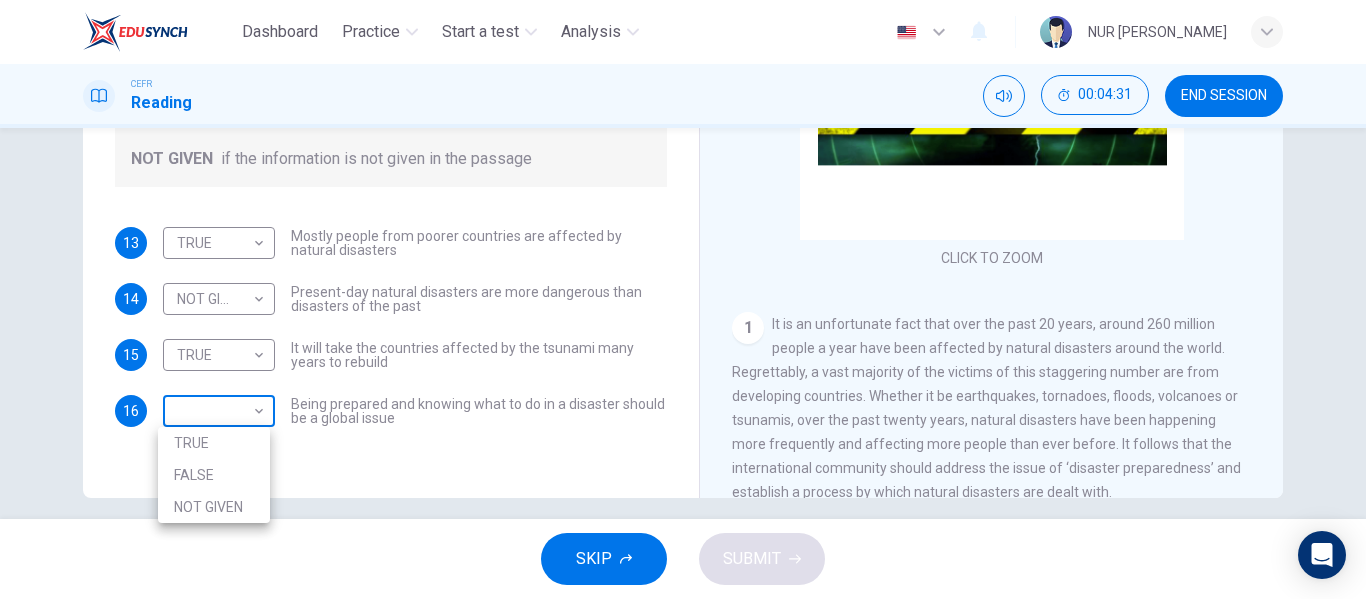 click on "Dashboard Practice Start a test Analysis English en ​ NUR [PERSON_NAME] CEFR Reading 00:04:31 END SESSION Questions 13 - 16 Do the following statements agree with the information given in the Reading Passage?
In the boxes below, write TRUE if the statement is true FALSE if the statement is false NOT GIVEN if the information is not given in the passage 13 TRUE TRUE ​ Mostly people from poorer countries are affected by natural disasters 14 NOT GIVEN NOT GIVEN ​ Present-day natural disasters are more dangerous than disasters of the past 15 TRUE TRUE ​ It will take the countries affected by the tsunami many years to rebuild 16 ​ ​ Being prepared and knowing what to do in a disaster should be a global issue Preparing for the Threat CLICK TO ZOOM Click to Zoom 1 2 3 4 5 6 SKIP SUBMIT EduSynch - Online Language Proficiency Testing
Dashboard Practice Start a test Analysis Notifications © Copyright  2025 TRUE FALSE NOT GIVEN" at bounding box center (683, 299) 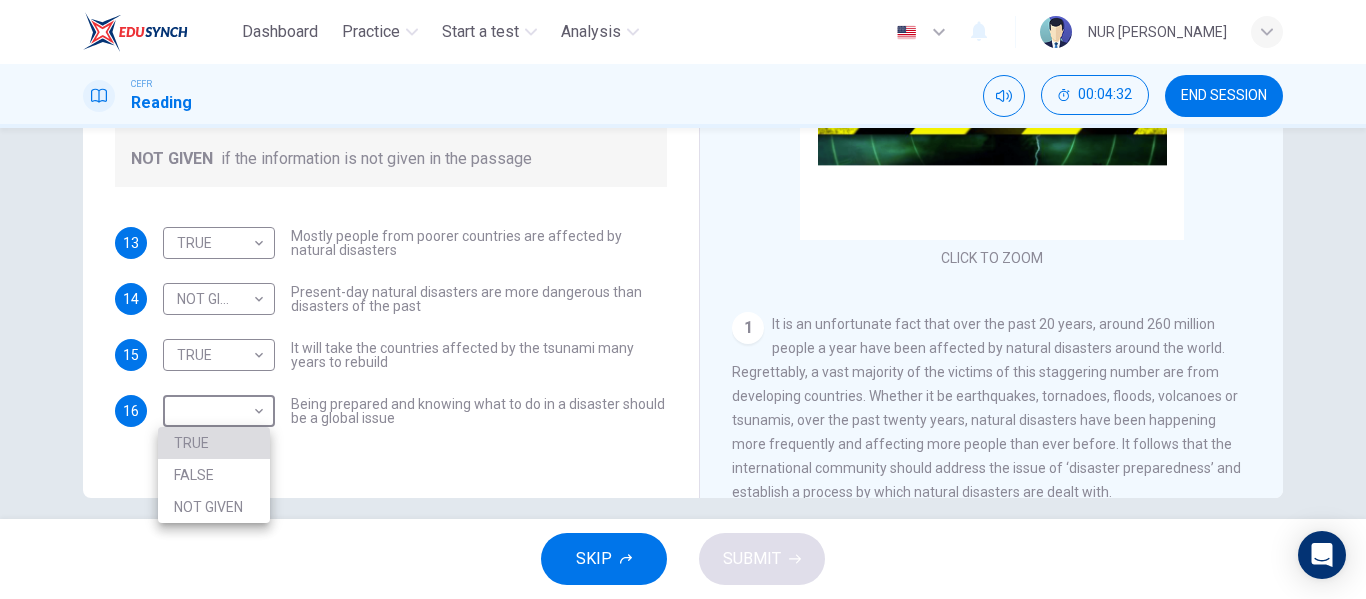 click on "TRUE" at bounding box center (214, 443) 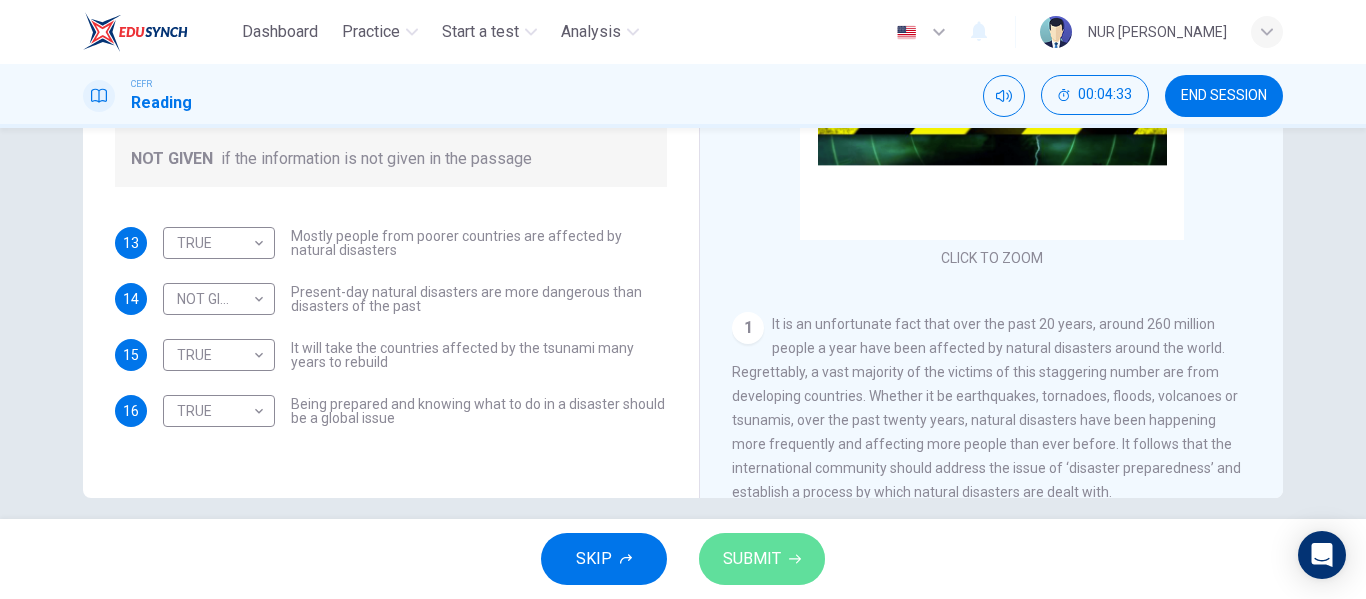 click on "SUBMIT" at bounding box center [752, 559] 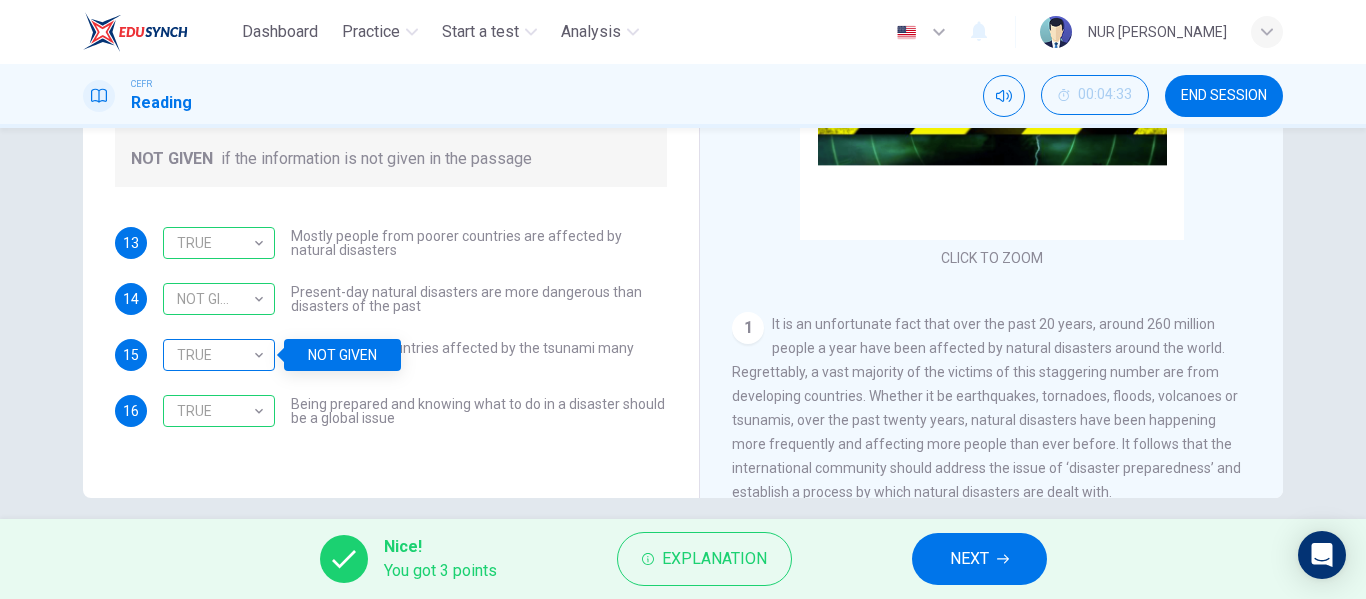 click on "TRUE" at bounding box center [215, 355] 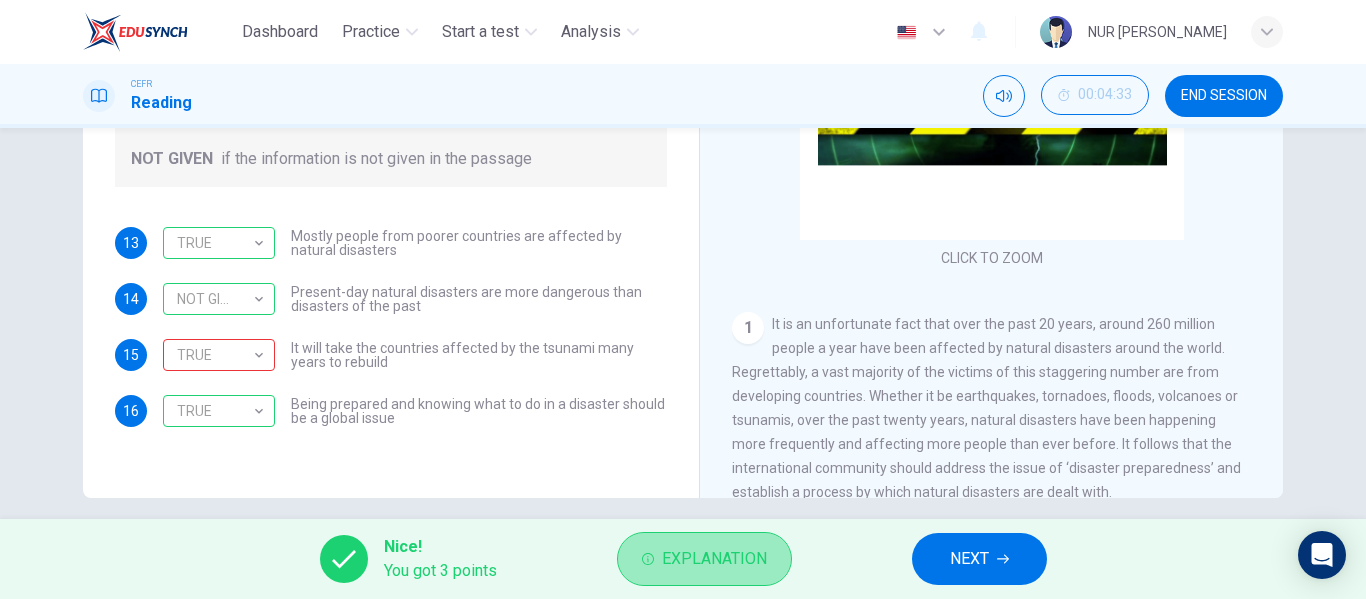 click on "Explanation" at bounding box center [704, 559] 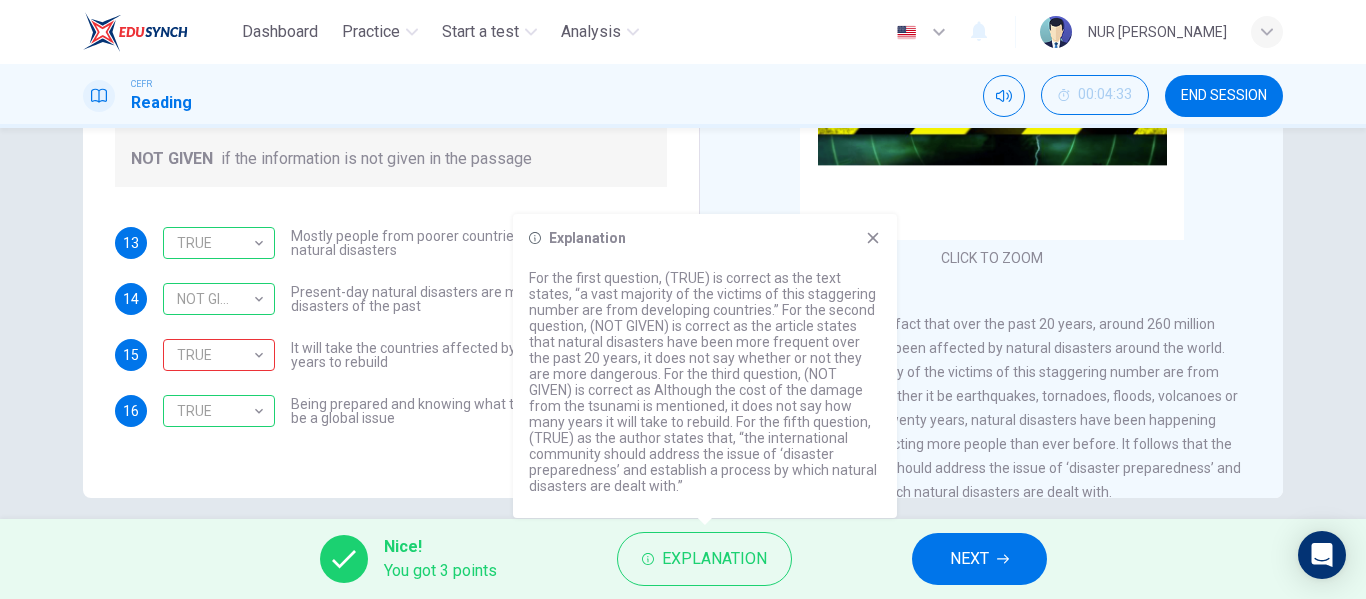 click on "NEXT" at bounding box center (969, 559) 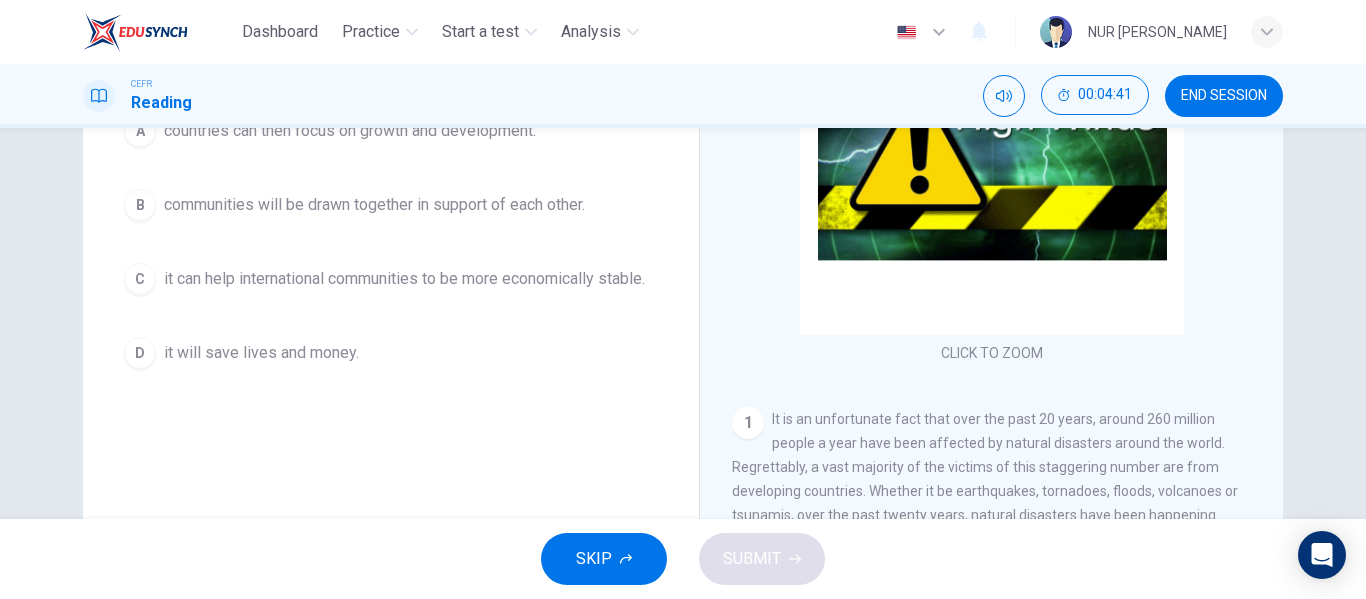 scroll, scrollTop: 384, scrollLeft: 0, axis: vertical 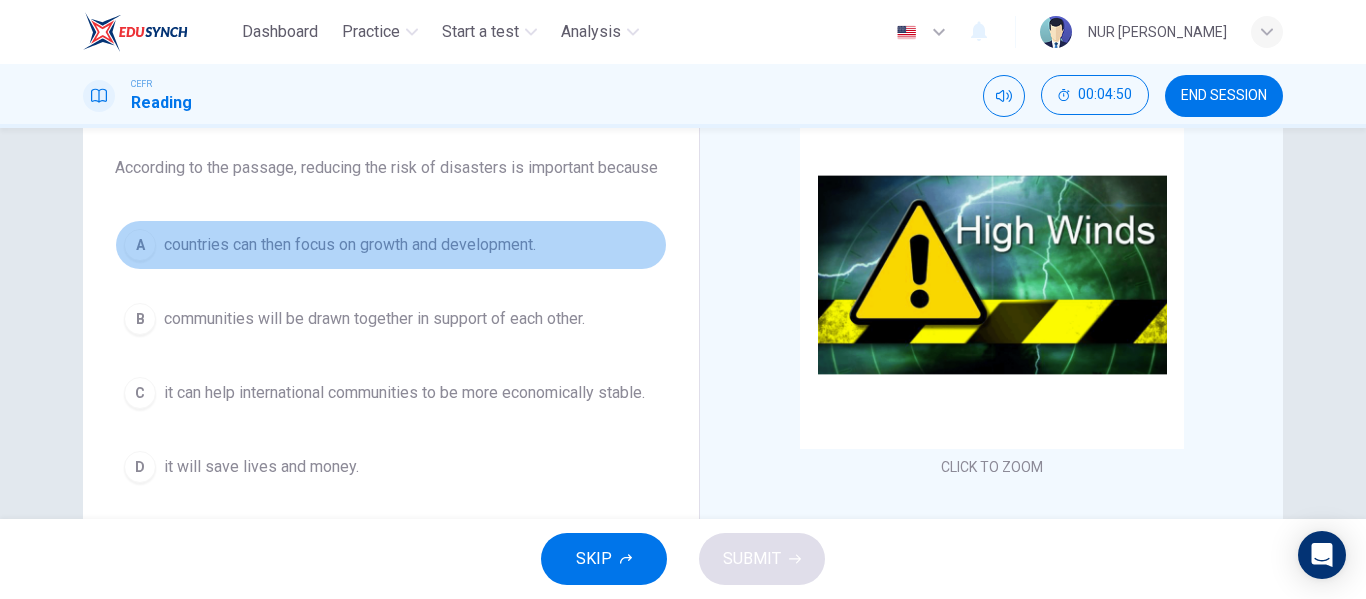 click on "countries can then focus on growth and development." at bounding box center [350, 245] 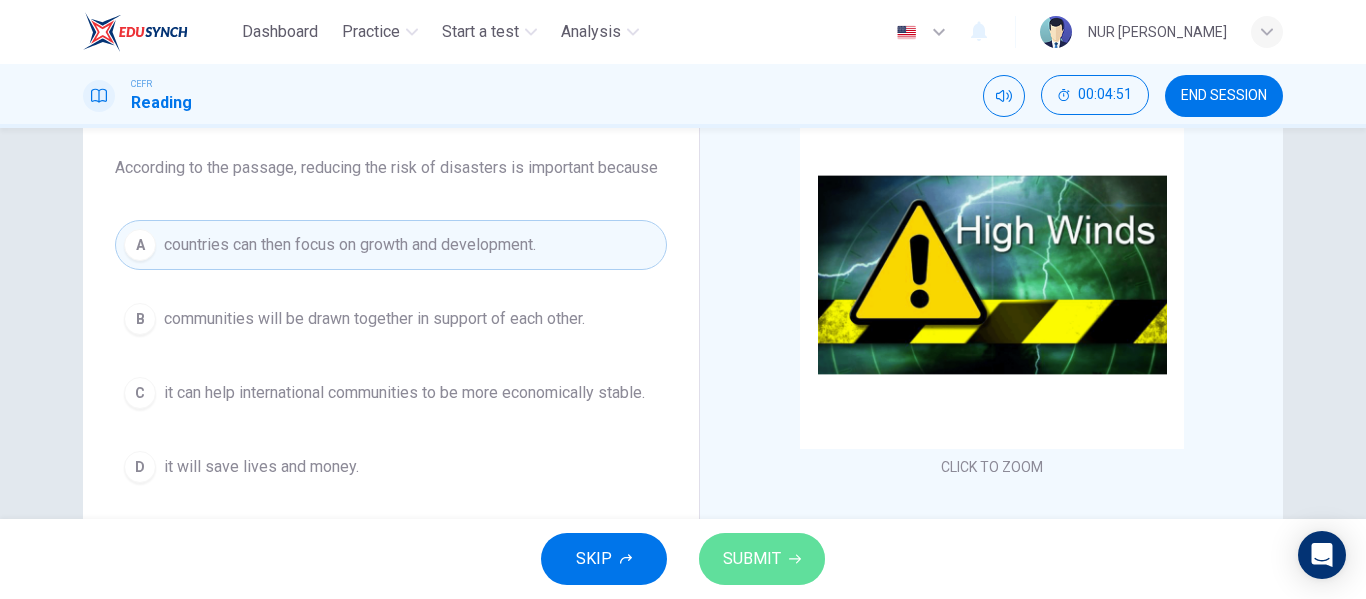click on "SUBMIT" at bounding box center [752, 559] 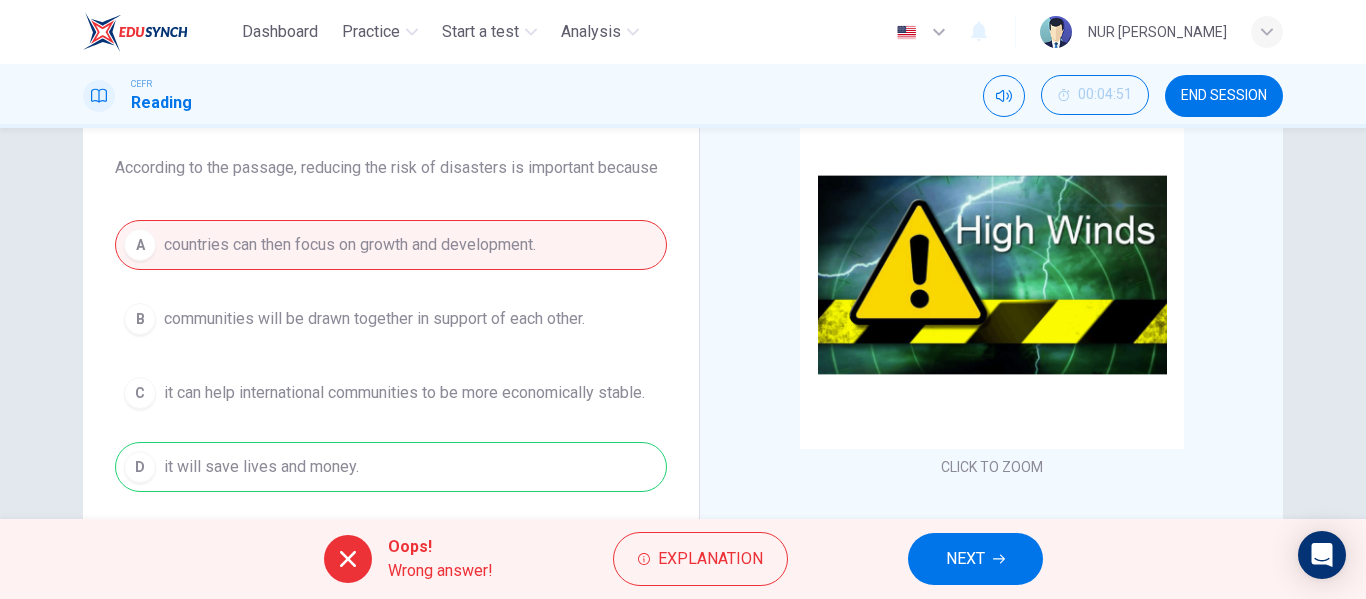 click on "NEXT" at bounding box center (975, 559) 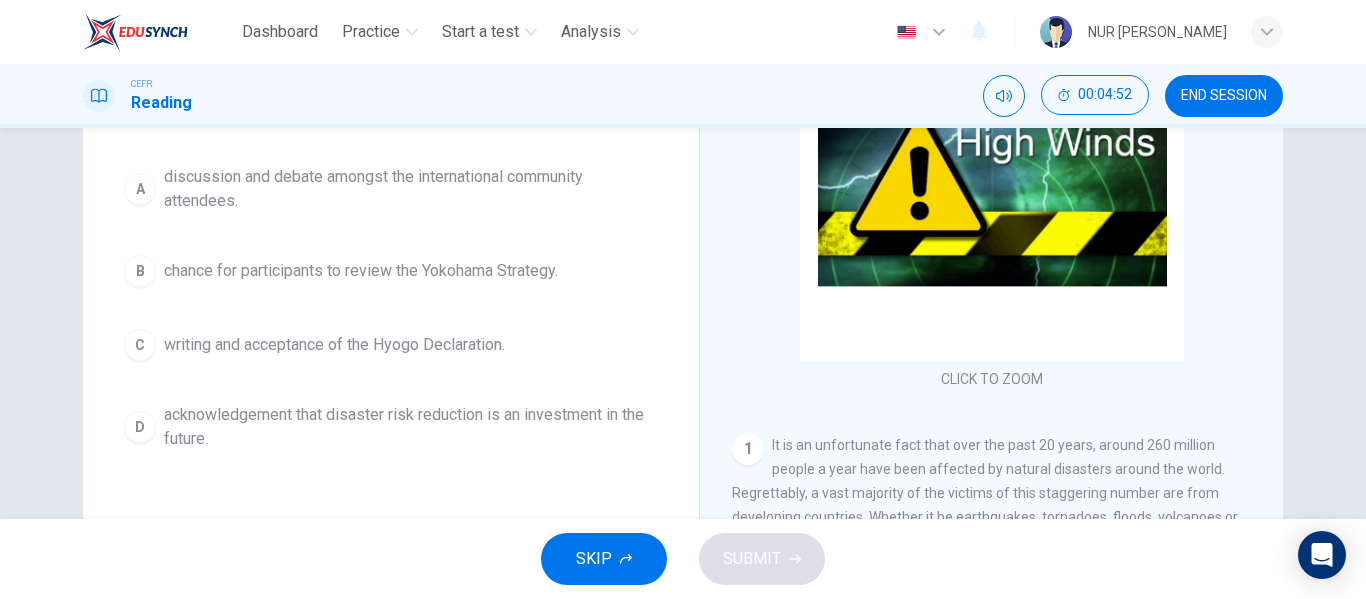 scroll, scrollTop: 384, scrollLeft: 0, axis: vertical 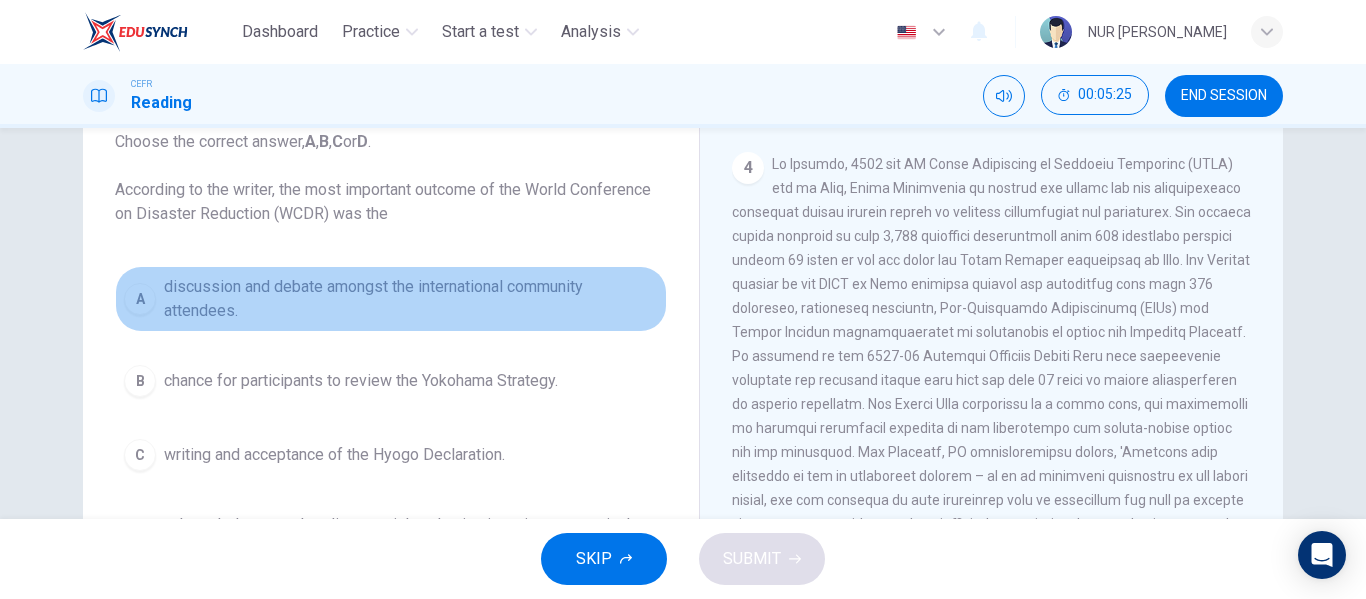 click on "discussion and debate amongst the international community attendees." at bounding box center [411, 299] 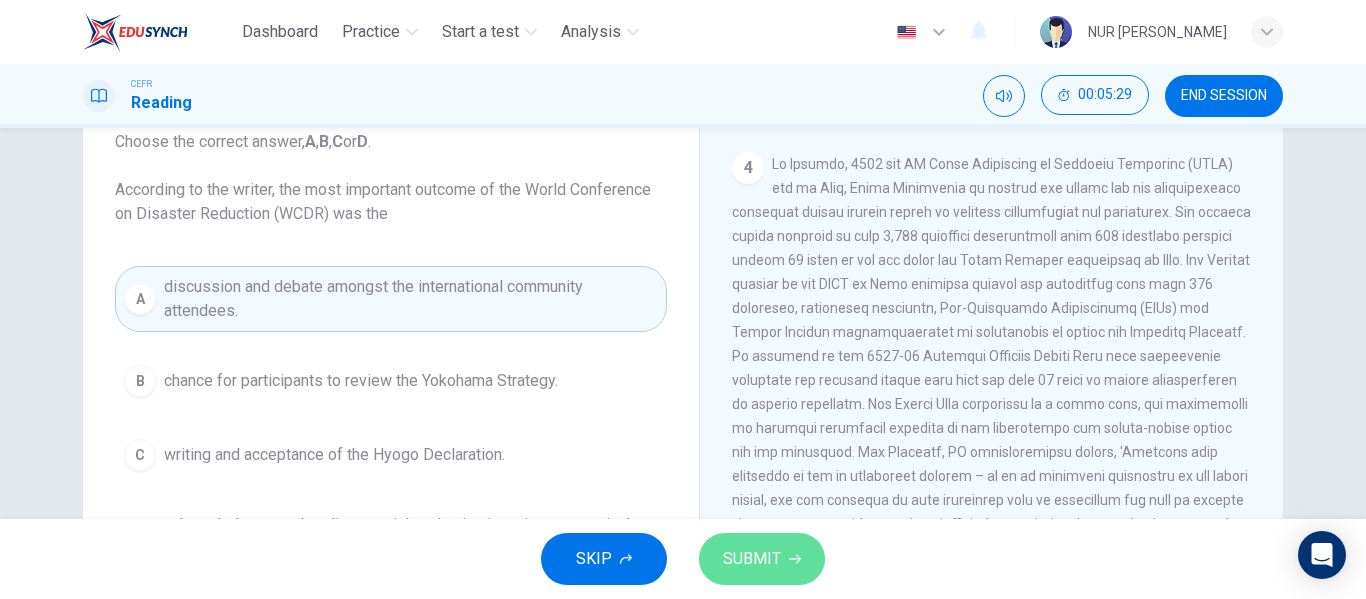 click on "SUBMIT" at bounding box center (752, 559) 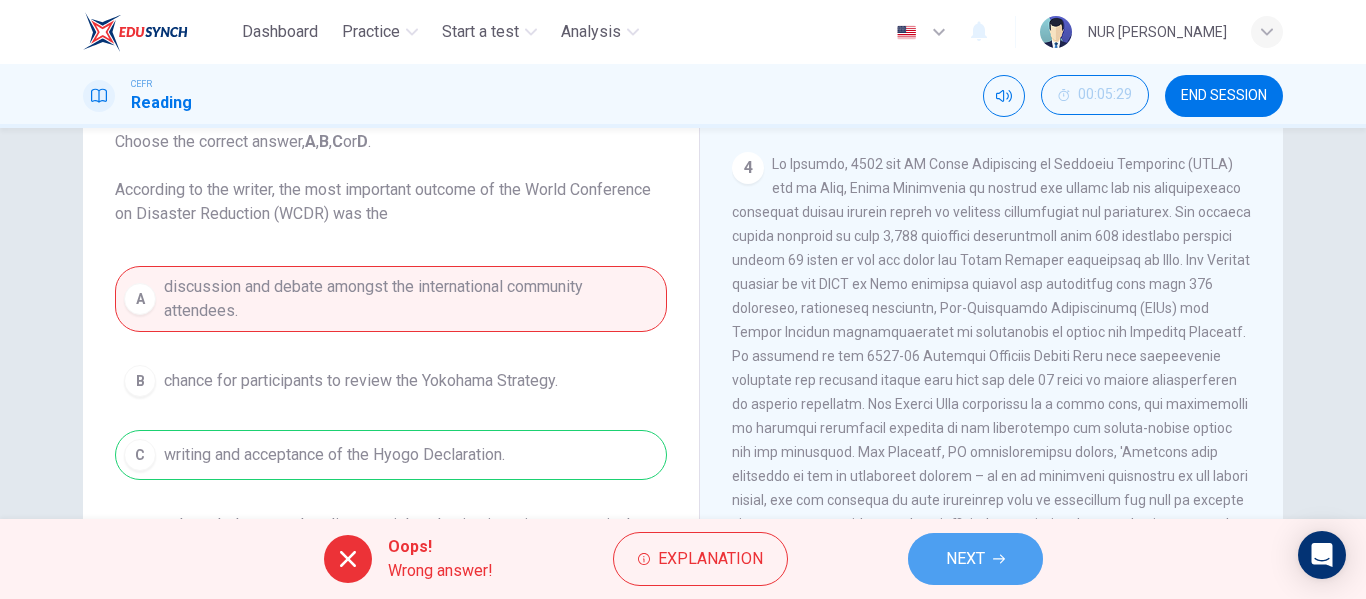 click on "NEXT" at bounding box center [975, 559] 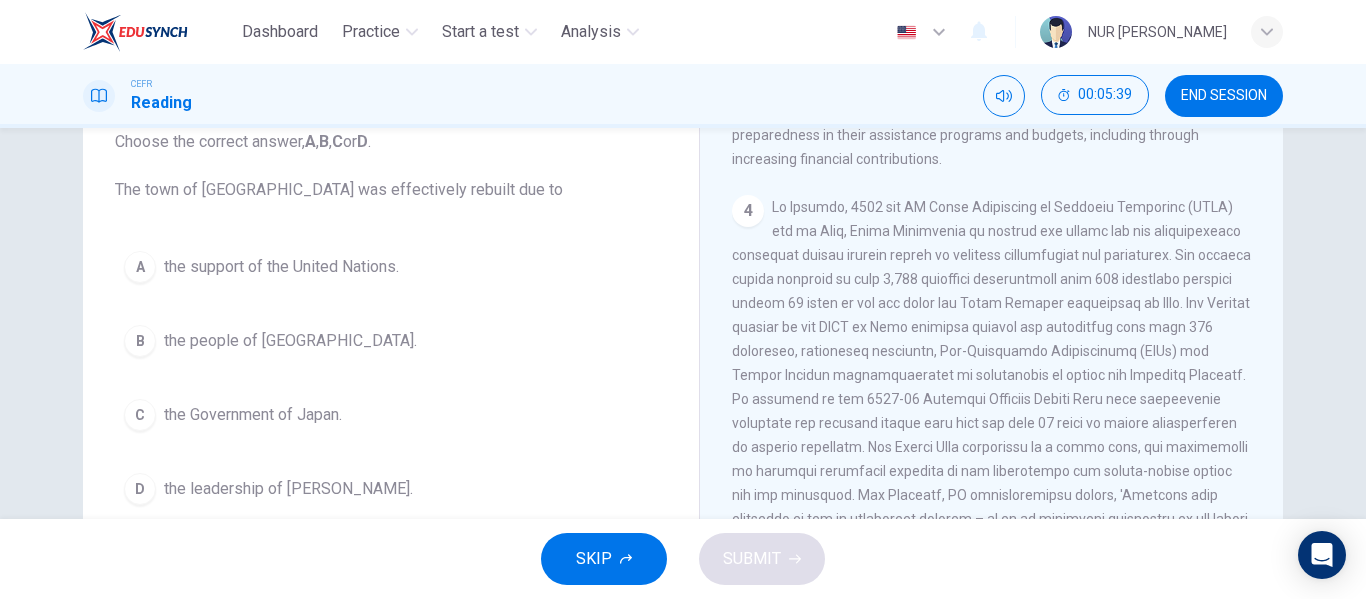 scroll, scrollTop: 1043, scrollLeft: 0, axis: vertical 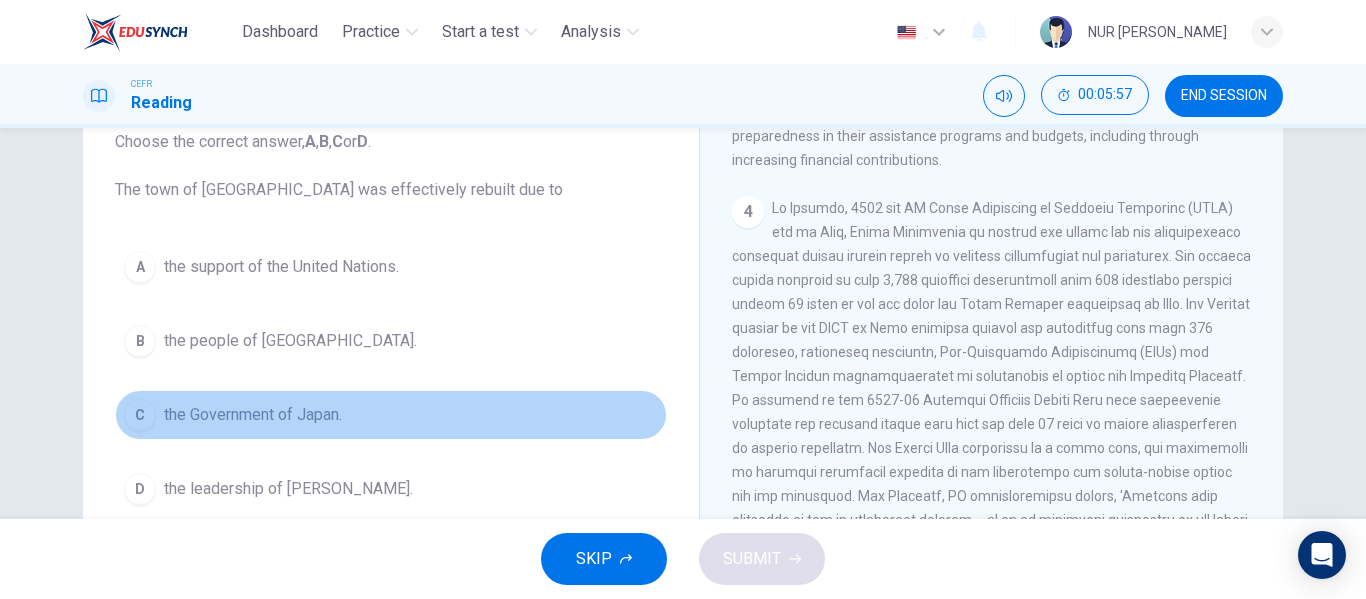 click on "the Government of Japan." at bounding box center [253, 415] 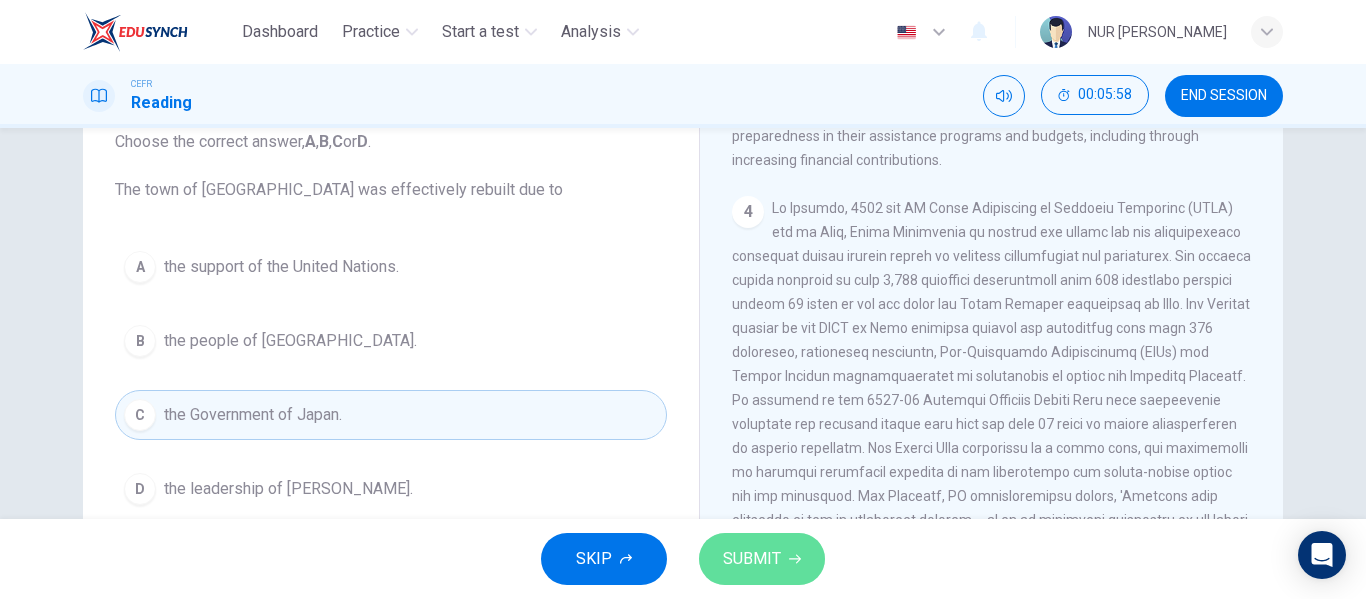 click on "SUBMIT" at bounding box center (762, 559) 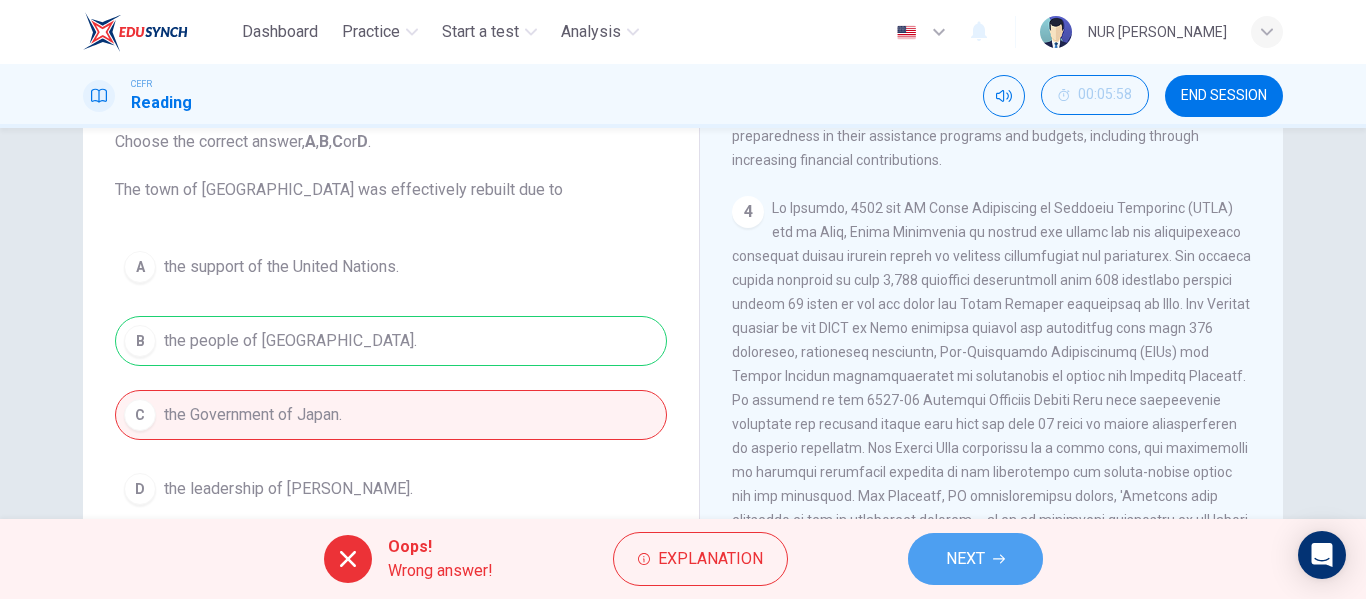 click on "NEXT" at bounding box center (965, 559) 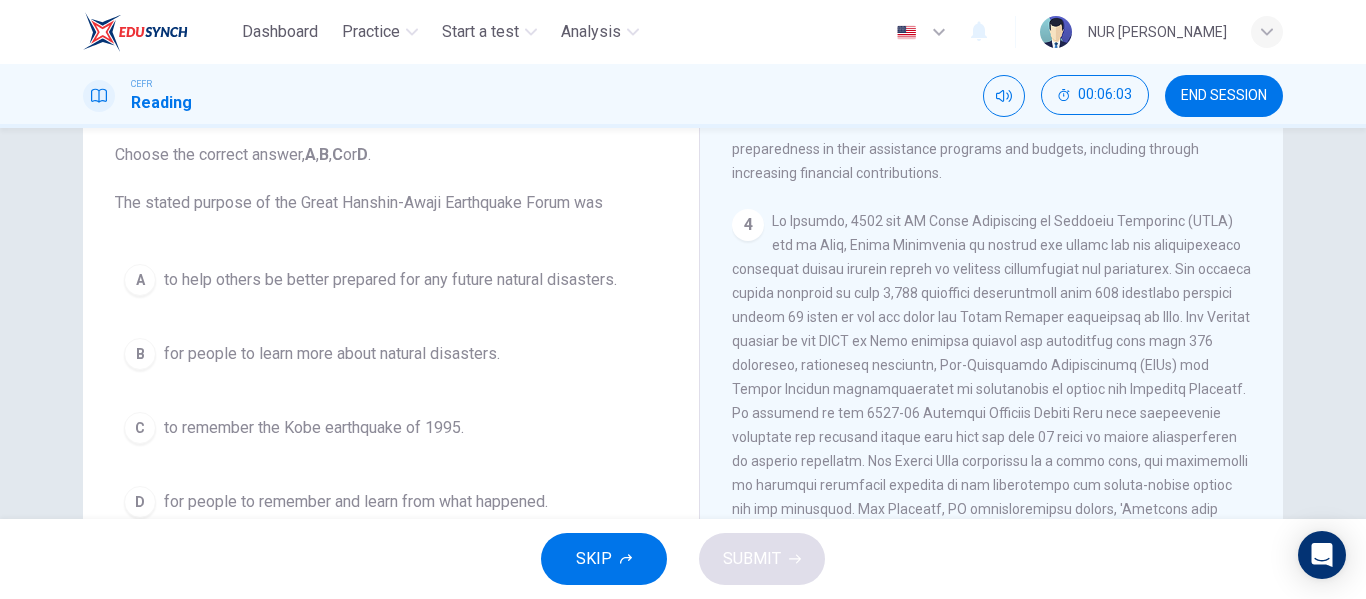 scroll, scrollTop: 122, scrollLeft: 0, axis: vertical 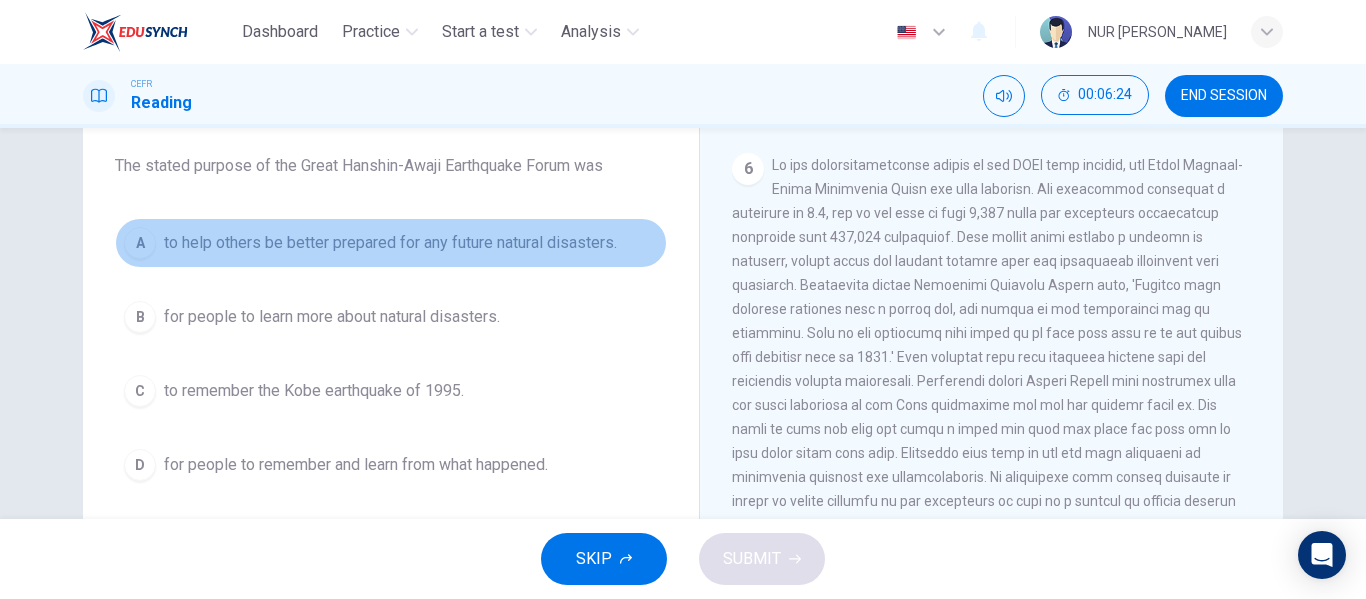 click on "to help others be better prepared for any future natural disasters." at bounding box center (390, 243) 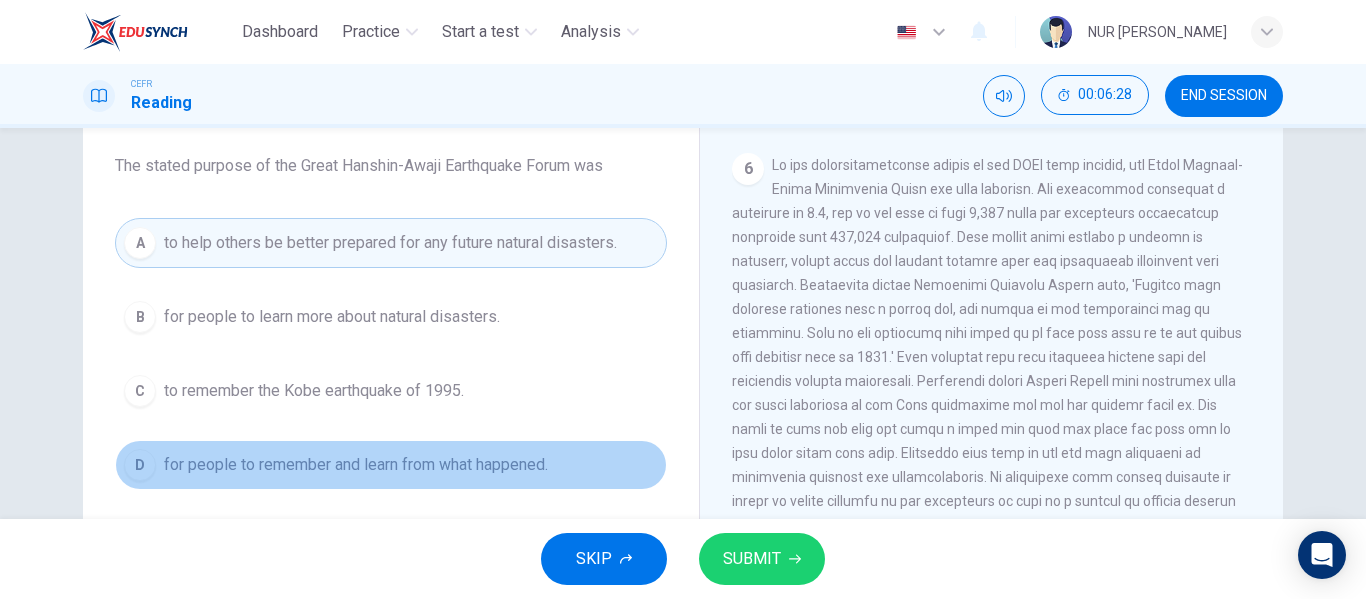 click on "for people to remember and learn from what happened." at bounding box center [356, 465] 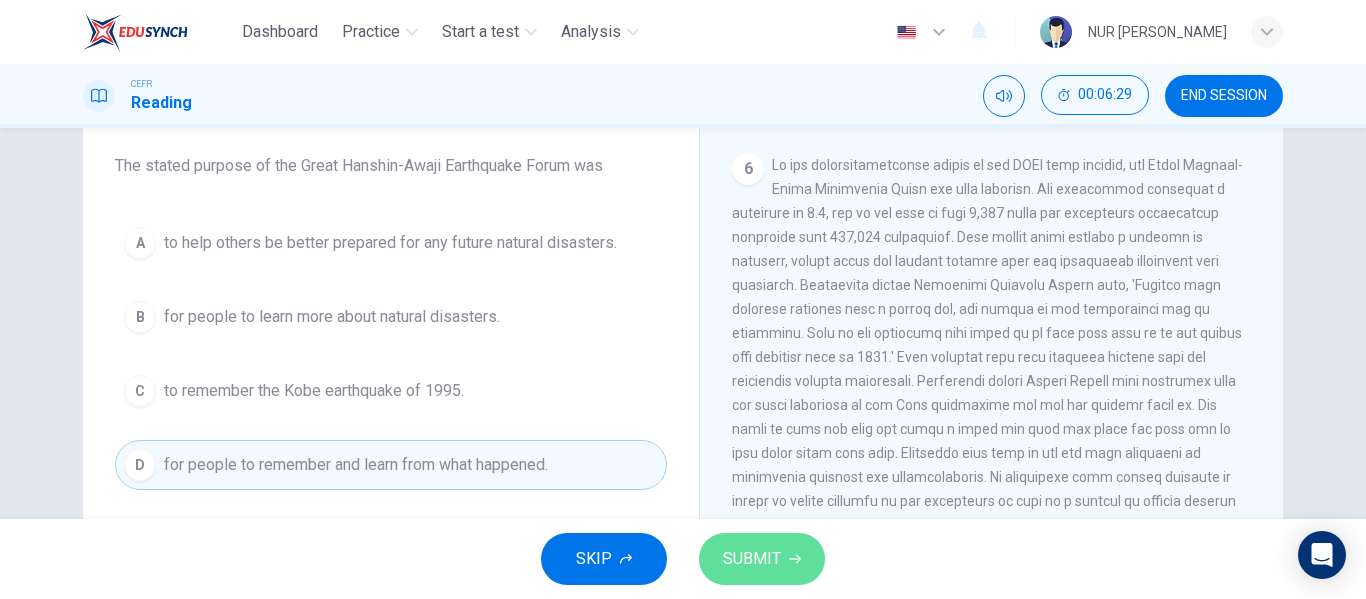 click on "SUBMIT" at bounding box center [752, 559] 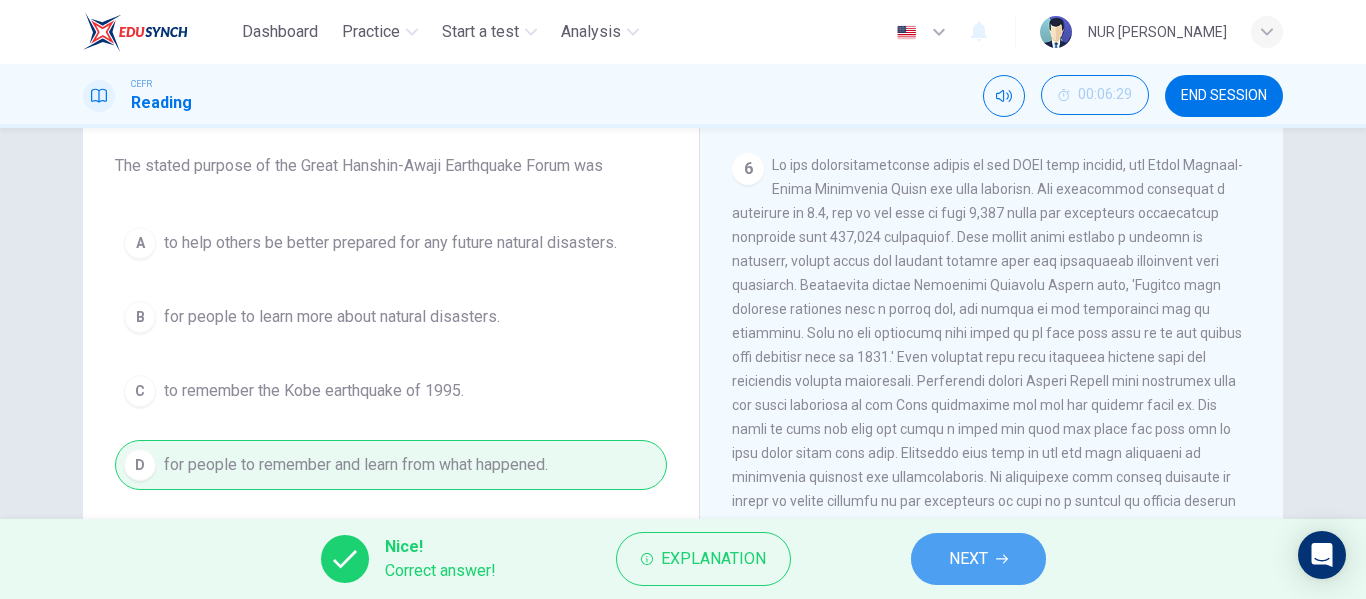 click on "NEXT" at bounding box center [978, 559] 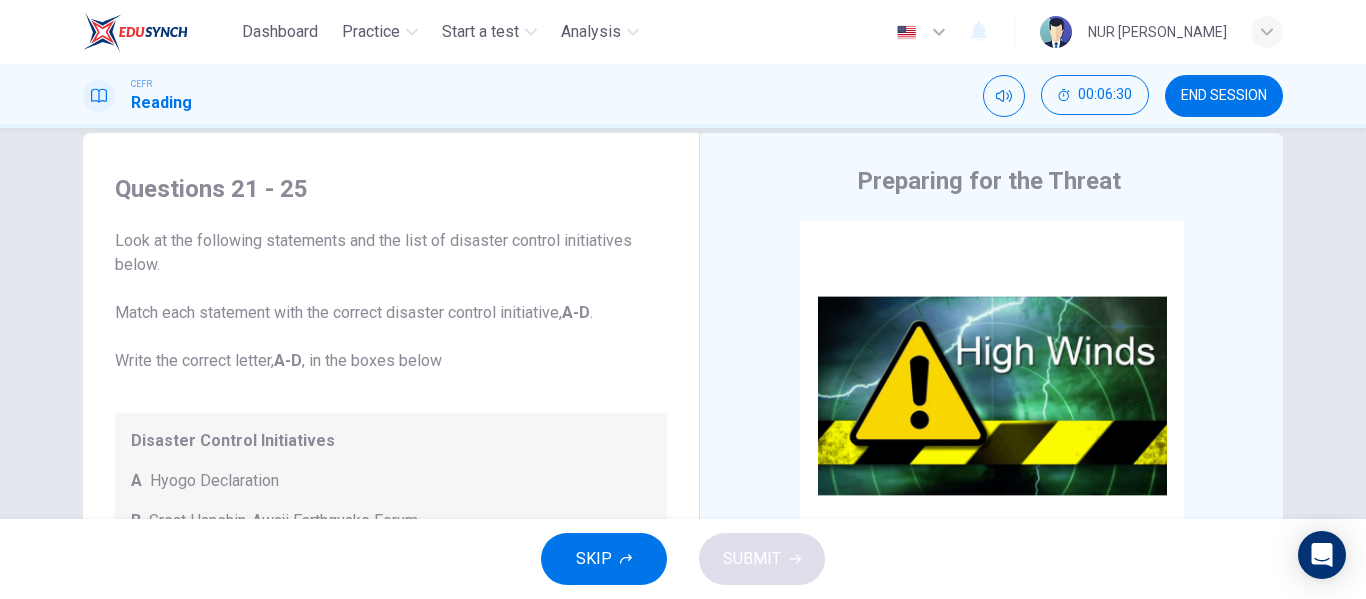 scroll, scrollTop: 31, scrollLeft: 0, axis: vertical 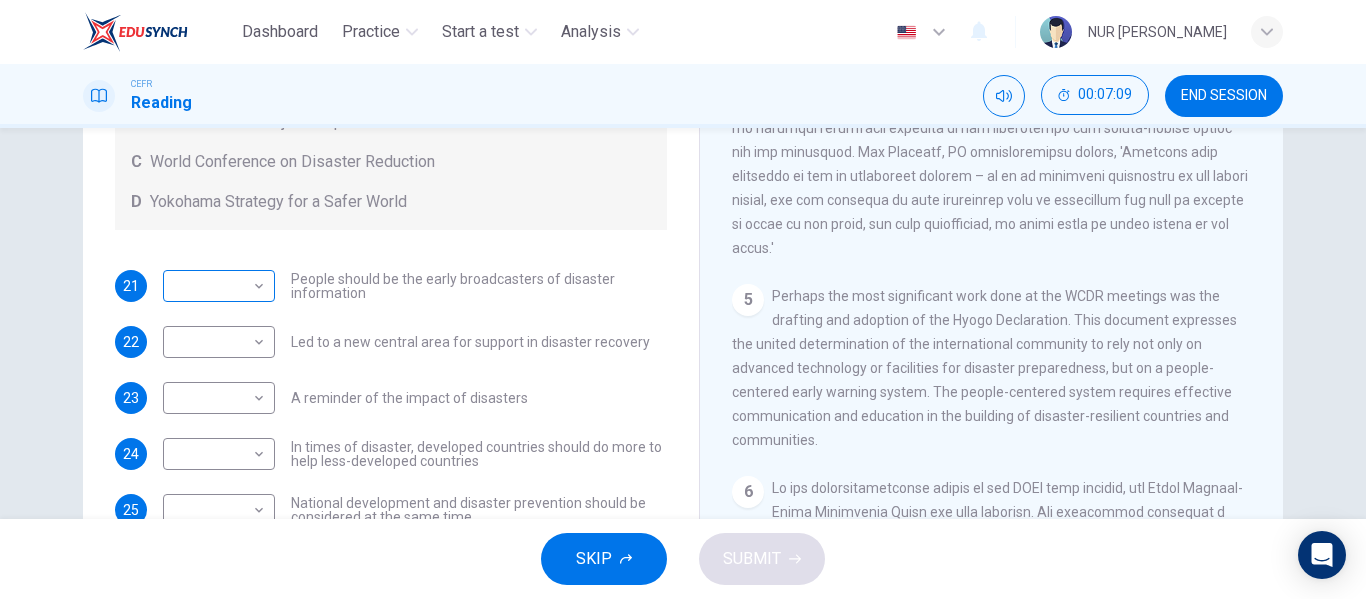 drag, startPoint x: 339, startPoint y: 398, endPoint x: 243, endPoint y: 294, distance: 141.53445 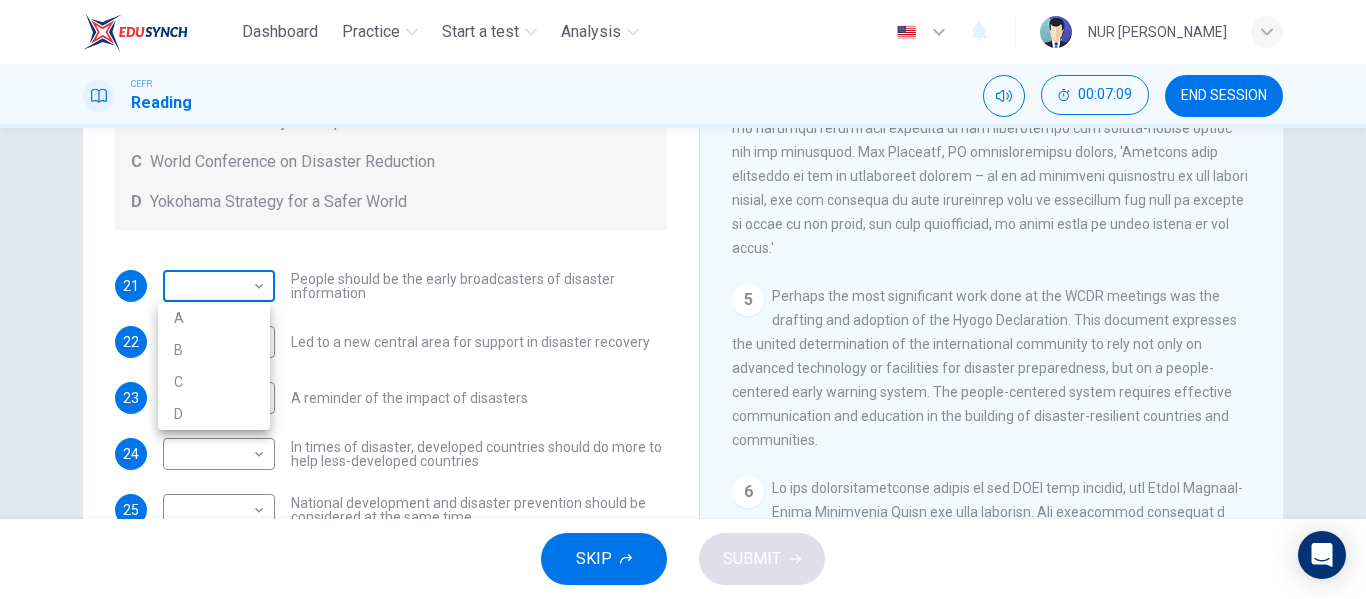 click on "Dashboard Practice Start a test Analysis English en ​ NUR [PERSON_NAME] CEFR Reading 00:07:09 END SESSION Questions 21 - 25 Look at the following statements and the list of disaster control initiatives below.
Match each statement with the correct disaster control initiative,  A-D .
Write the correct letter,  A-D , in the boxes below Disaster Control Initiatives A Hyogo Declaration B Great Hanshin-Awaji Earthquake Forum C World Conference on Disaster Reduction D Yokohama Strategy for a Safer World 21 ​ ​ People should be the early broadcasters of disaster information 22 ​ ​ Led to a new central area for support in disaster recovery 23 ​ ​ A reminder of the impact of disasters 24 ​ ​ In times of disaster, developed countries should do more to help less-developed countries 25 ​ ​ National development and disaster prevention should be considered at the same time Preparing for the Threat CLICK TO ZOOM Click to Zoom 1 2 3 4 5 6 SKIP SUBMIT
Dashboard Practice Start a test A" at bounding box center (683, 299) 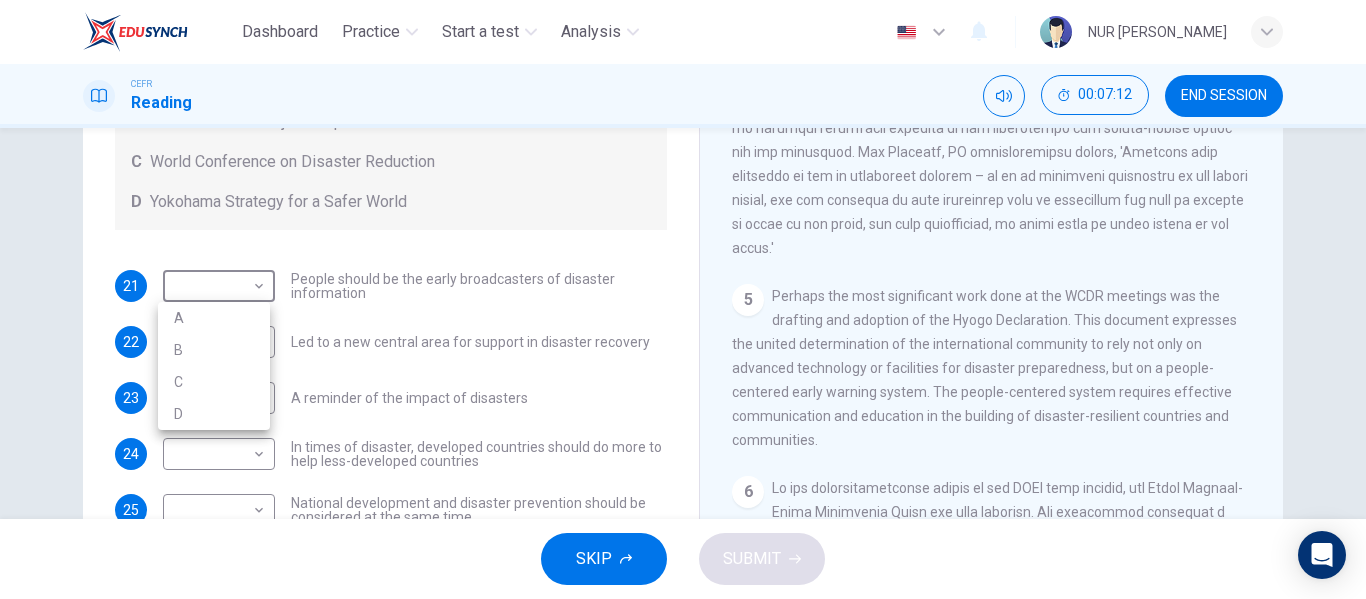 click on "A" at bounding box center (214, 318) 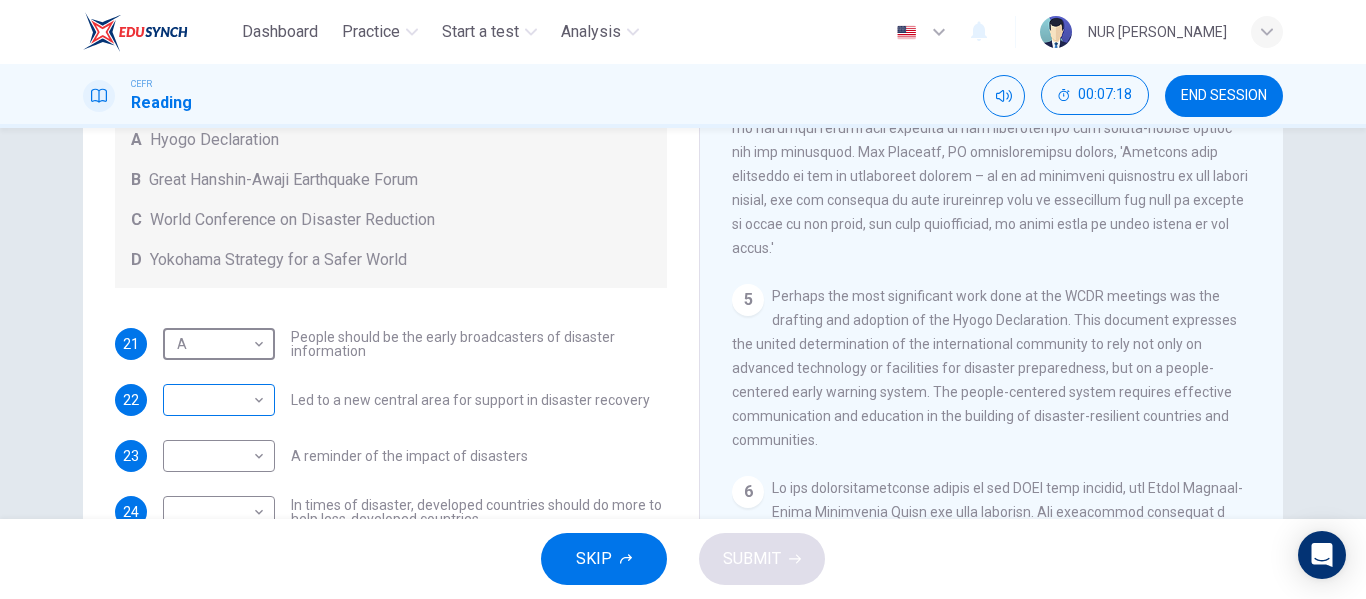 scroll, scrollTop: 78, scrollLeft: 0, axis: vertical 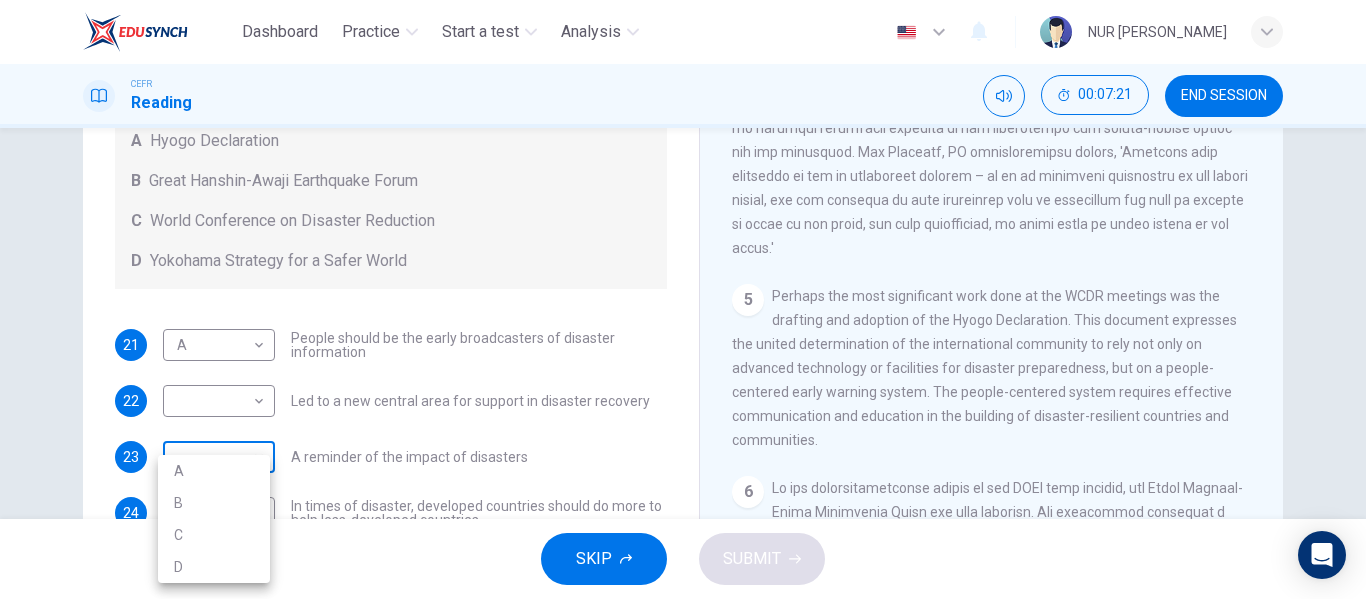 click on "Dashboard Practice Start a test Analysis English en ​ NUR [PERSON_NAME] CEFR Reading 00:07:21 END SESSION Questions 21 - 25 Look at the following statements and the list of disaster control initiatives below.
Match each statement with the correct disaster control initiative,  A-D .
Write the correct letter,  A-D , in the boxes below Disaster Control Initiatives A Hyogo Declaration B Great Hanshin-Awaji Earthquake Forum C World Conference on Disaster Reduction D Yokohama Strategy for a Safer World 21 A A ​ People should be the early broadcasters of disaster information 22 ​ ​ Led to a new central area for support in disaster recovery 23 ​ ​ A reminder of the impact of disasters 24 ​ ​ In times of disaster, developed countries should do more to help less-developed countries 25 ​ ​ National development and disaster prevention should be considered at the same time Preparing for the Threat CLICK TO ZOOM Click to Zoom 1 2 3 4 5 6 SKIP SUBMIT
Dashboard Practice Start a test A" at bounding box center [683, 299] 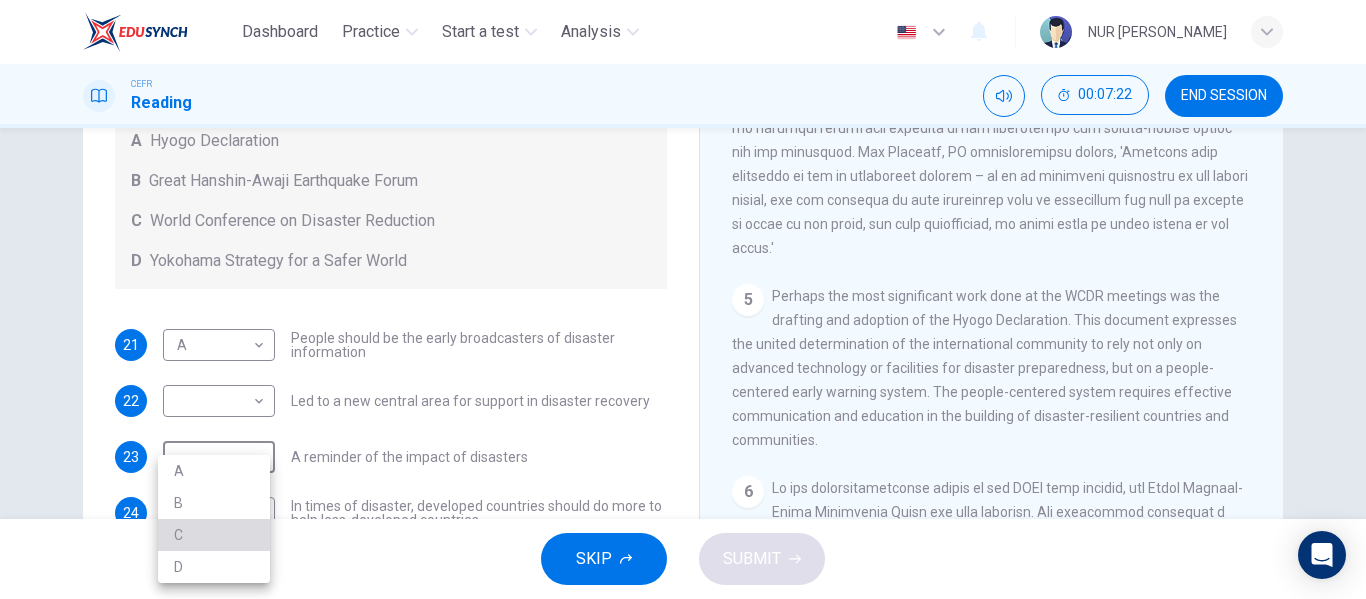 click on "C" at bounding box center [214, 535] 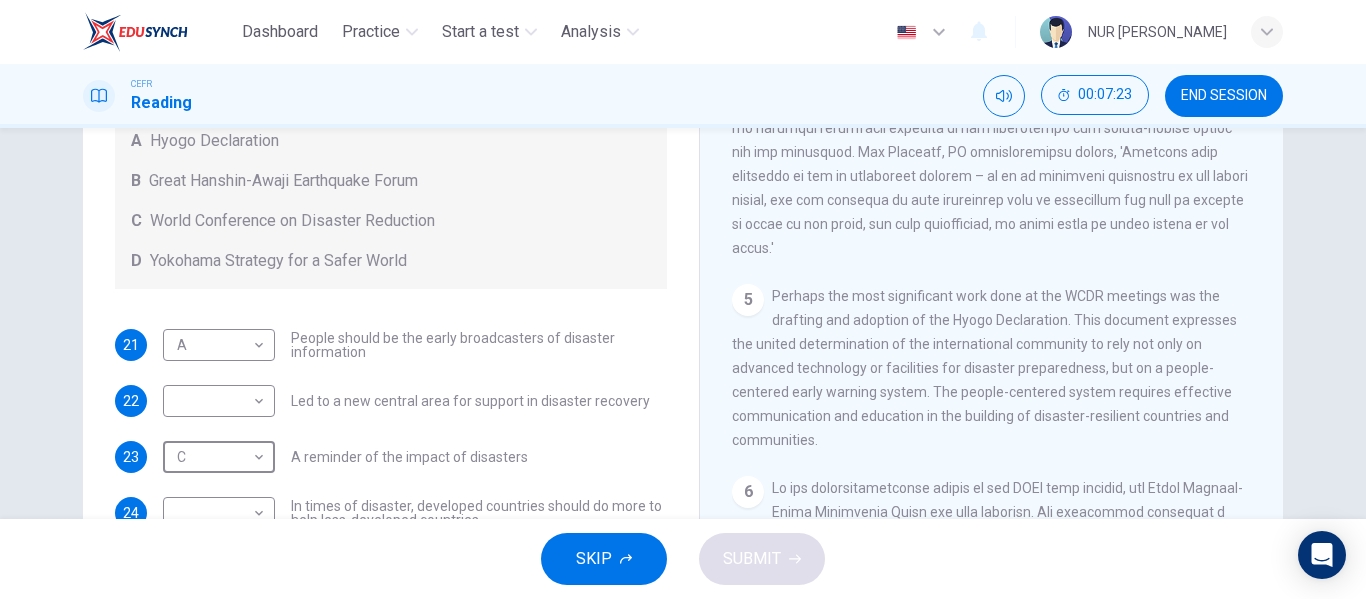 scroll, scrollTop: 137, scrollLeft: 0, axis: vertical 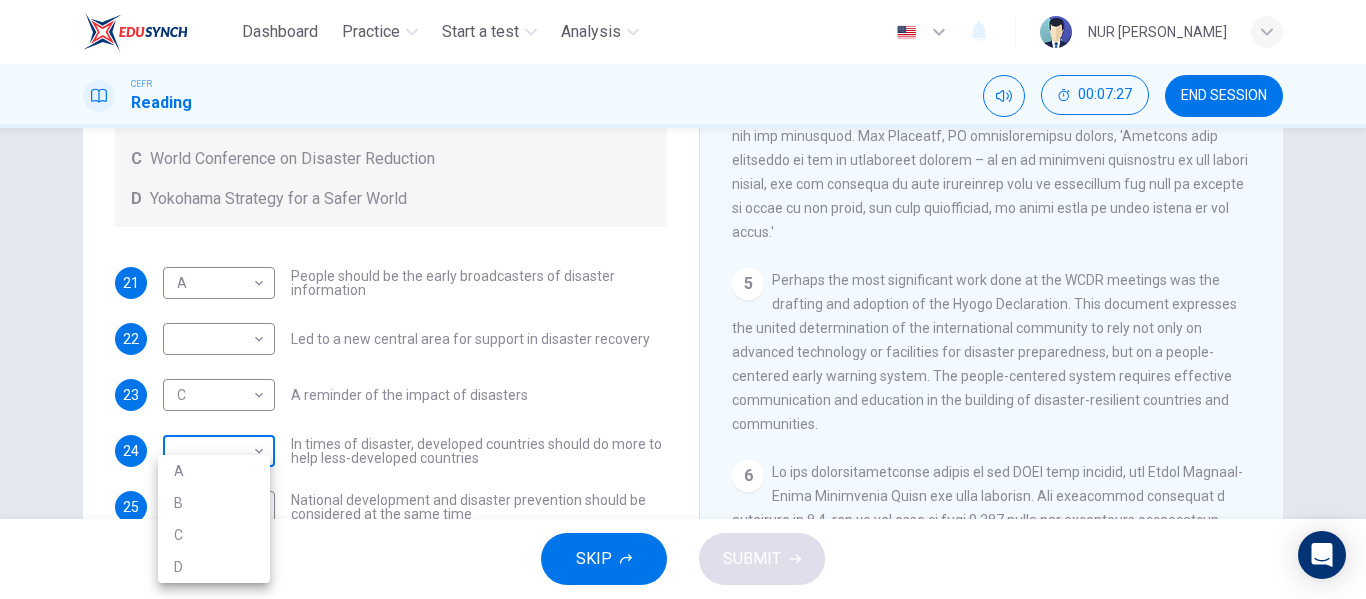 click on "Dashboard Practice Start a test Analysis English en ​ NUR [PERSON_NAME] CEFR Reading 00:07:27 END SESSION Questions 21 - 25 Look at the following statements and the list of disaster control initiatives below.
Match each statement with the correct disaster control initiative,  A-D .
Write the correct letter,  A-D , in the boxes below Disaster Control Initiatives A Hyogo Declaration B Great Hanshin-Awaji Earthquake Forum C World Conference on Disaster Reduction D Yokohama Strategy for a Safer World 21 A A ​ People should be the early broadcasters of disaster information 22 ​ ​ Led to a new central area for support in disaster recovery 23 C C ​ A reminder of the impact of disasters 24 ​ ​ In times of disaster, developed countries should do more to help less-developed countries 25 ​ ​ National development and disaster prevention should be considered at the same time Preparing for the Threat CLICK TO ZOOM Click to Zoom 1 2 3 4 5 6 SKIP SUBMIT
Dashboard Practice Start a test A" at bounding box center [683, 299] 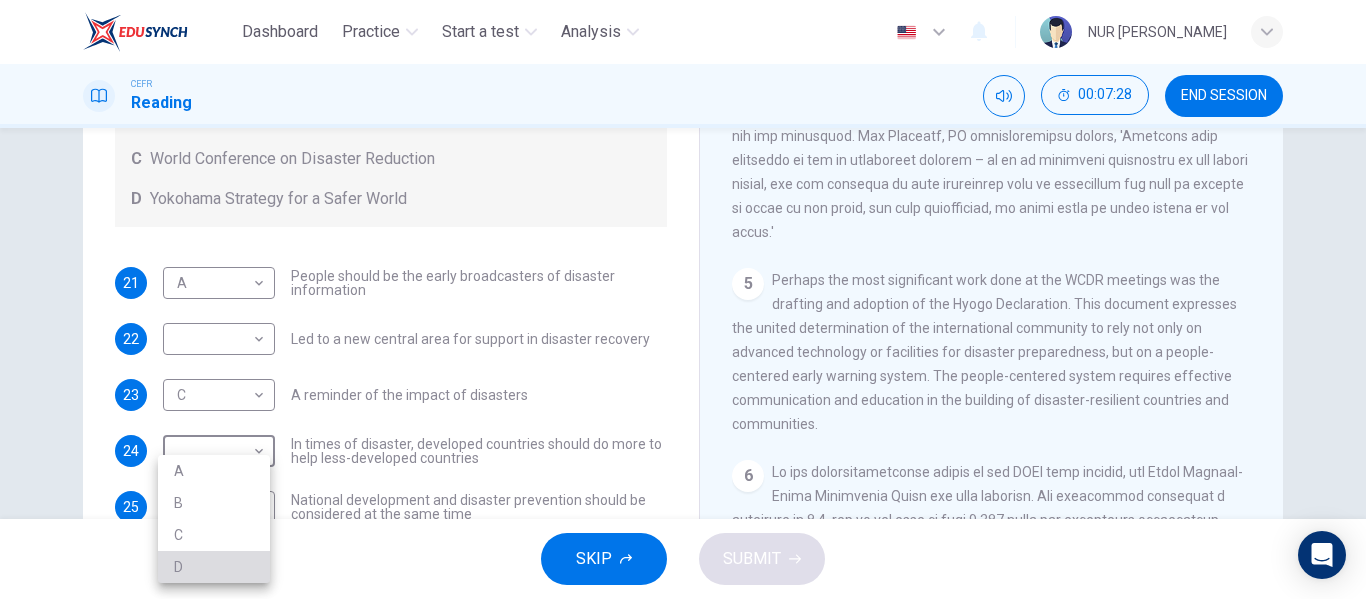 click on "D" at bounding box center [214, 567] 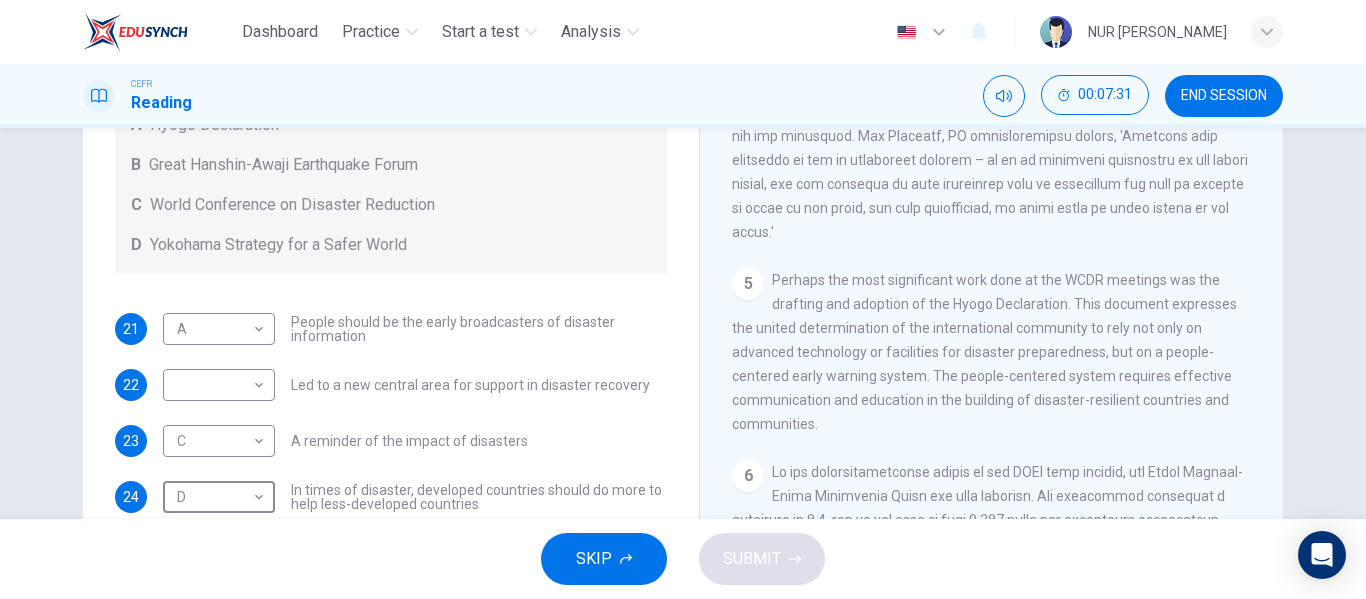 scroll, scrollTop: 79, scrollLeft: 0, axis: vertical 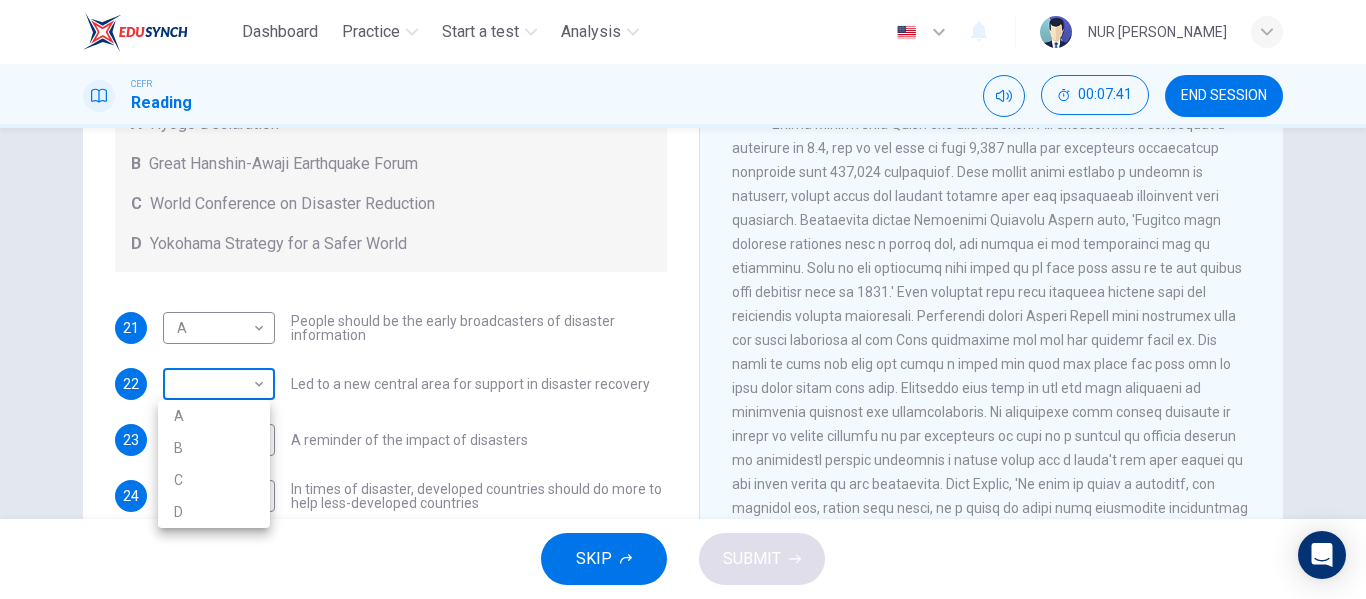 click on "Dashboard Practice Start a test Analysis English en ​ NUR [PERSON_NAME] CEFR Reading 00:07:41 END SESSION Questions 21 - 25 Look at the following statements and the list of disaster control initiatives below.
Match each statement with the correct disaster control initiative,  A-D .
Write the correct letter,  A-D , in the boxes below Disaster Control Initiatives A Hyogo Declaration B Great Hanshin-Awaji Earthquake Forum C World Conference on Disaster Reduction D Yokohama Strategy for a Safer World 21 A A ​ People should be the early broadcasters of disaster information 22 ​ ​ Led to a new central area for support in disaster recovery 23 C C ​ A reminder of the impact of disasters 24 D D ​ In times of disaster, developed countries should do more to help less-developed countries 25 ​ ​ National development and disaster prevention should be considered at the same time Preparing for the Threat CLICK TO ZOOM Click to Zoom 1 2 3 4 5 6 SKIP SUBMIT
Dashboard Practice Start a test A" at bounding box center (683, 299) 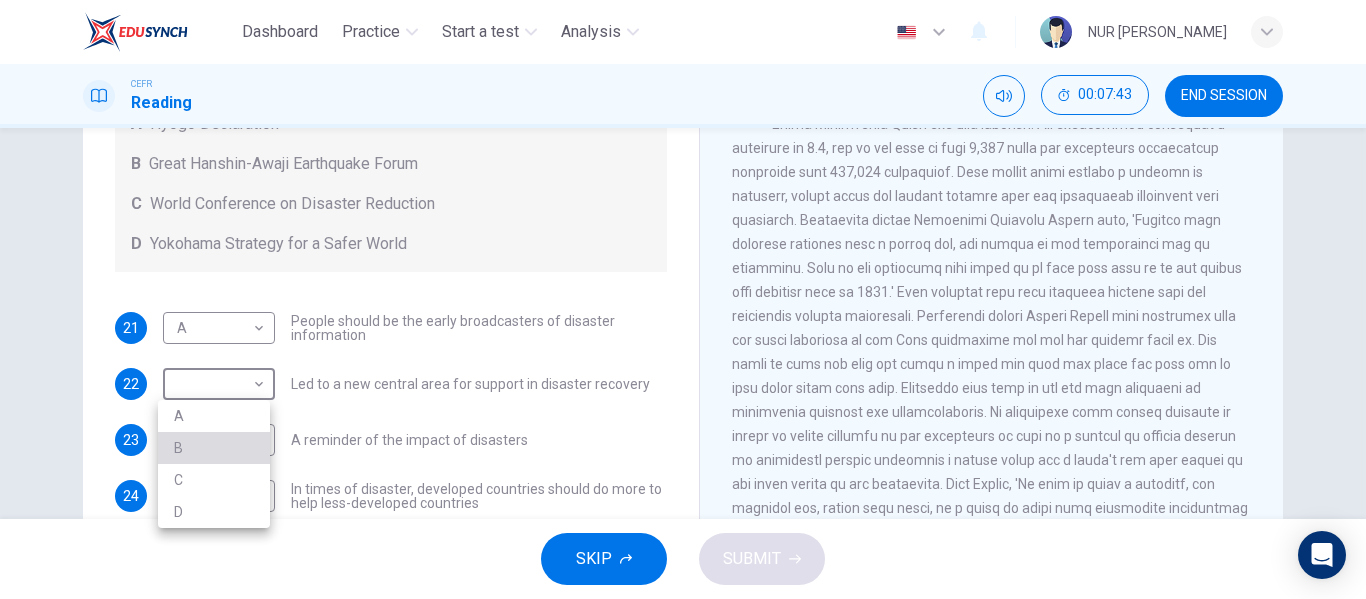 click on "B" at bounding box center [214, 448] 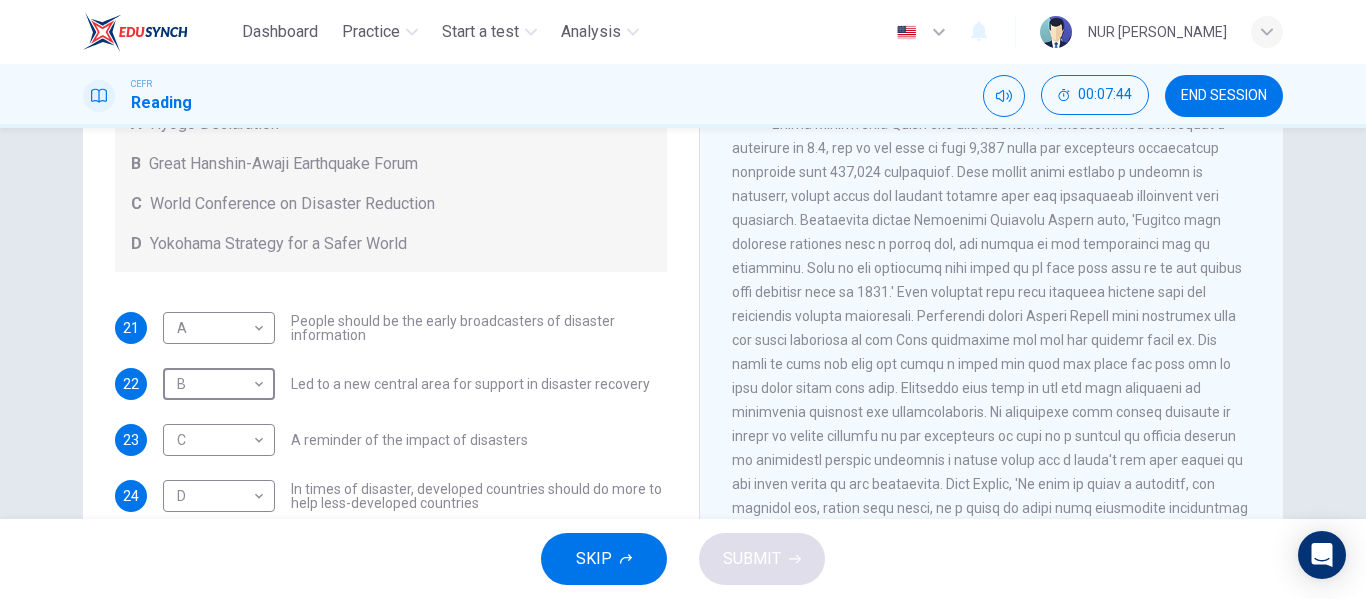 scroll, scrollTop: 137, scrollLeft: 0, axis: vertical 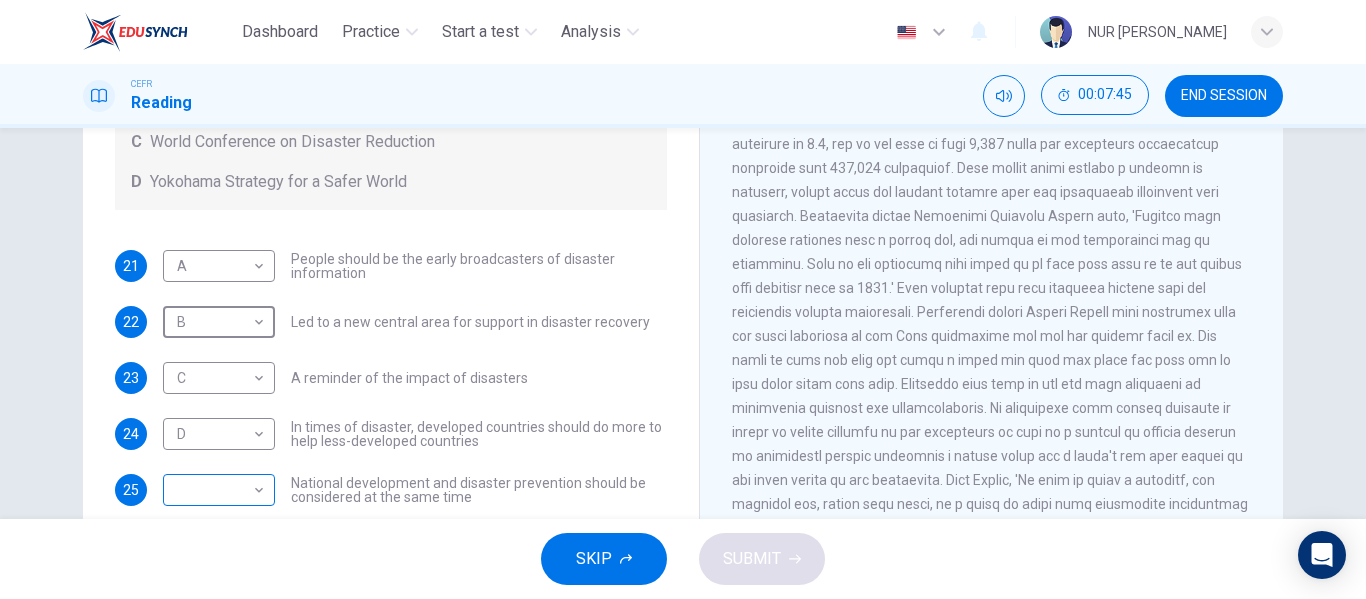 click on "Dashboard Practice Start a test Analysis English en ​ NUR [PERSON_NAME] CEFR Reading 00:07:45 END SESSION Questions 21 - 25 Look at the following statements and the list of disaster control initiatives below.
Match each statement with the correct disaster control initiative,  A-D .
Write the correct letter,  A-D , in the boxes below Disaster Control Initiatives A Hyogo Declaration B Great Hanshin-Awaji Earthquake Forum C World Conference on Disaster Reduction D Yokohama Strategy for a Safer World 21 A A ​ People should be the early broadcasters of disaster information 22 B B ​ Led to a new central area for support in disaster recovery 23 C C ​ A reminder of the impact of disasters 24 D D ​ In times of disaster, developed countries should do more to help less-developed countries 25 ​ ​ National development and disaster prevention should be considered at the same time Preparing for the Threat CLICK TO ZOOM Click to Zoom 1 2 3 4 5 6 SKIP SUBMIT
Dashboard Practice Start a test" at bounding box center (683, 299) 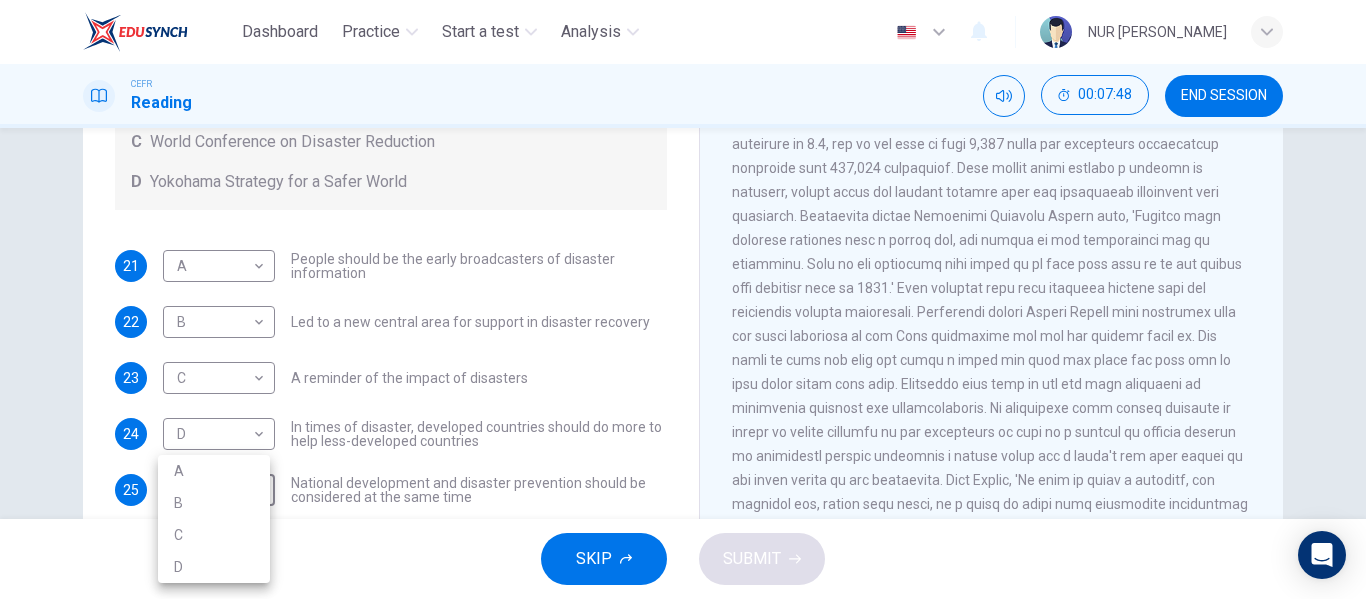 click at bounding box center [683, 299] 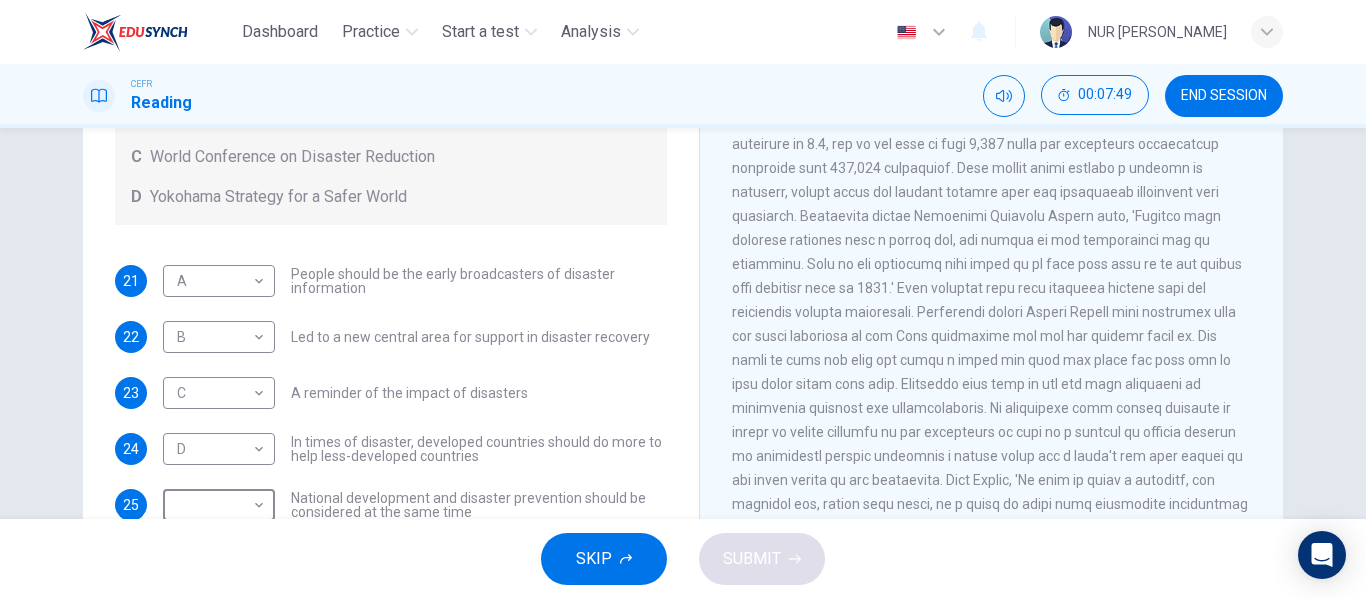 scroll, scrollTop: 137, scrollLeft: 0, axis: vertical 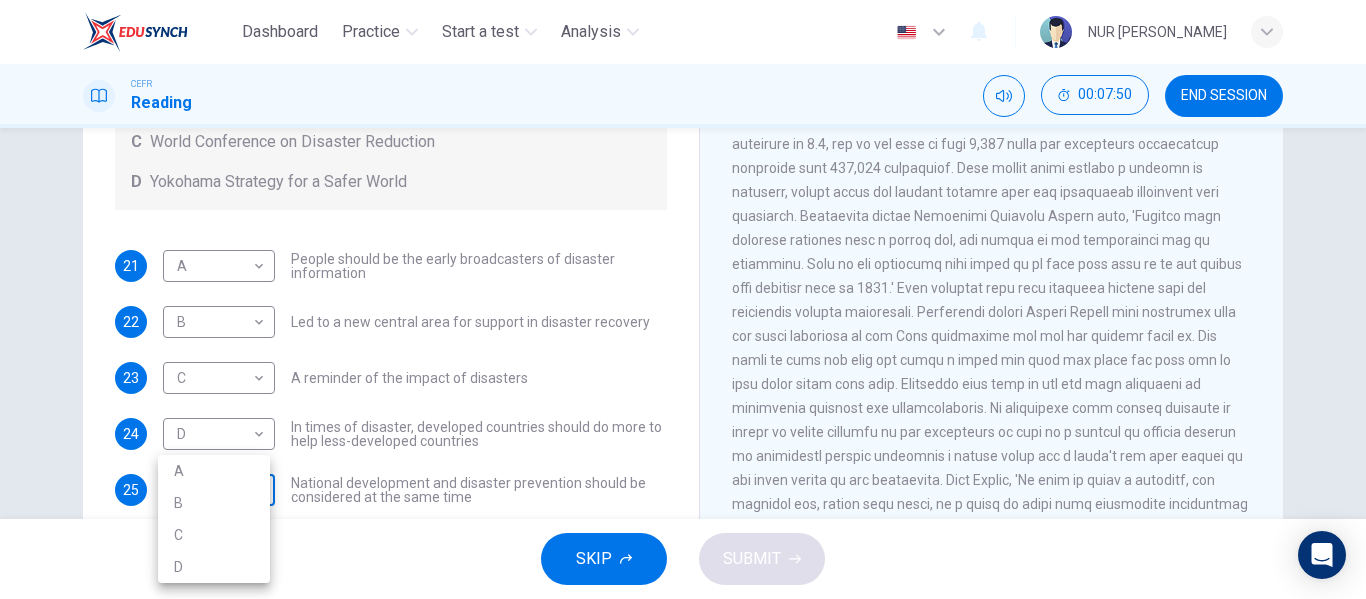 click on "Dashboard Practice Start a test Analysis English en ​ NUR [PERSON_NAME] CEFR Reading 00:07:50 END SESSION Questions 21 - 25 Look at the following statements and the list of disaster control initiatives below.
Match each statement with the correct disaster control initiative,  A-D .
Write the correct letter,  A-D , in the boxes below Disaster Control Initiatives A Hyogo Declaration B Great Hanshin-Awaji Earthquake Forum C World Conference on Disaster Reduction D Yokohama Strategy for a Safer World 21 A A ​ People should be the early broadcasters of disaster information 22 B B ​ Led to a new central area for support in disaster recovery 23 C C ​ A reminder of the impact of disasters 24 D D ​ In times of disaster, developed countries should do more to help less-developed countries 25 ​ ​ National development and disaster prevention should be considered at the same time Preparing for the Threat CLICK TO ZOOM Click to Zoom 1 2 3 4 5 6 SKIP SUBMIT
Dashboard Practice Start a test A" at bounding box center [683, 299] 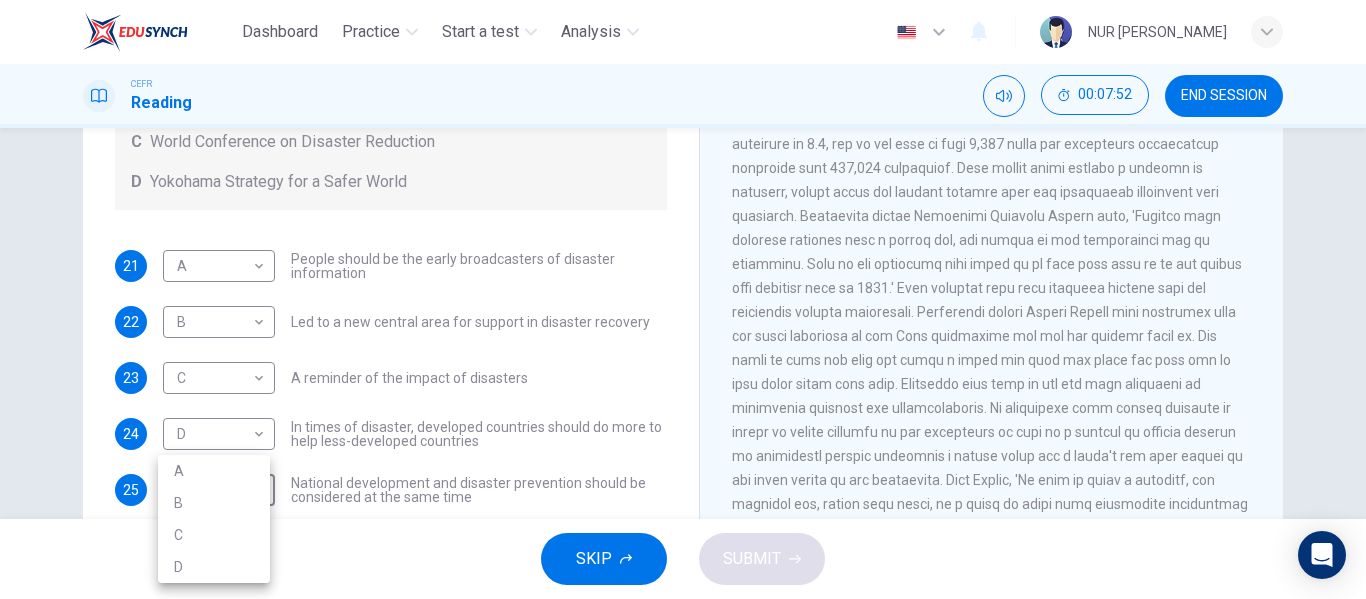 click at bounding box center [683, 299] 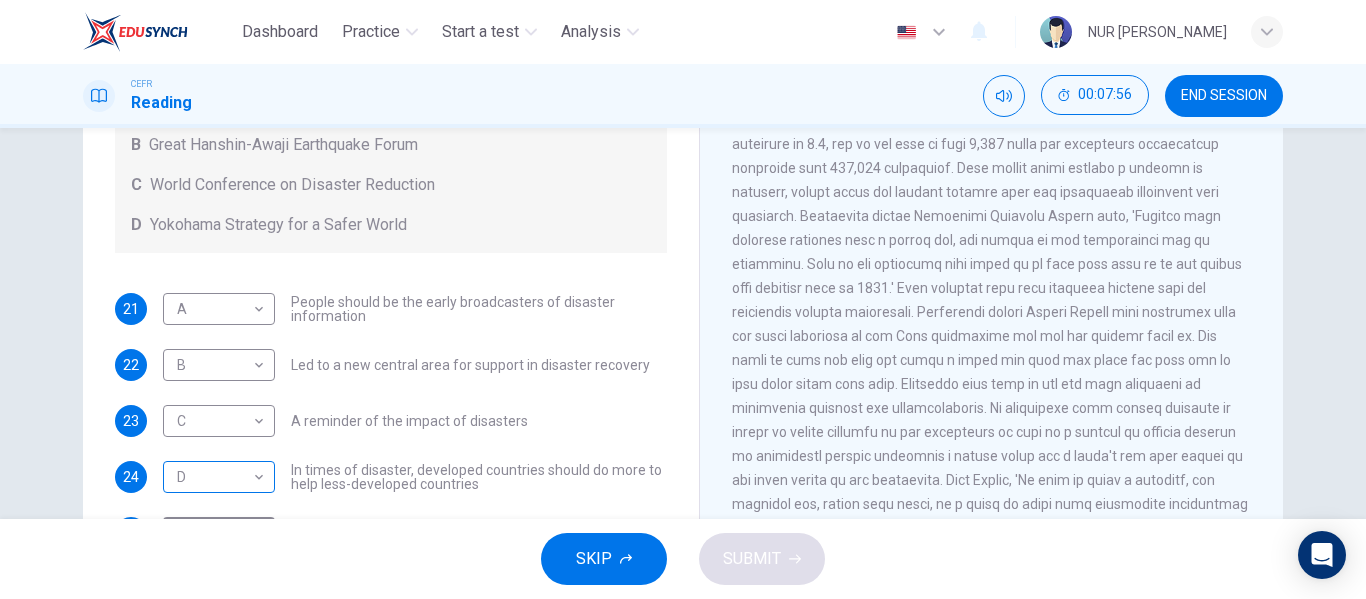 scroll, scrollTop: 137, scrollLeft: 0, axis: vertical 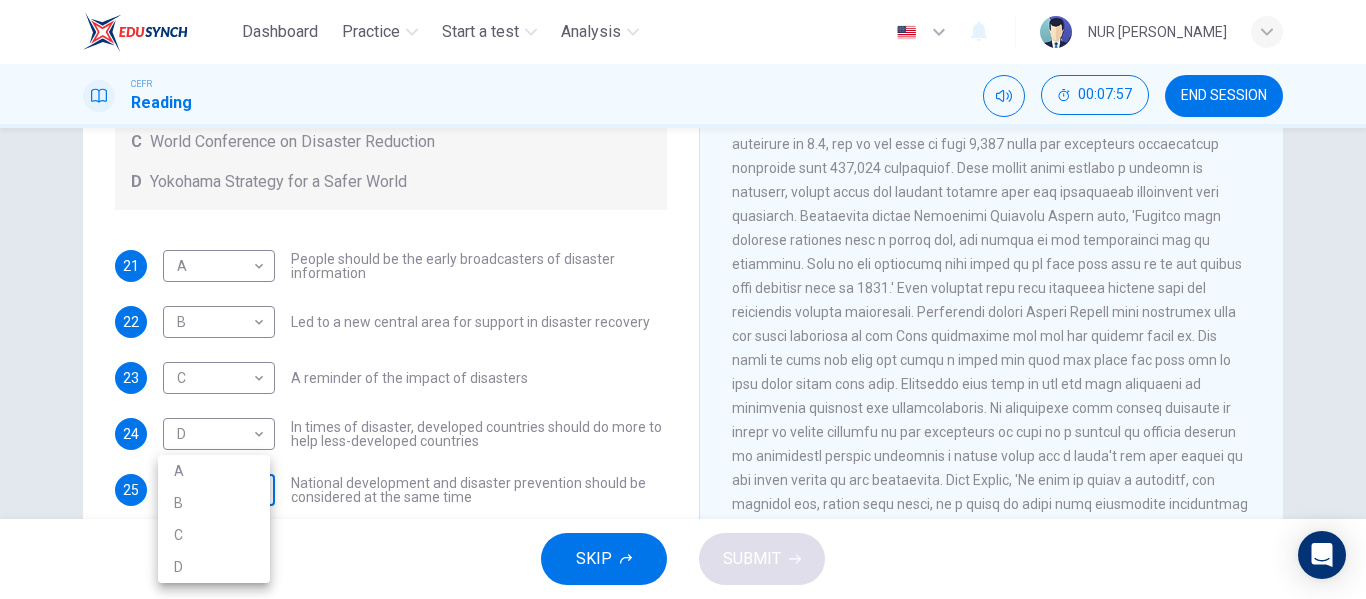 click on "Dashboard Practice Start a test Analysis English en ​ NUR [PERSON_NAME] CEFR Reading 00:07:57 END SESSION Questions 21 - 25 Look at the following statements and the list of disaster control initiatives below.
Match each statement with the correct disaster control initiative,  A-D .
Write the correct letter,  A-D , in the boxes below Disaster Control Initiatives A Hyogo Declaration B Great Hanshin-Awaji Earthquake Forum C World Conference on Disaster Reduction D Yokohama Strategy for a Safer World 21 A A ​ People should be the early broadcasters of disaster information 22 B B ​ Led to a new central area for support in disaster recovery 23 C C ​ A reminder of the impact of disasters 24 D D ​ In times of disaster, developed countries should do more to help less-developed countries 25 ​ ​ National development and disaster prevention should be considered at the same time Preparing for the Threat CLICK TO ZOOM Click to Zoom 1 2 3 4 5 6 SKIP SUBMIT
Dashboard Practice Start a test A" at bounding box center [683, 299] 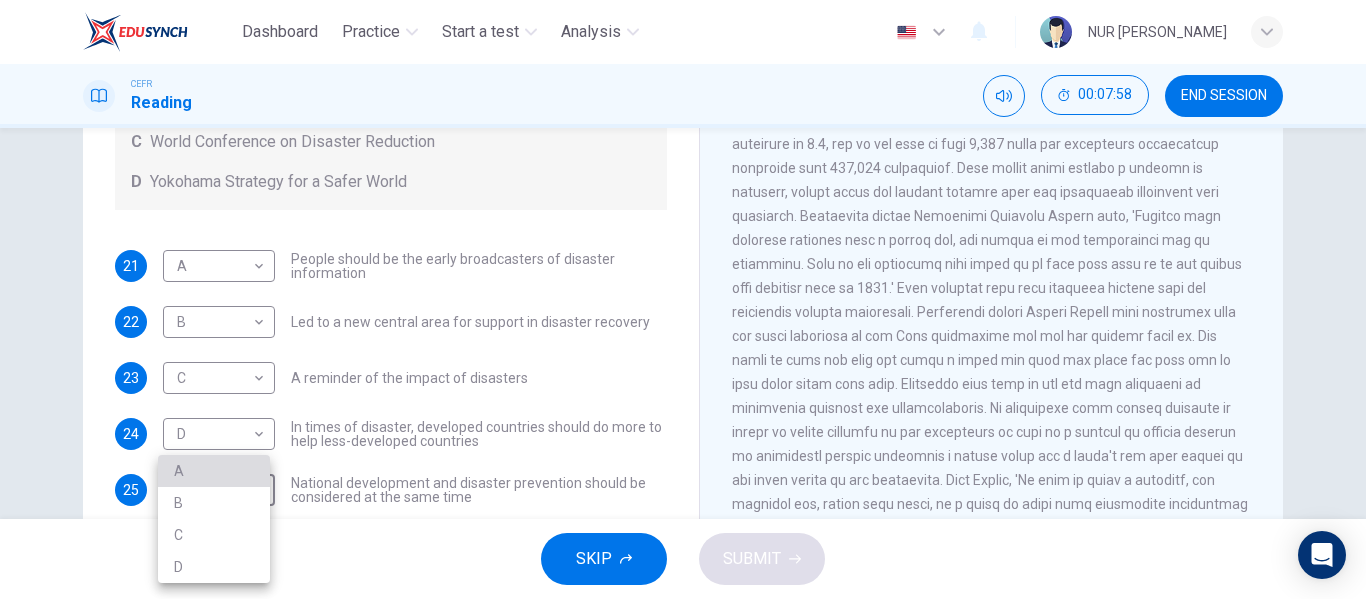 click on "A" at bounding box center (214, 471) 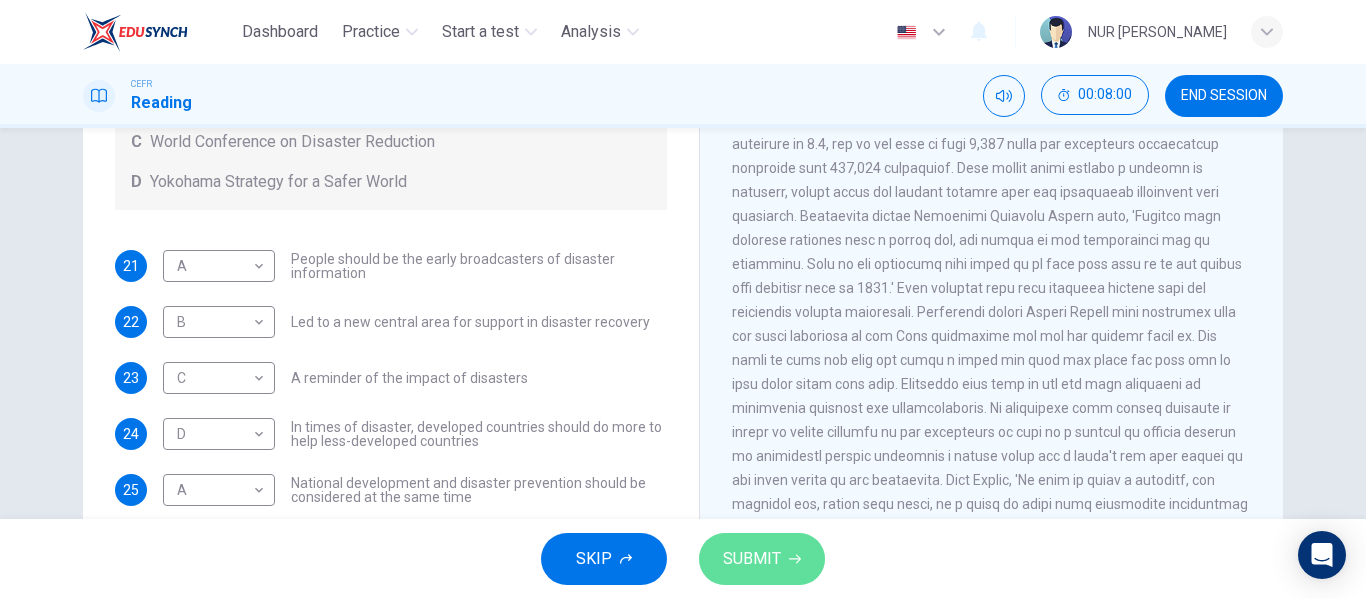 click on "SUBMIT" at bounding box center [752, 559] 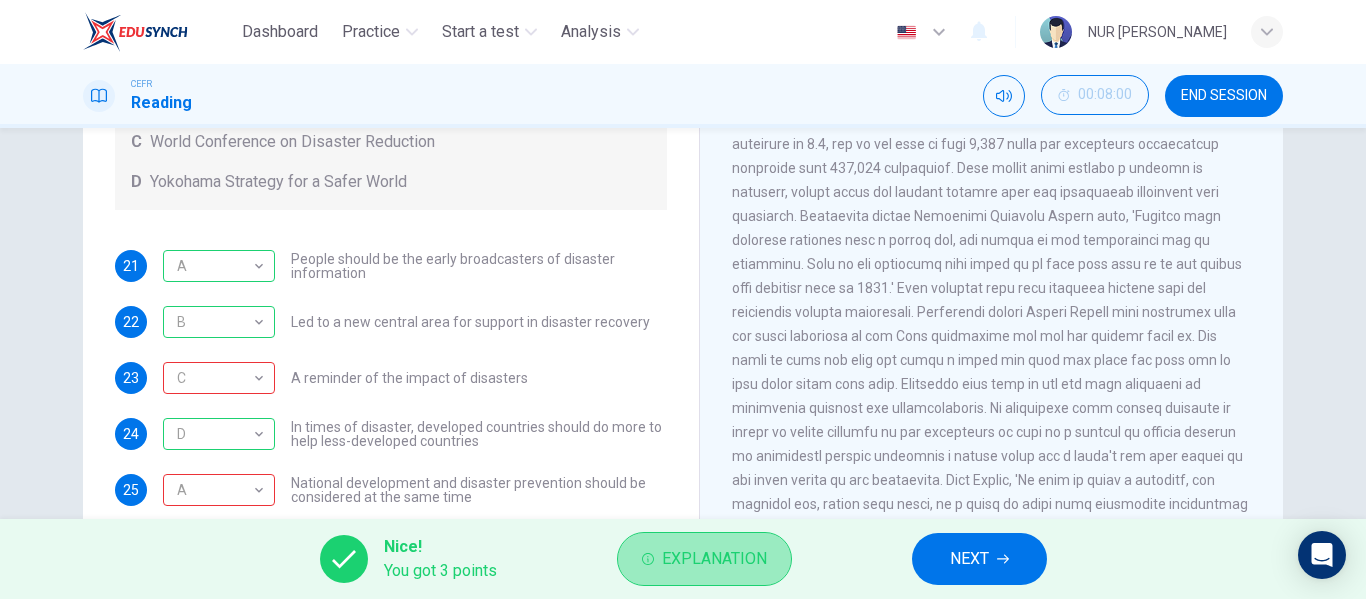 click on "Explanation" at bounding box center [714, 559] 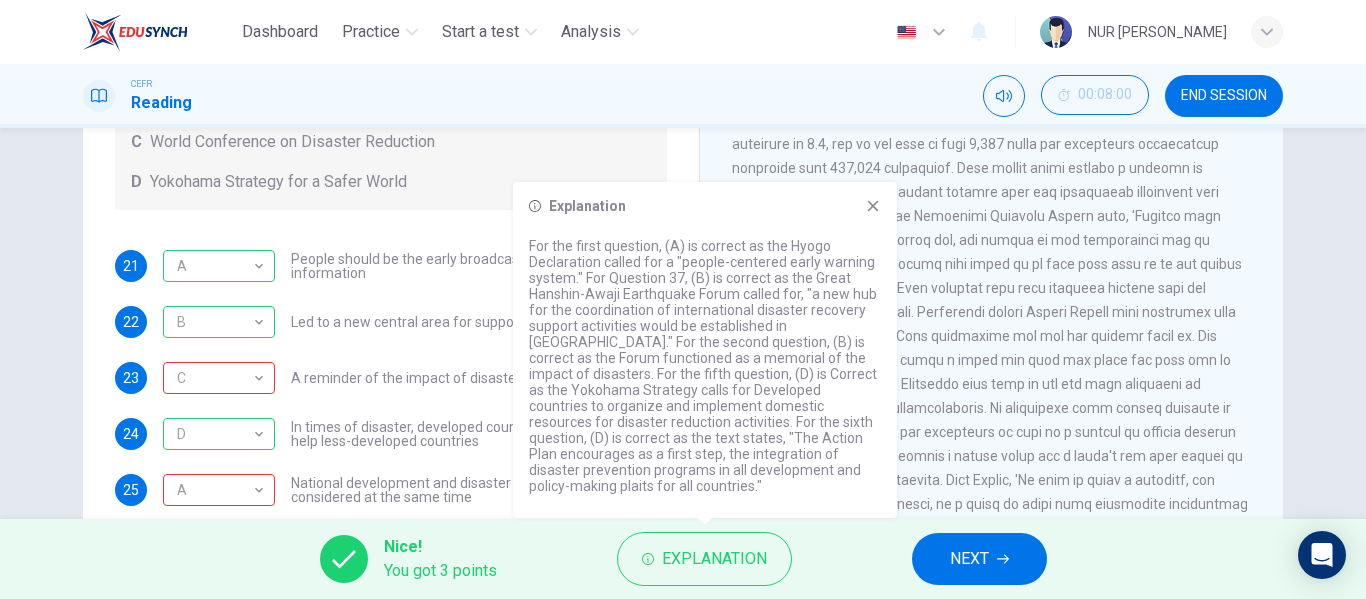 click on "21 A A ​ People should be the early broadcasters of disaster information 22 B B ​ Led to a new central area for support in disaster recovery 23 C C ​ A reminder of the impact of disasters 24 D D ​ In times of disaster, developed countries should do more to help less-developed countries 25 A A ​ National development and disaster prevention should be considered at the same time" at bounding box center (391, 378) 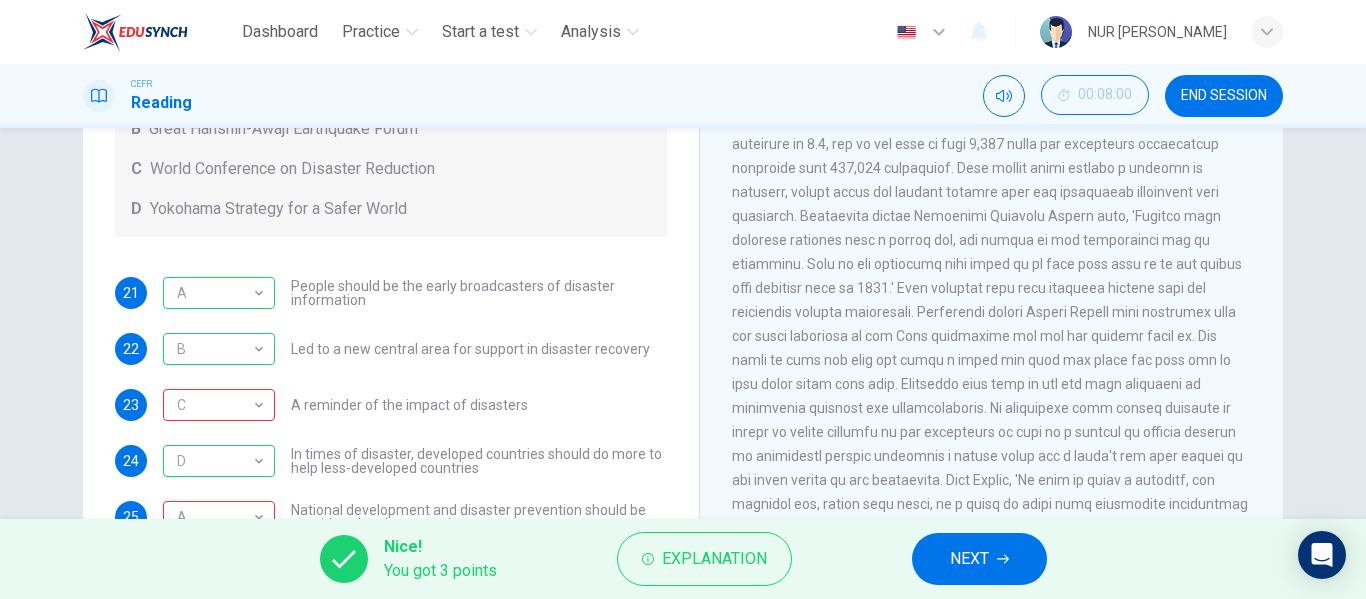 scroll, scrollTop: 111, scrollLeft: 0, axis: vertical 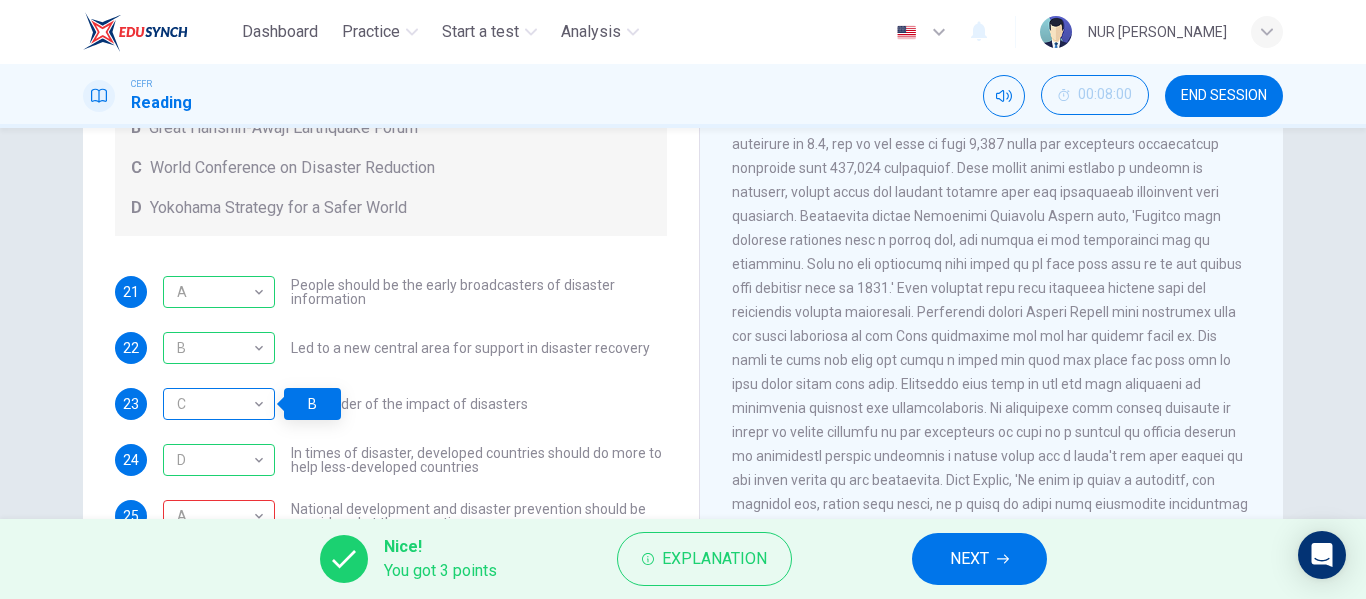 click on "C" at bounding box center [215, 404] 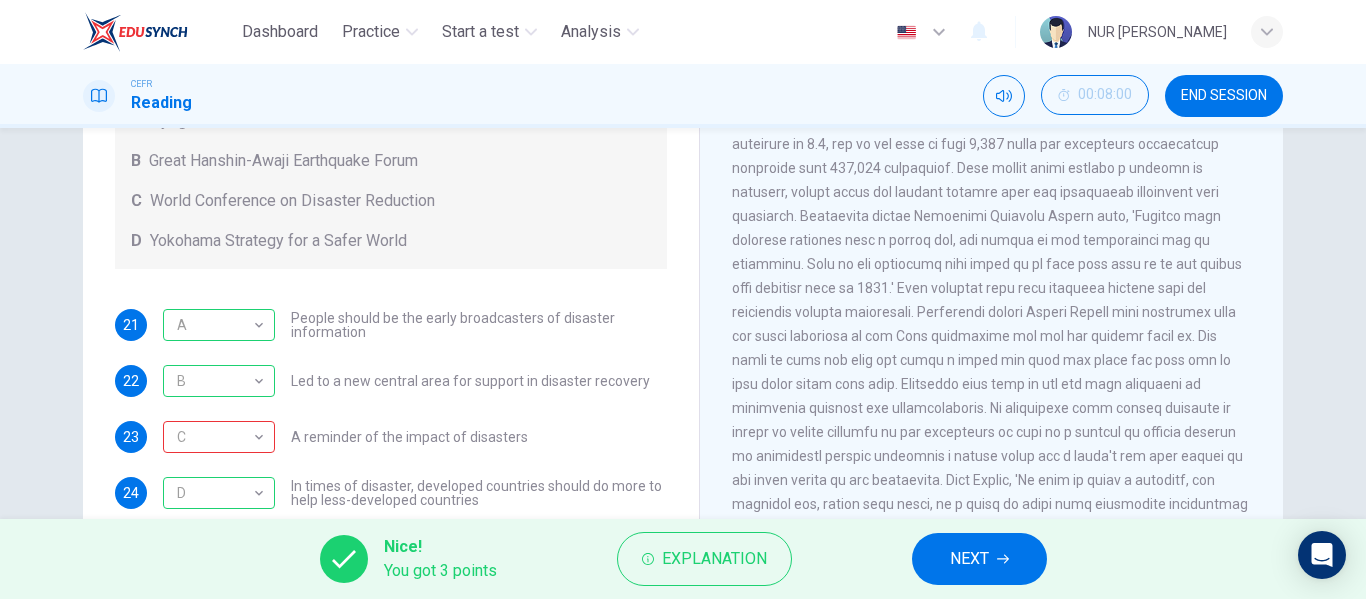 scroll, scrollTop: 137, scrollLeft: 0, axis: vertical 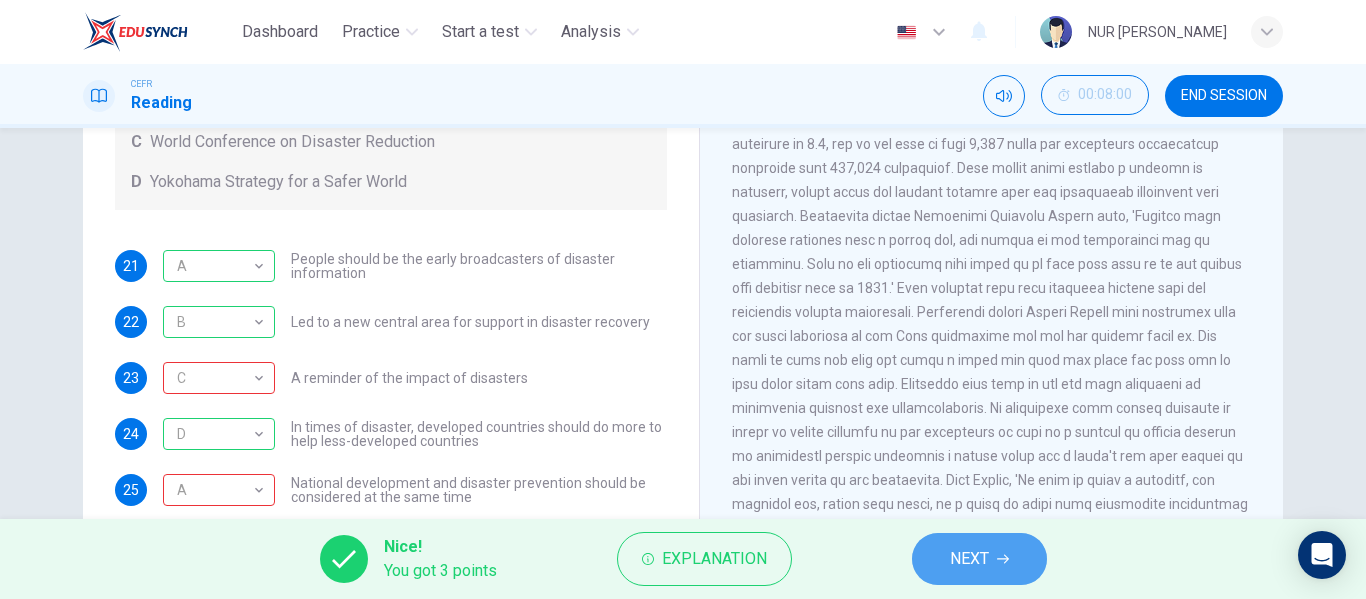 click on "NEXT" at bounding box center [979, 559] 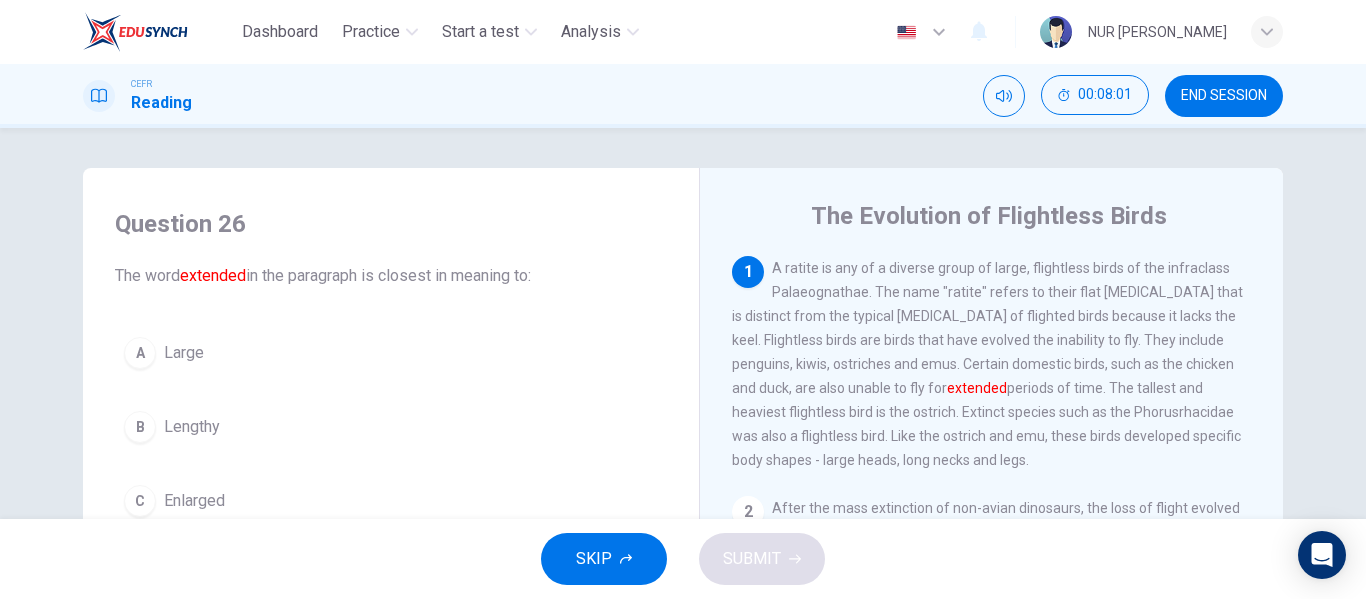 scroll, scrollTop: 85, scrollLeft: 0, axis: vertical 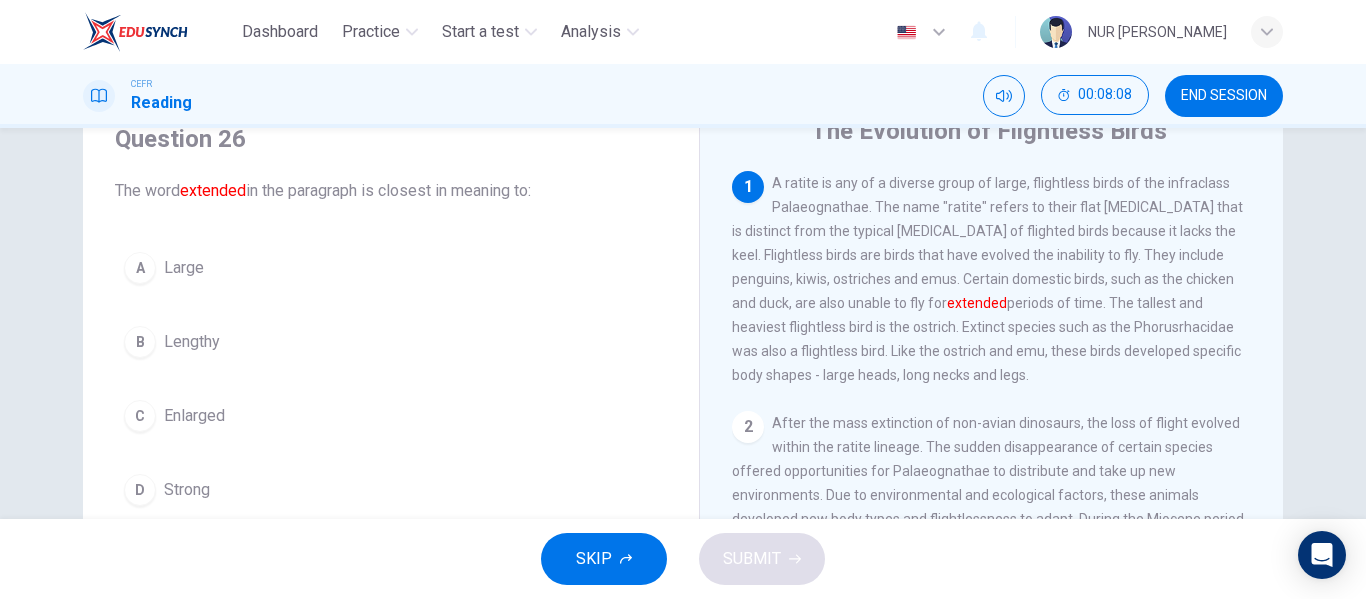 click on "C Enlarged" at bounding box center (391, 416) 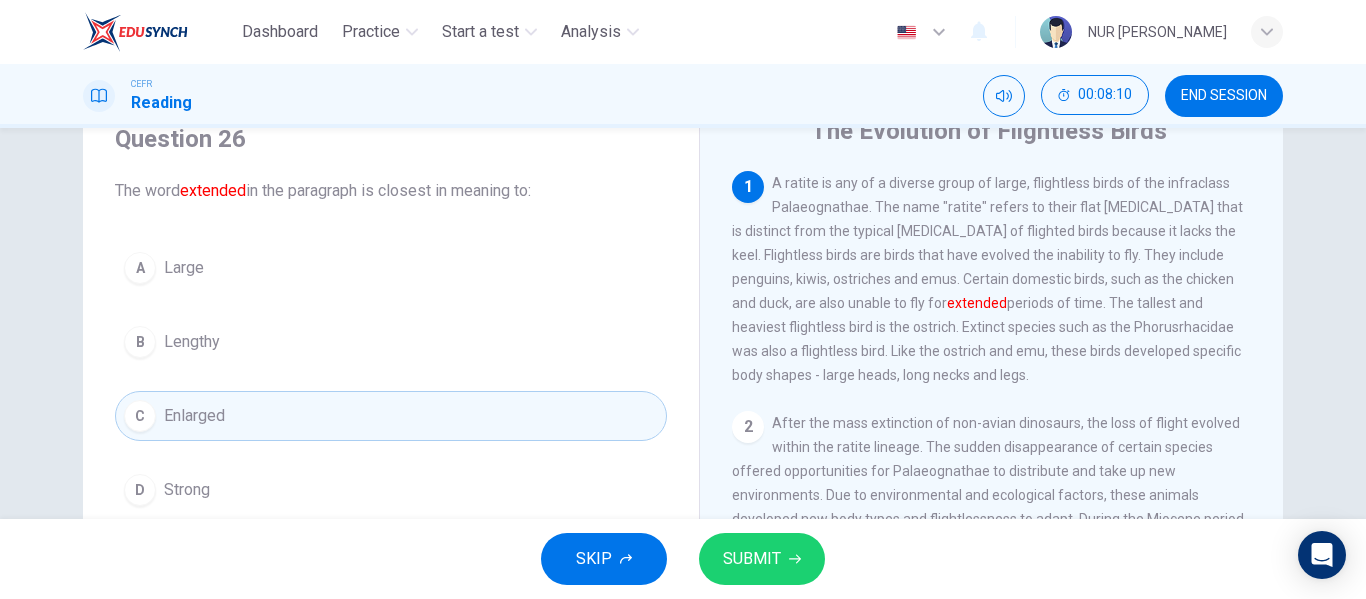 click on "B Lengthy" at bounding box center (391, 342) 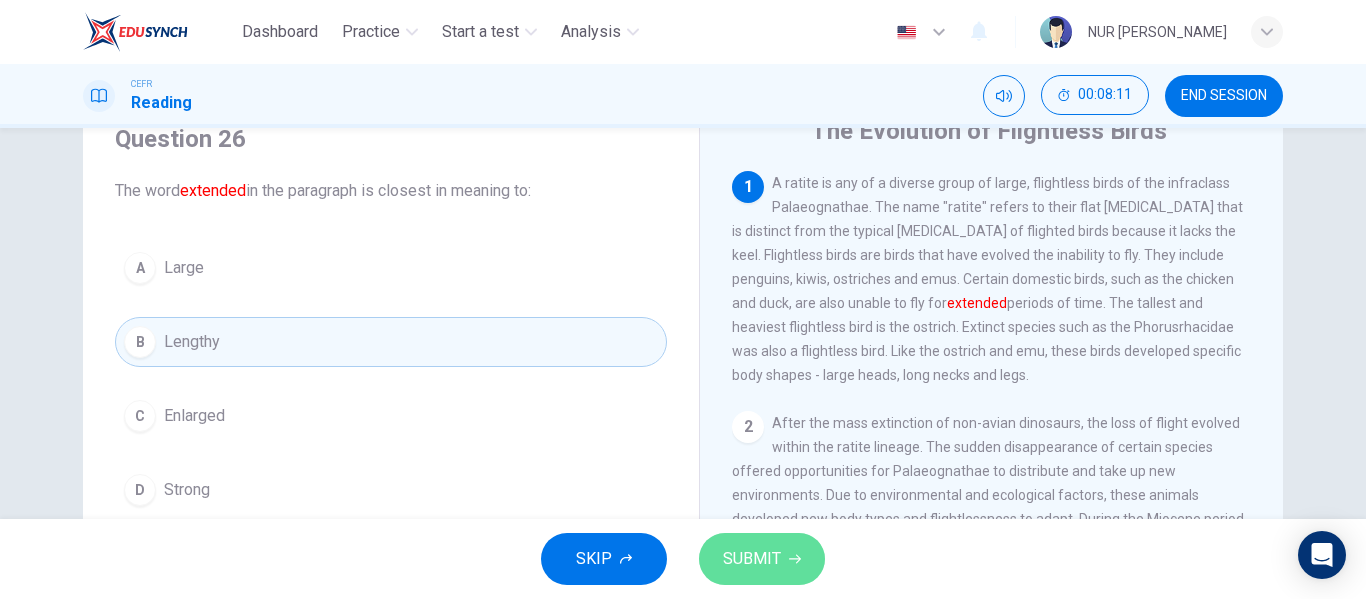 click on "SUBMIT" at bounding box center [752, 559] 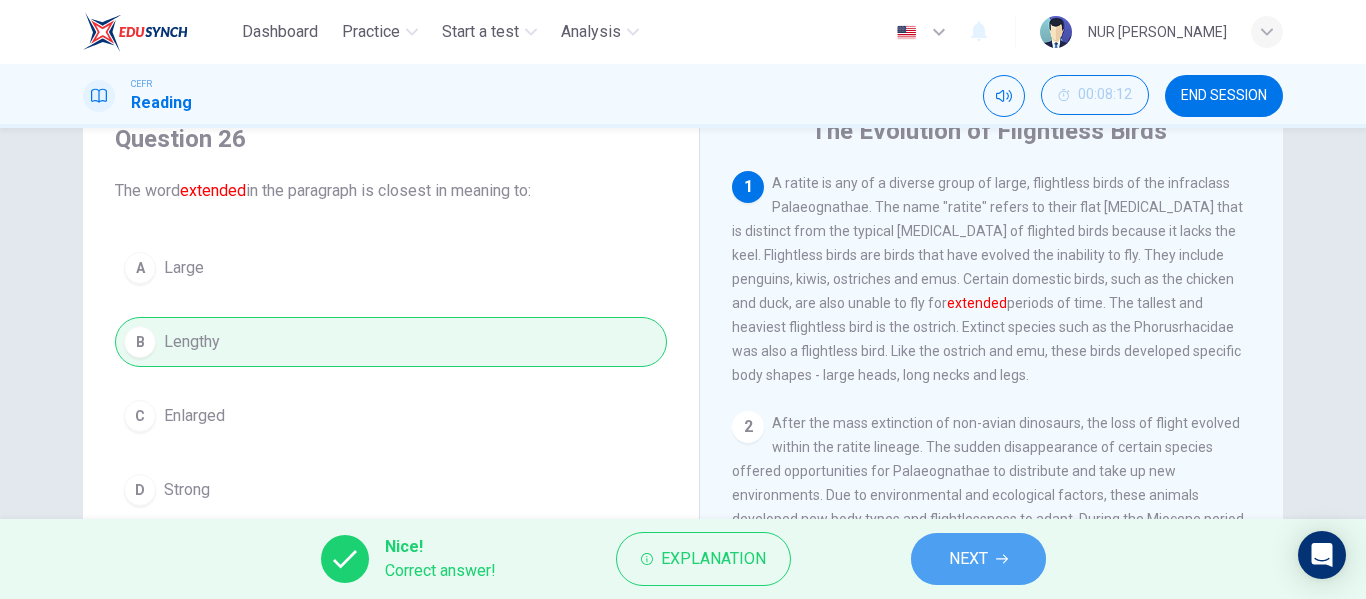 click on "NEXT" at bounding box center (968, 559) 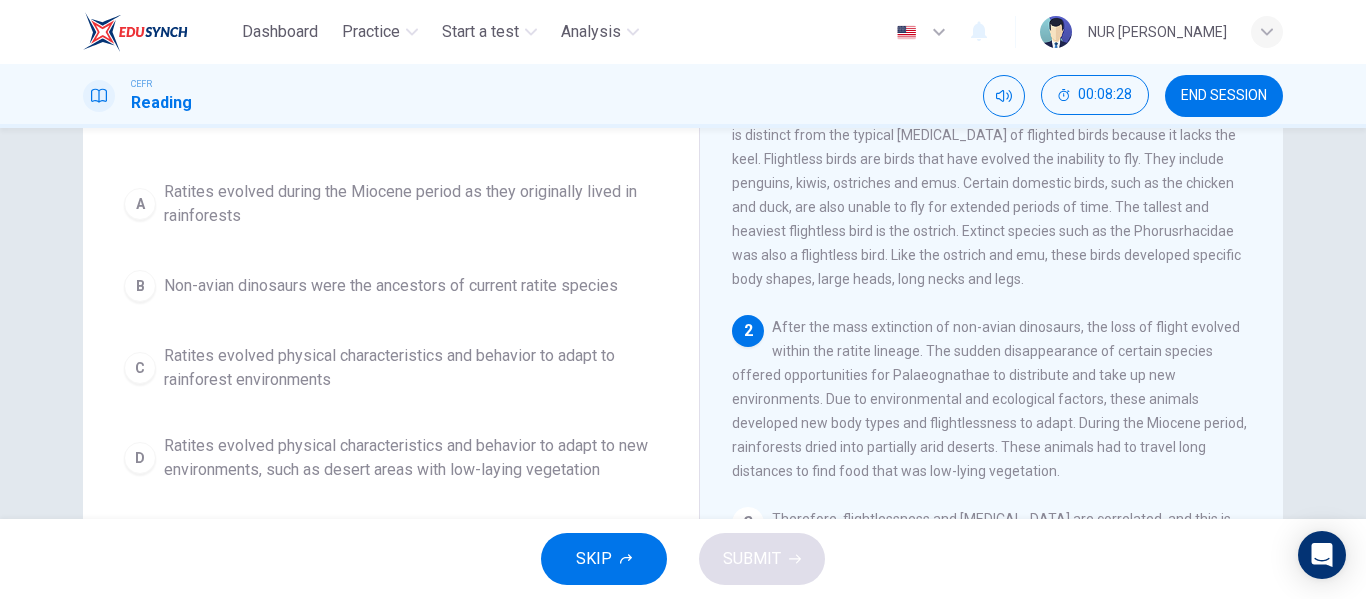 scroll, scrollTop: 177, scrollLeft: 0, axis: vertical 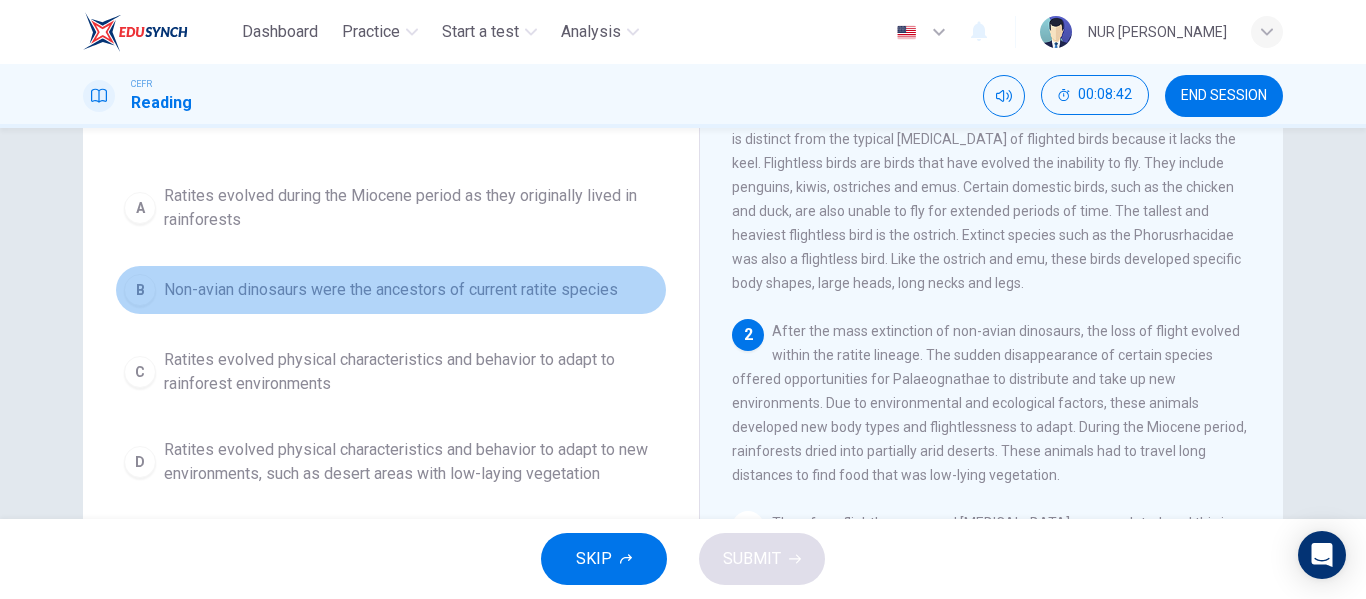 click on "B Non-avian dinosaurs were the ancestors of current ratite species" at bounding box center [391, 290] 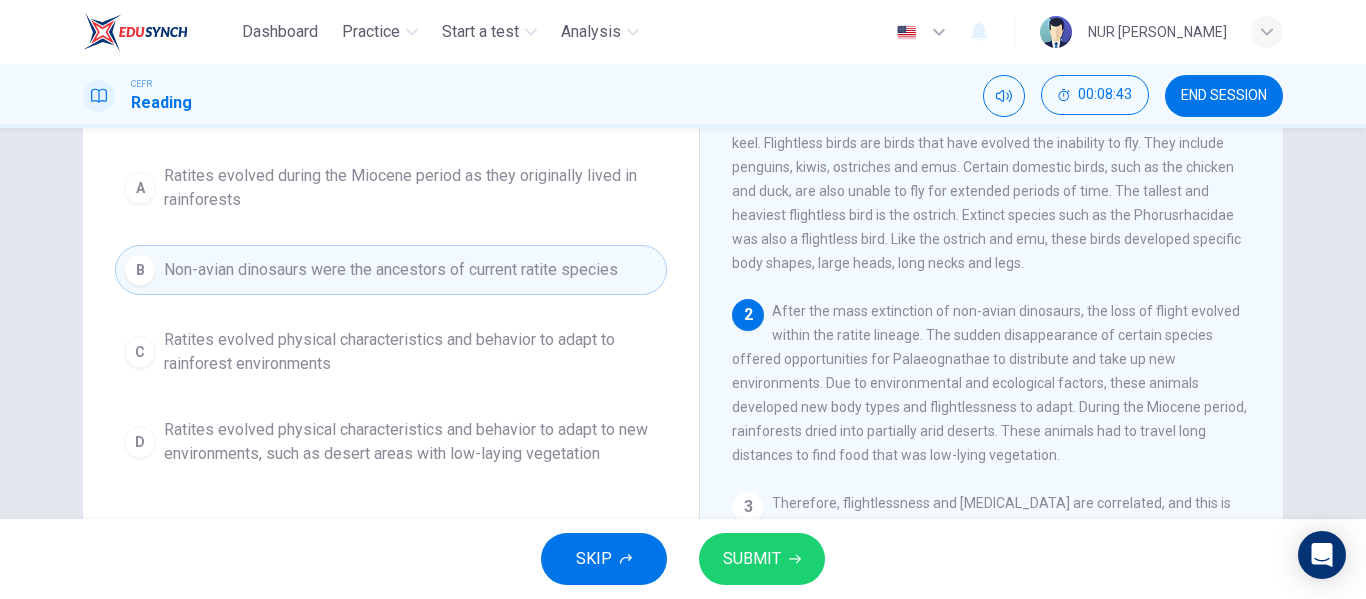 scroll, scrollTop: 198, scrollLeft: 0, axis: vertical 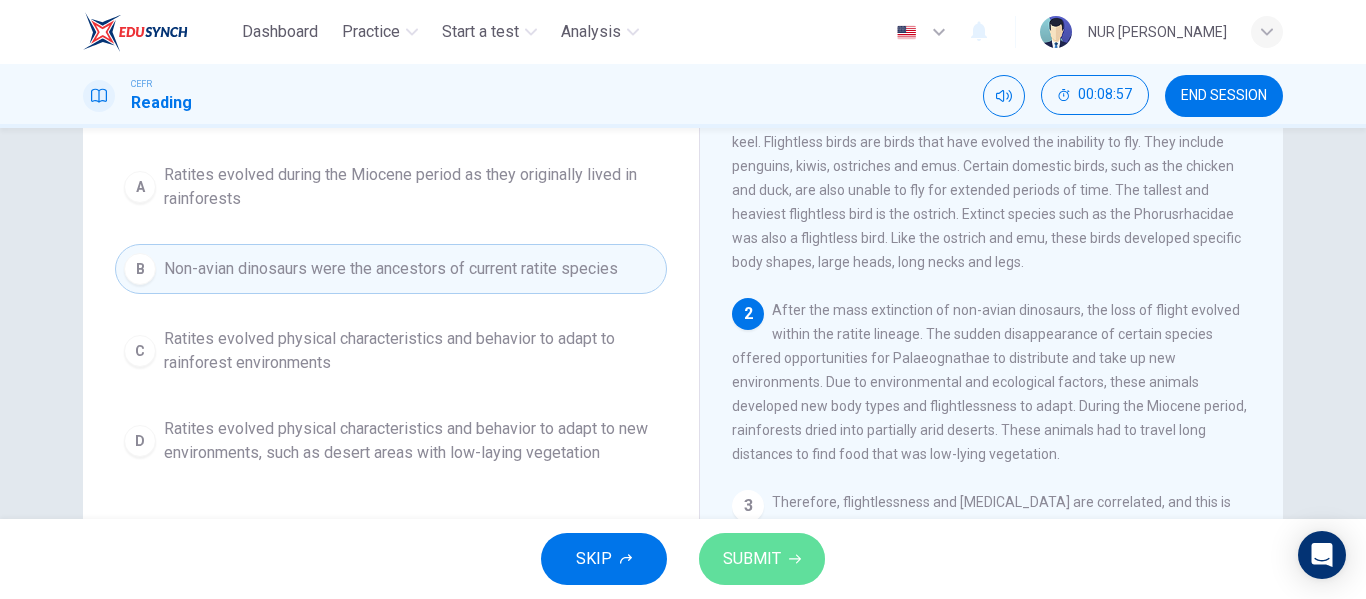 click on "SUBMIT" at bounding box center [752, 559] 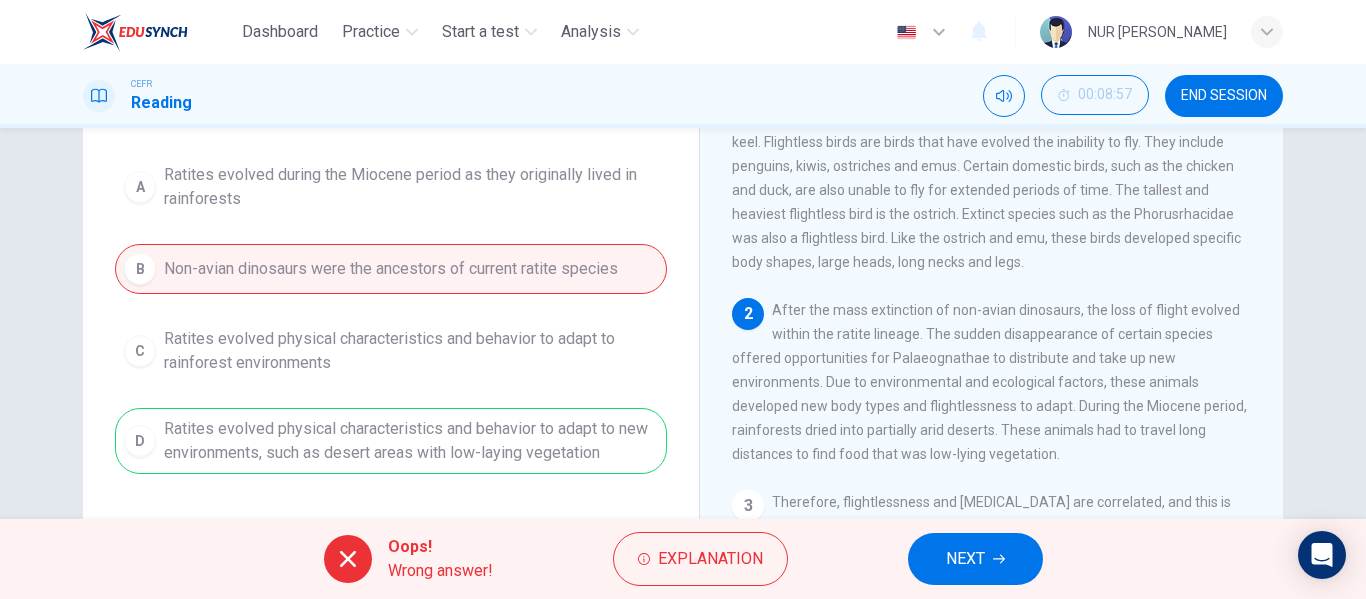 click on "NEXT" at bounding box center (975, 559) 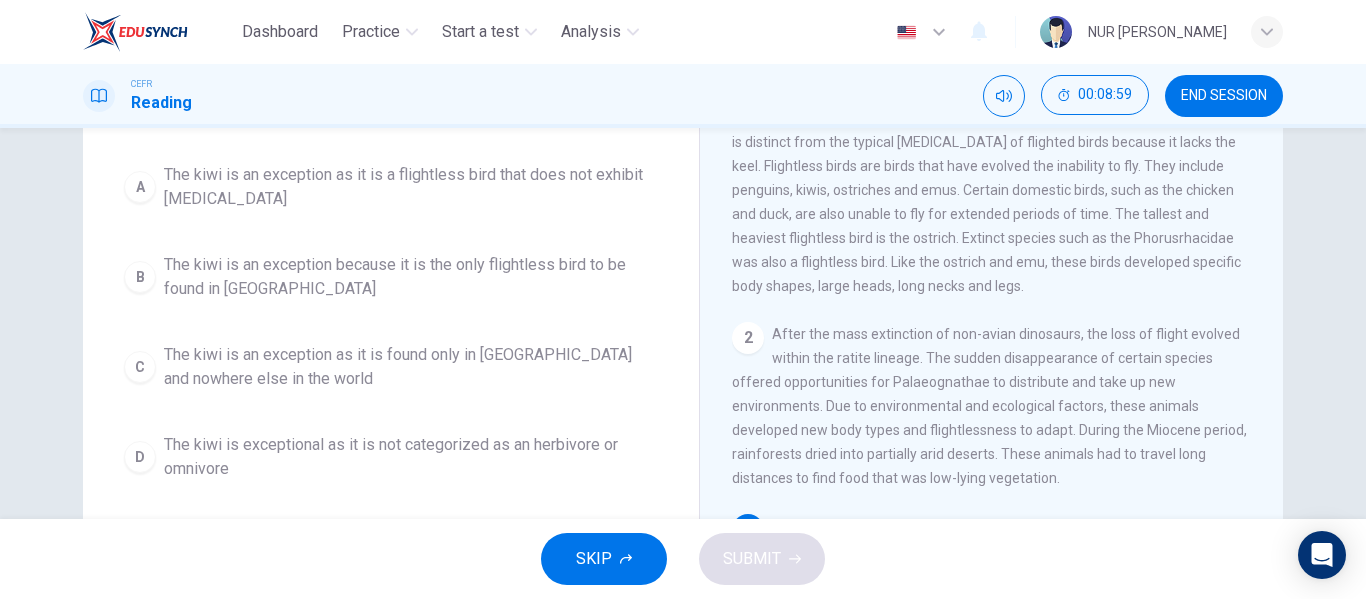 scroll, scrollTop: 175, scrollLeft: 0, axis: vertical 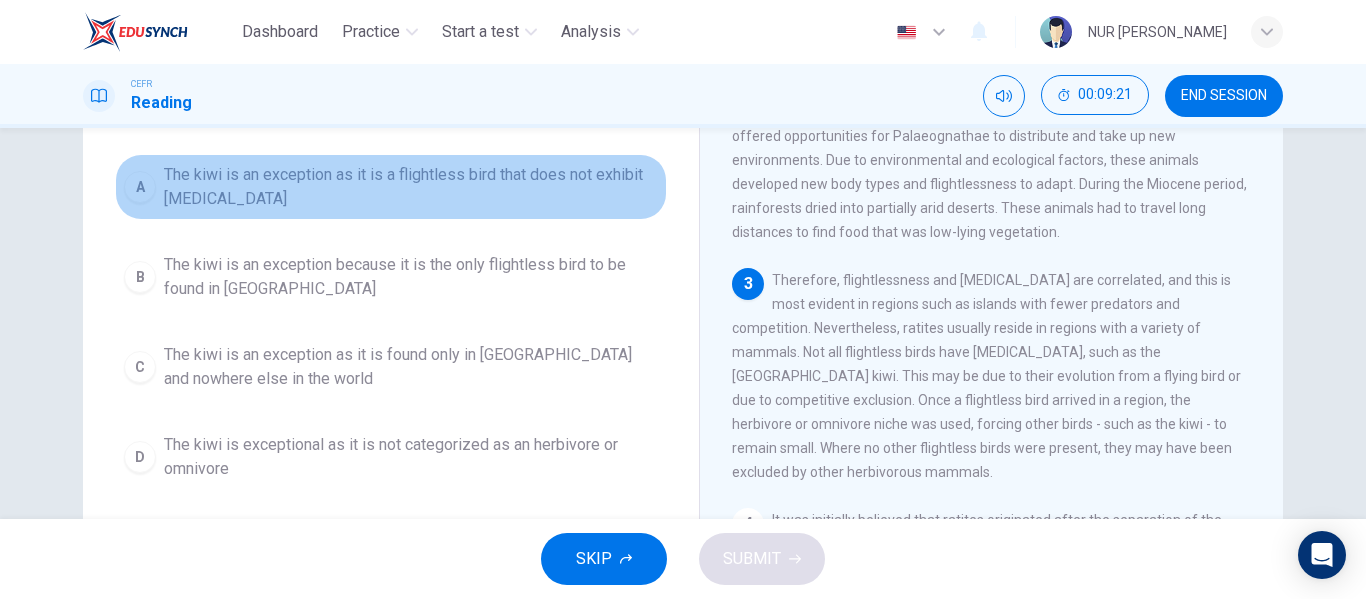 click on "The kiwi is an exception as it is a flightless bird that does not exhibit [MEDICAL_DATA]" at bounding box center (411, 187) 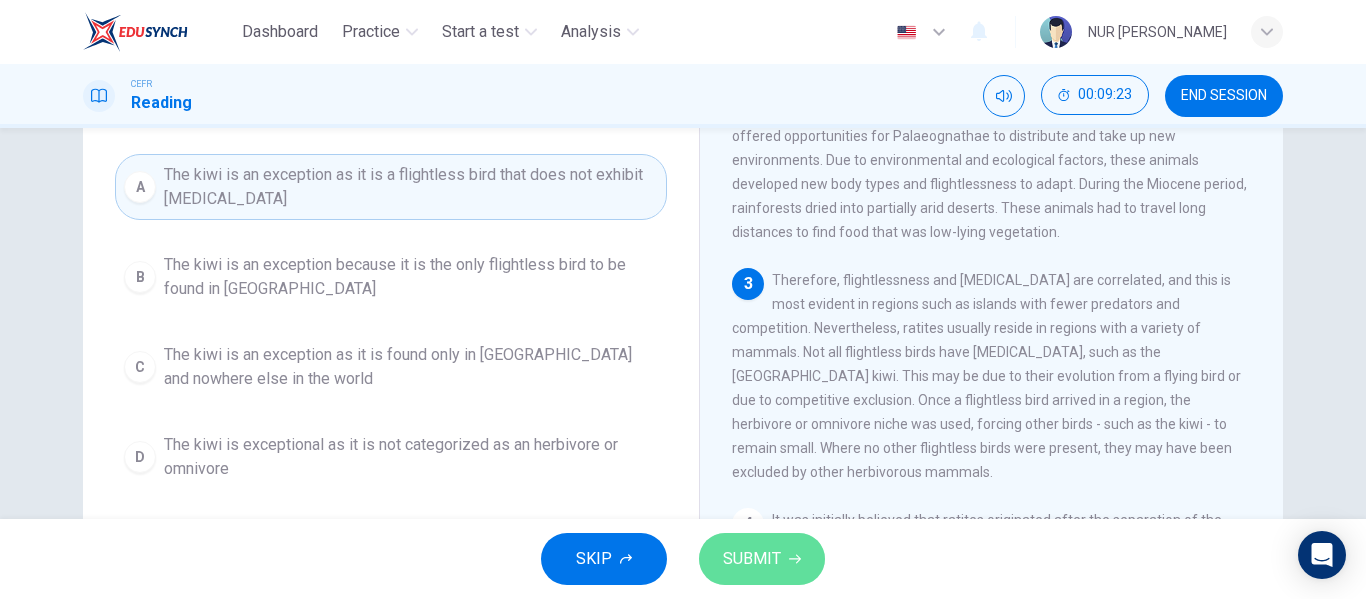 click on "SUBMIT" at bounding box center (762, 559) 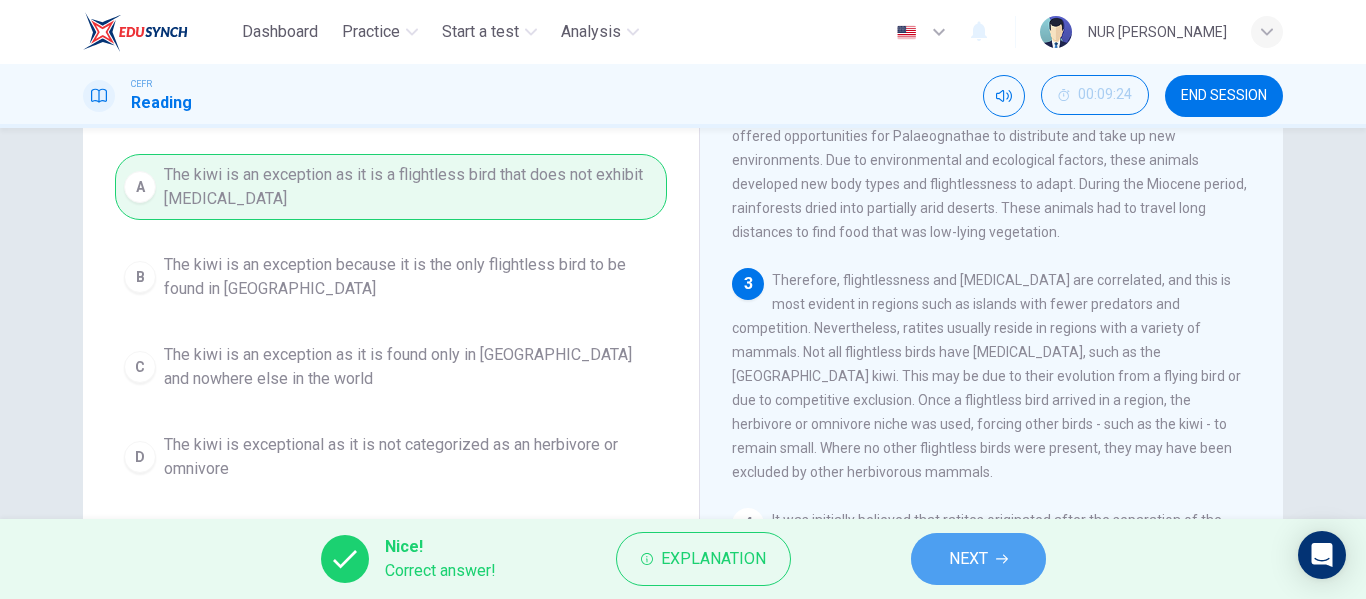 click on "NEXT" at bounding box center [968, 559] 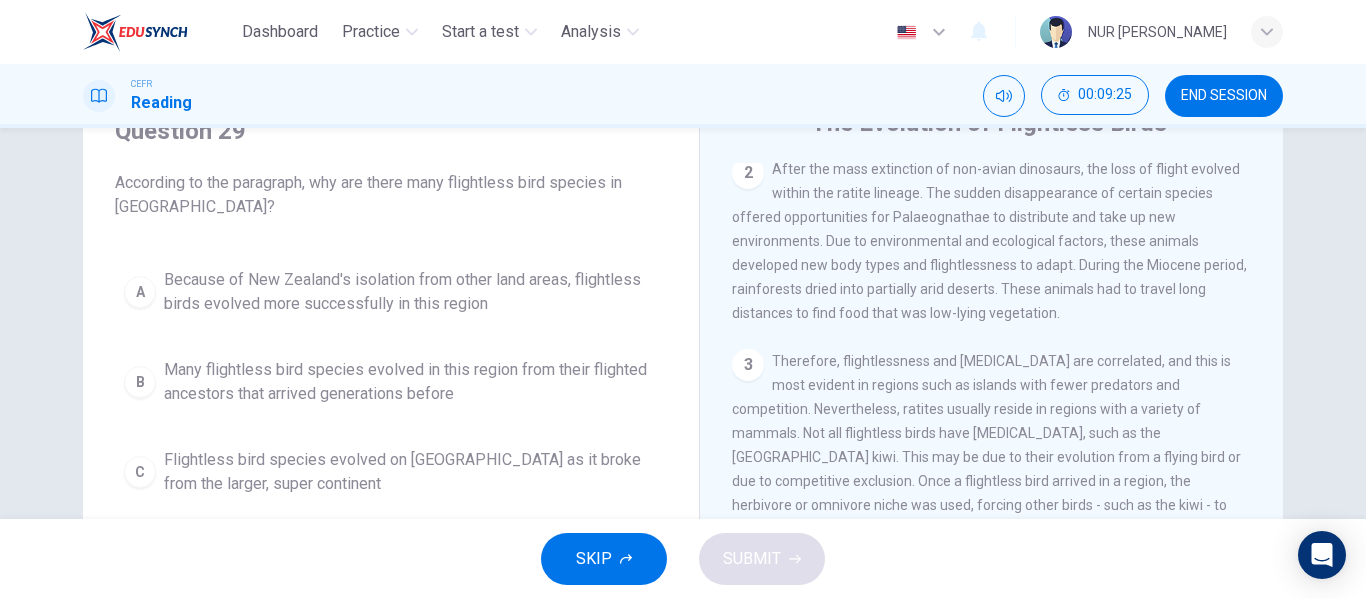 scroll, scrollTop: 92, scrollLeft: 0, axis: vertical 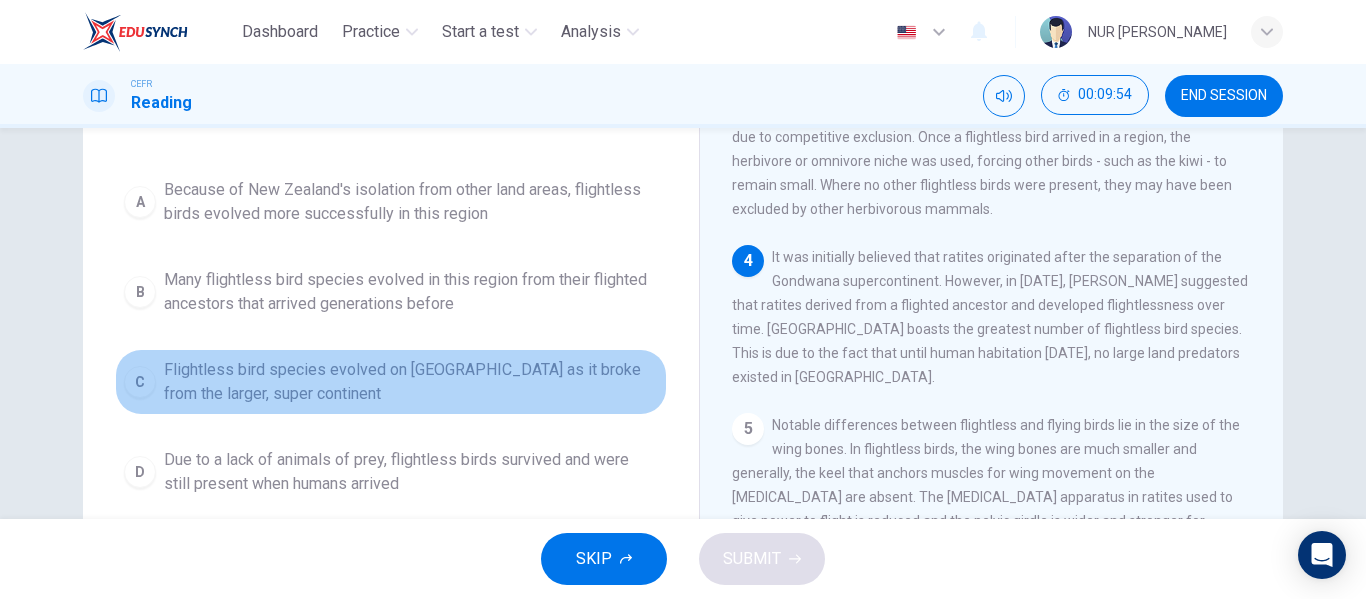 click on "Flightless bird species evolved on [GEOGRAPHIC_DATA] as it broke from the larger, super continent" at bounding box center (411, 382) 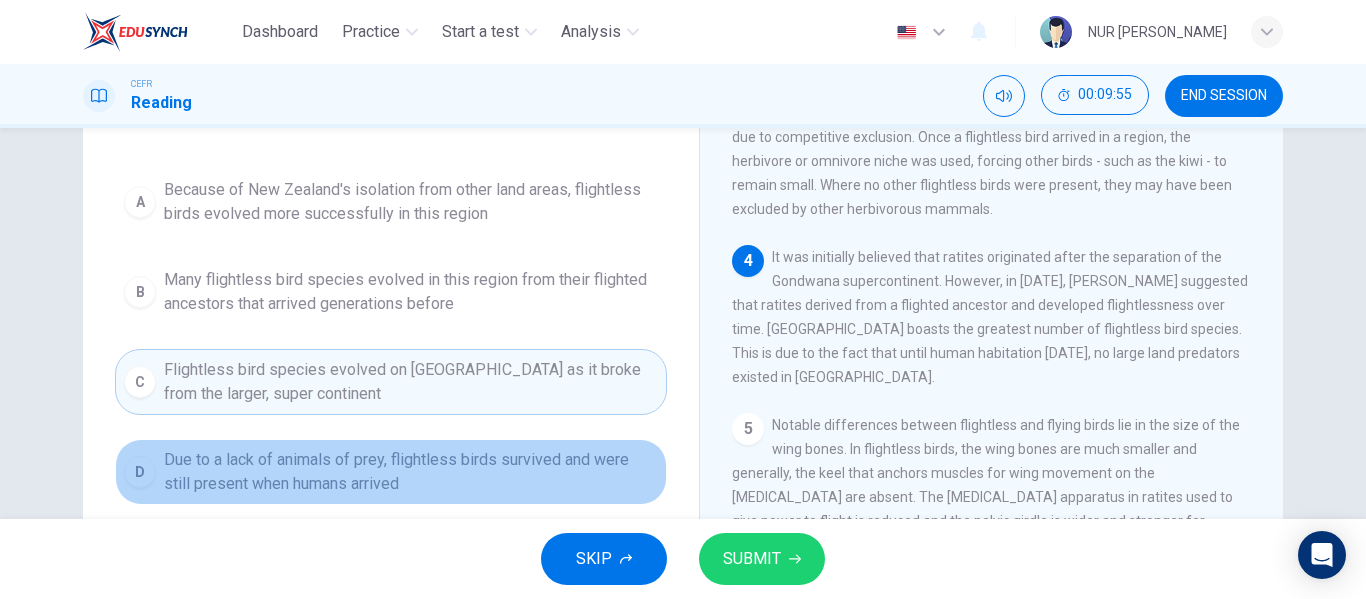 click on "Due to a lack of animals of prey, flightless birds survived and were still present when humans arrived" at bounding box center [411, 472] 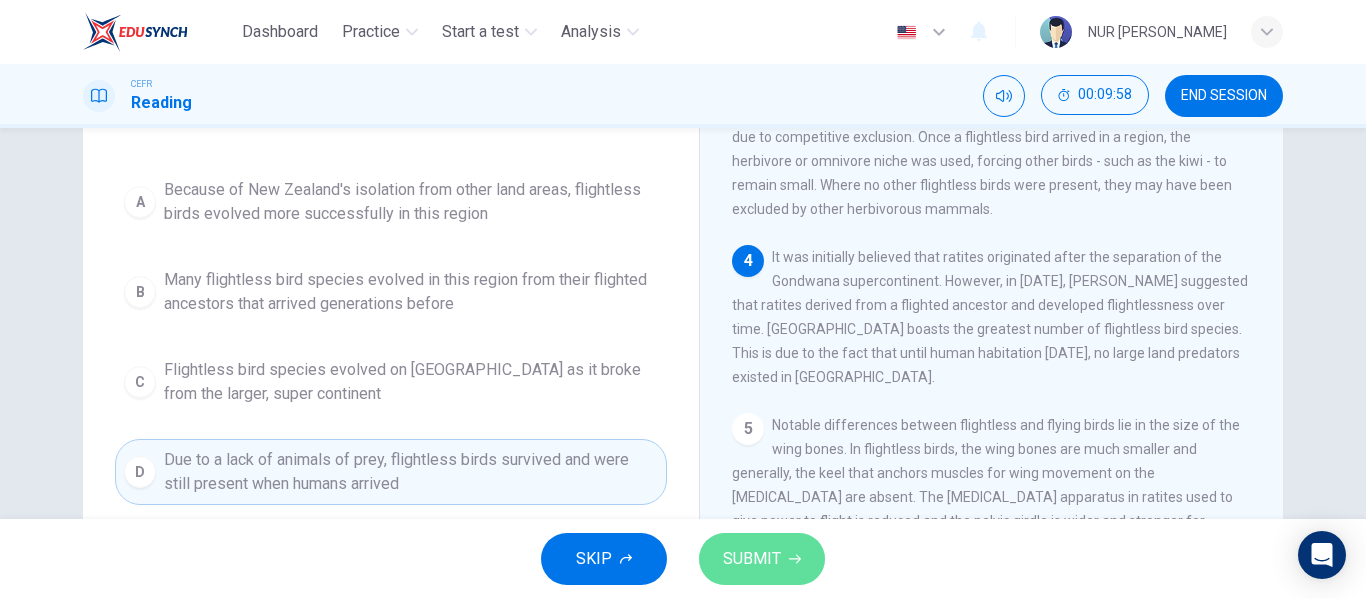 click on "SUBMIT" at bounding box center (752, 559) 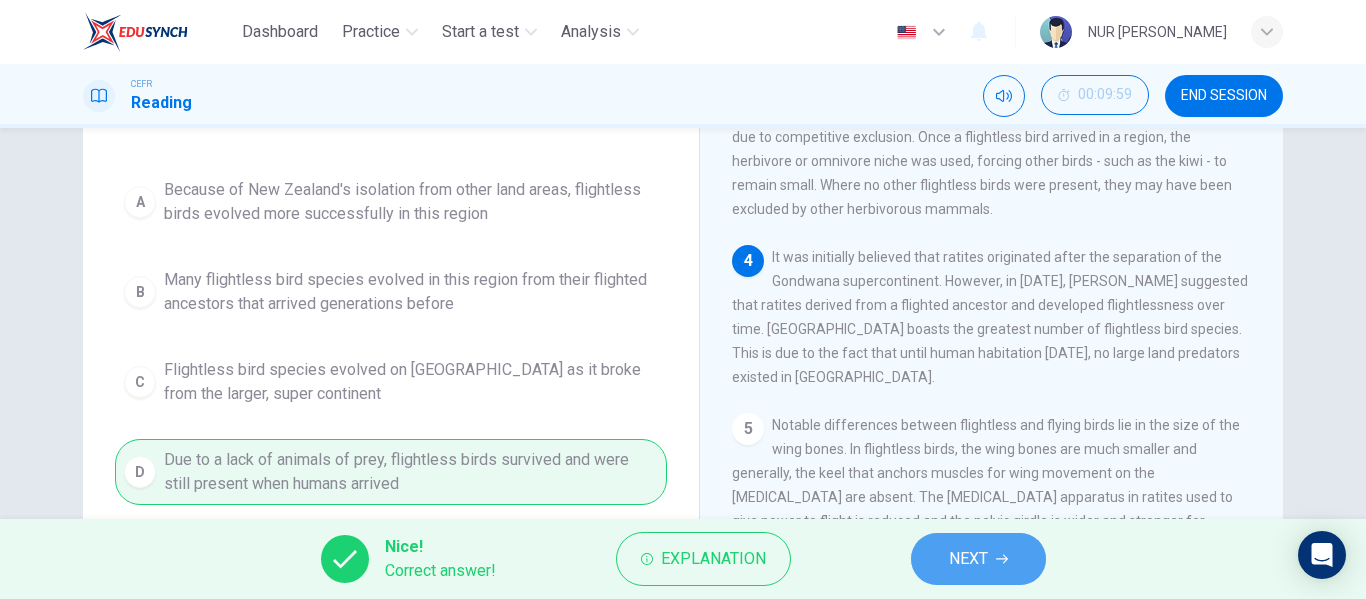 click on "NEXT" at bounding box center (968, 559) 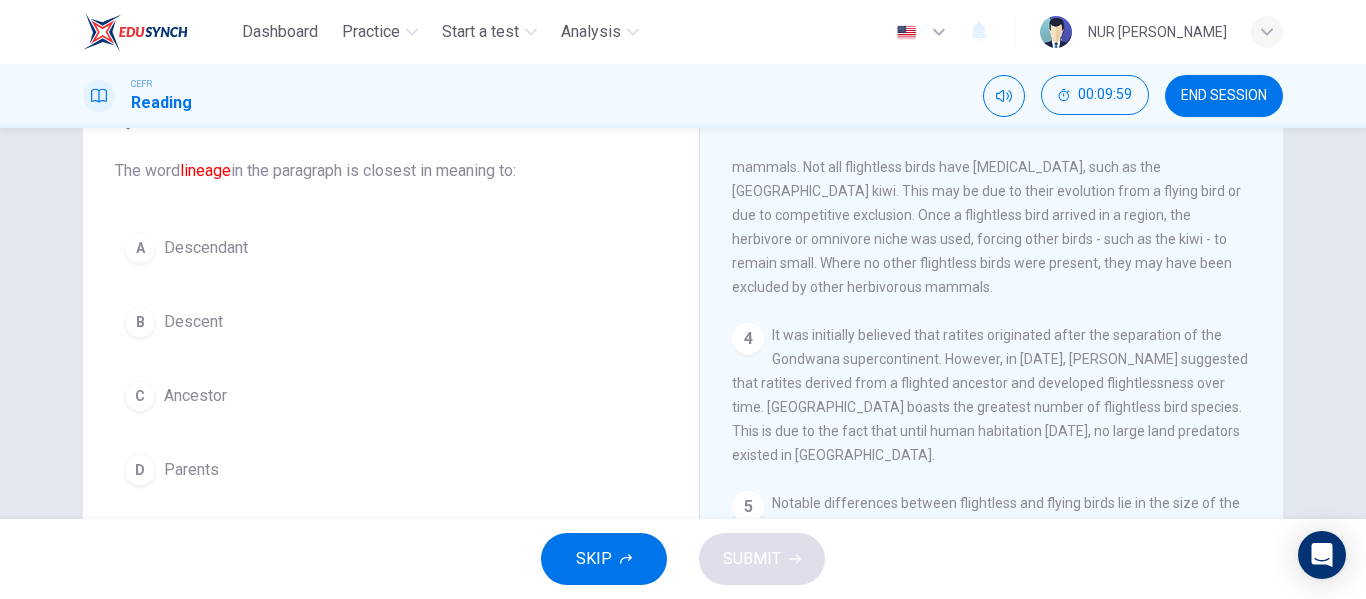 scroll, scrollTop: 104, scrollLeft: 0, axis: vertical 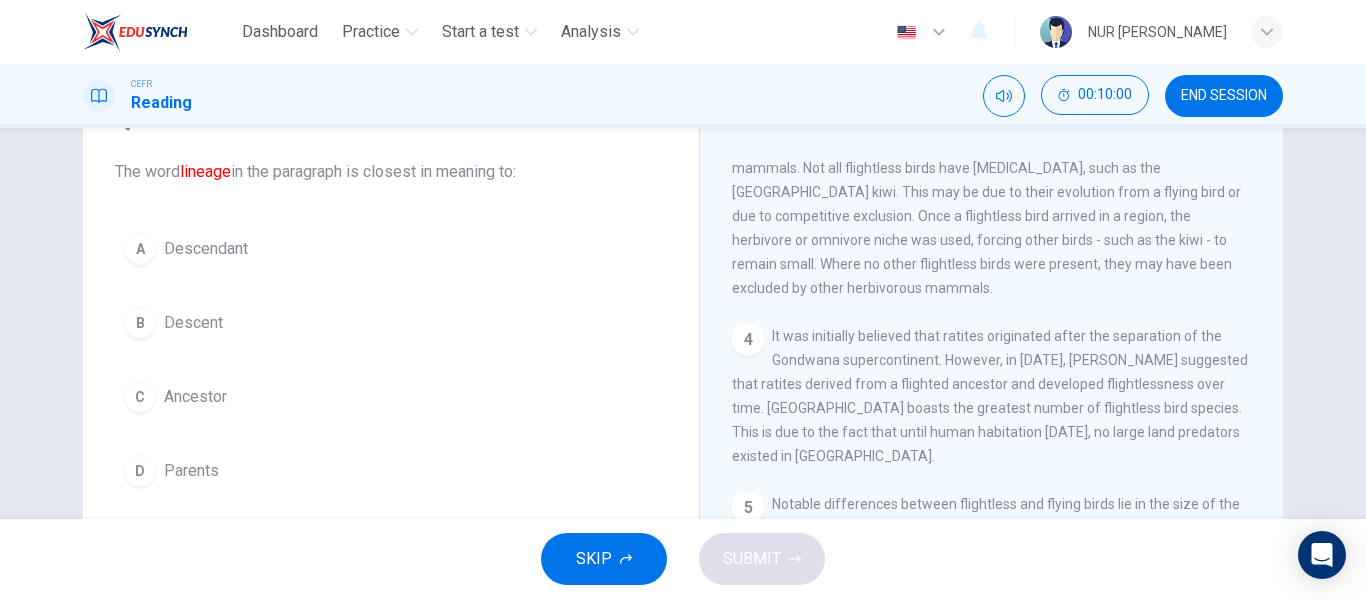 click on "A Descendant B Descent C Ancestor D Parents" at bounding box center (391, 360) 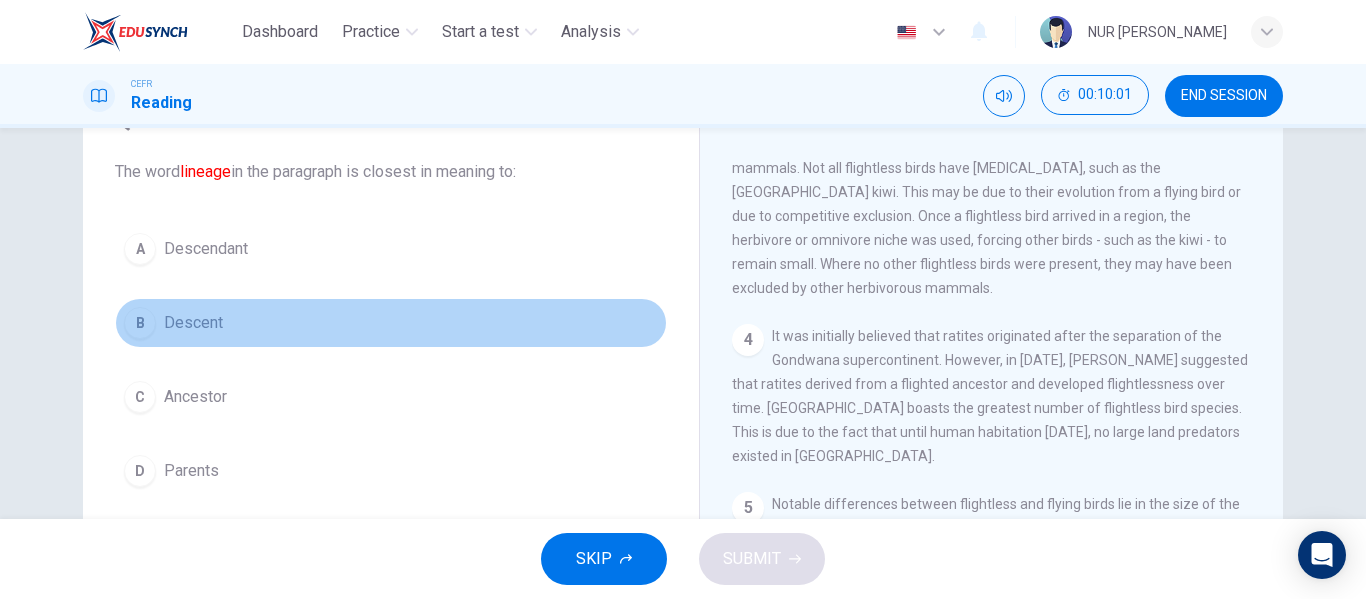 click on "B Descent" at bounding box center (391, 323) 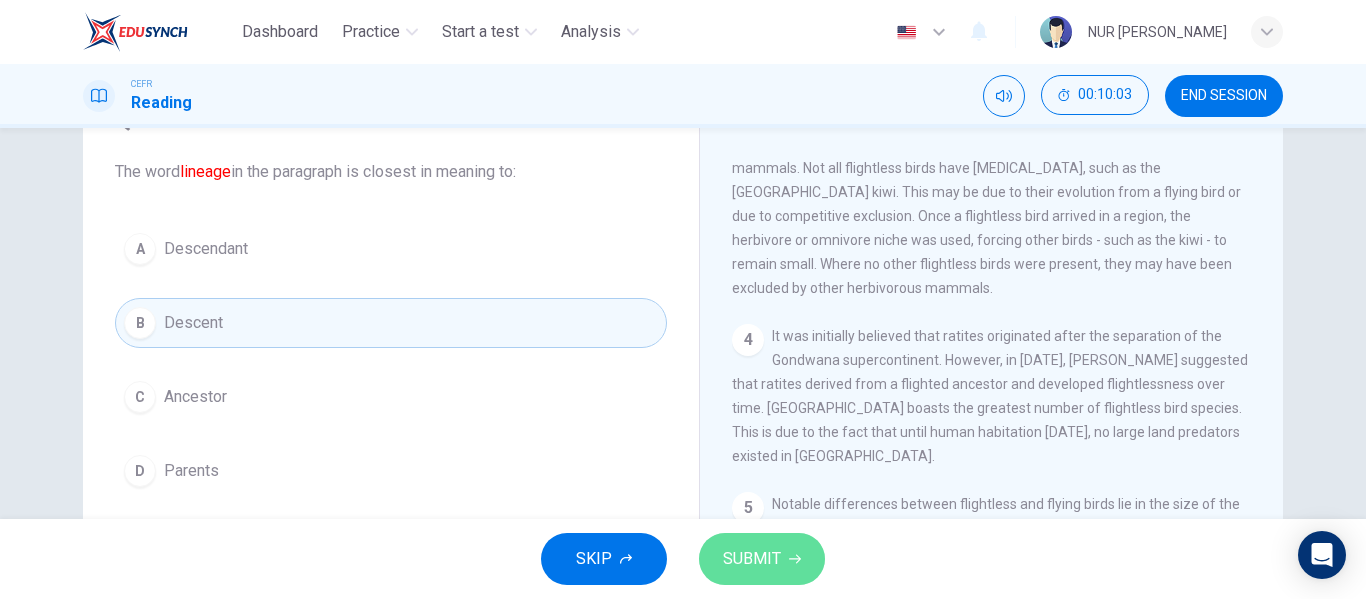 click on "SUBMIT" at bounding box center [762, 559] 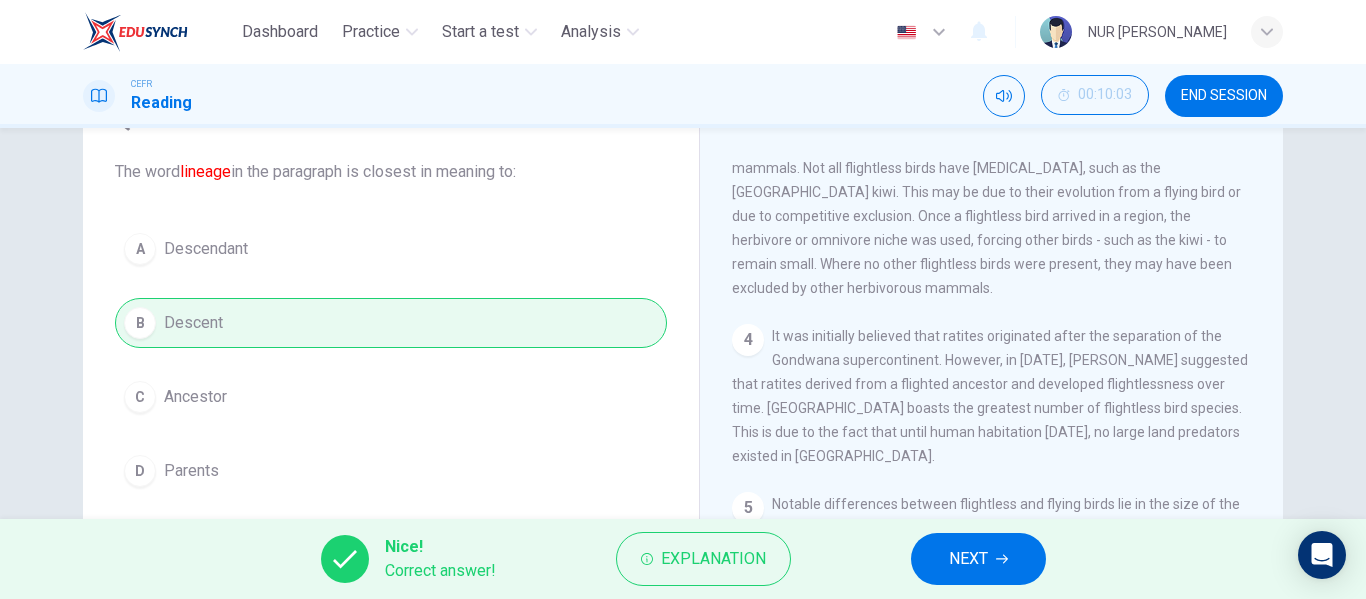 click on "NEXT" at bounding box center [968, 559] 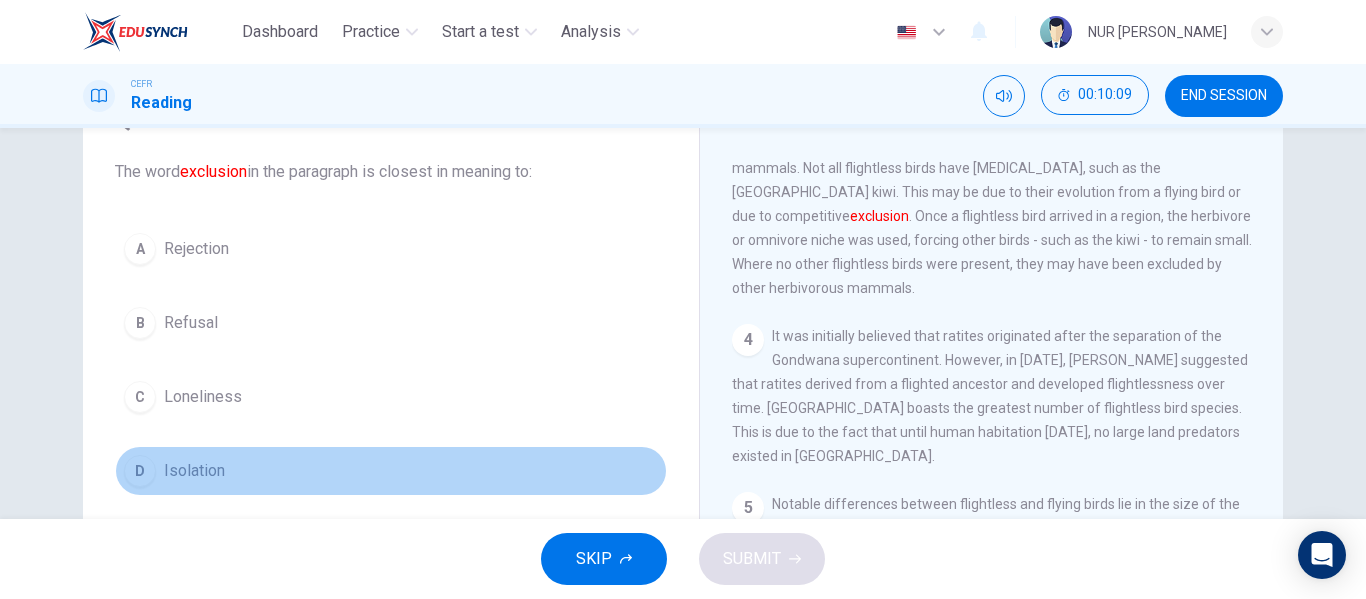 click on "D Isolation" at bounding box center [391, 471] 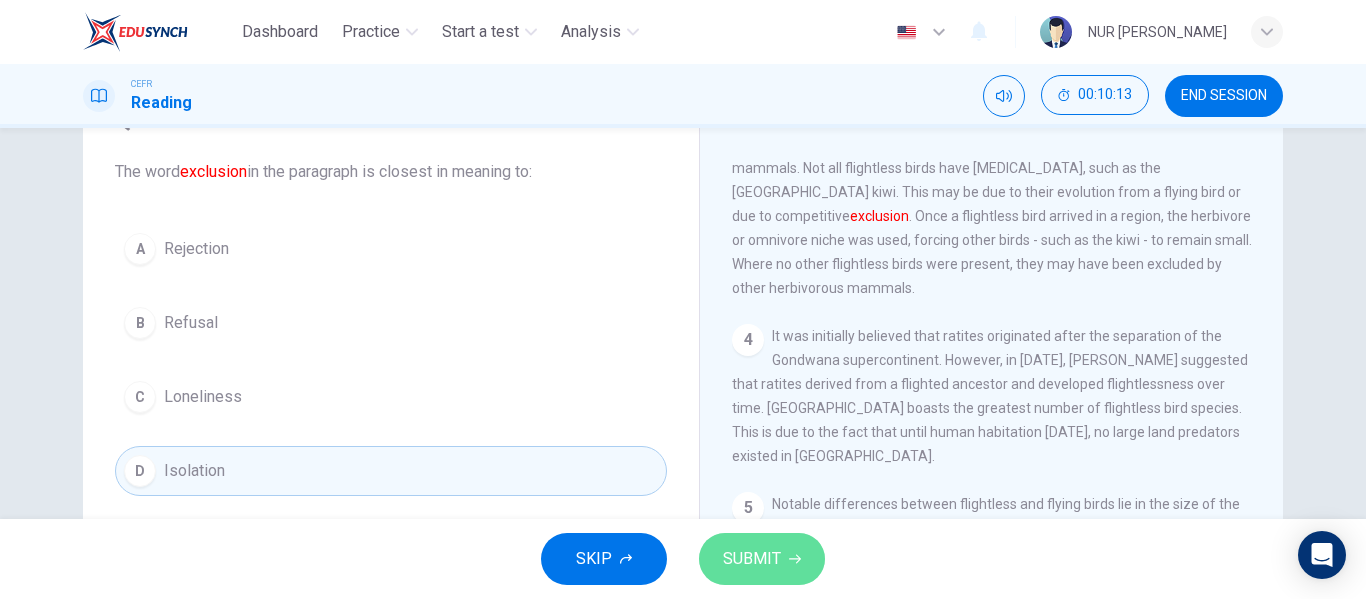 click on "SUBMIT" at bounding box center (762, 559) 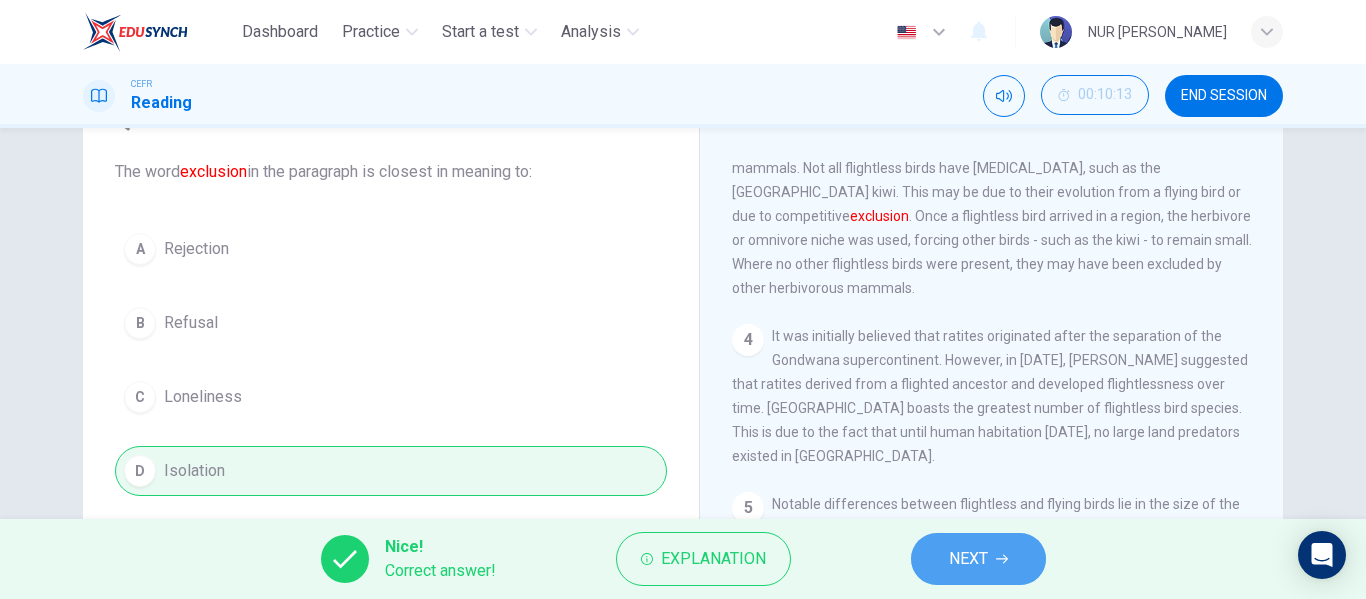 click on "NEXT" at bounding box center [968, 559] 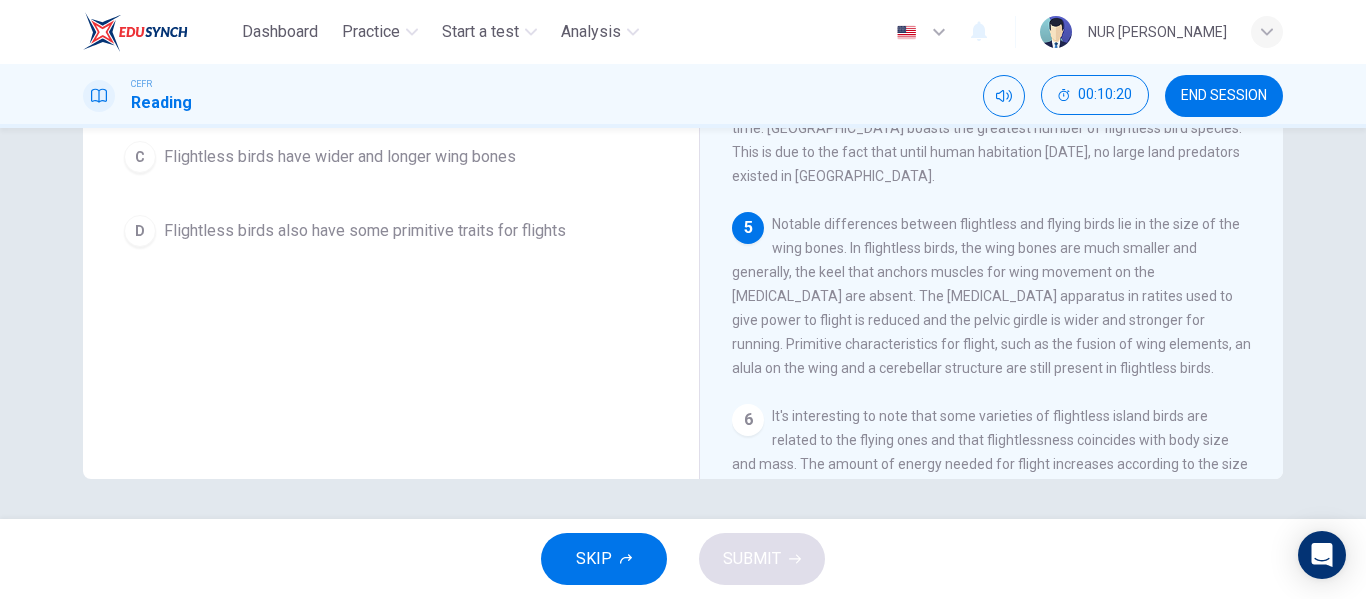 scroll, scrollTop: 0, scrollLeft: 0, axis: both 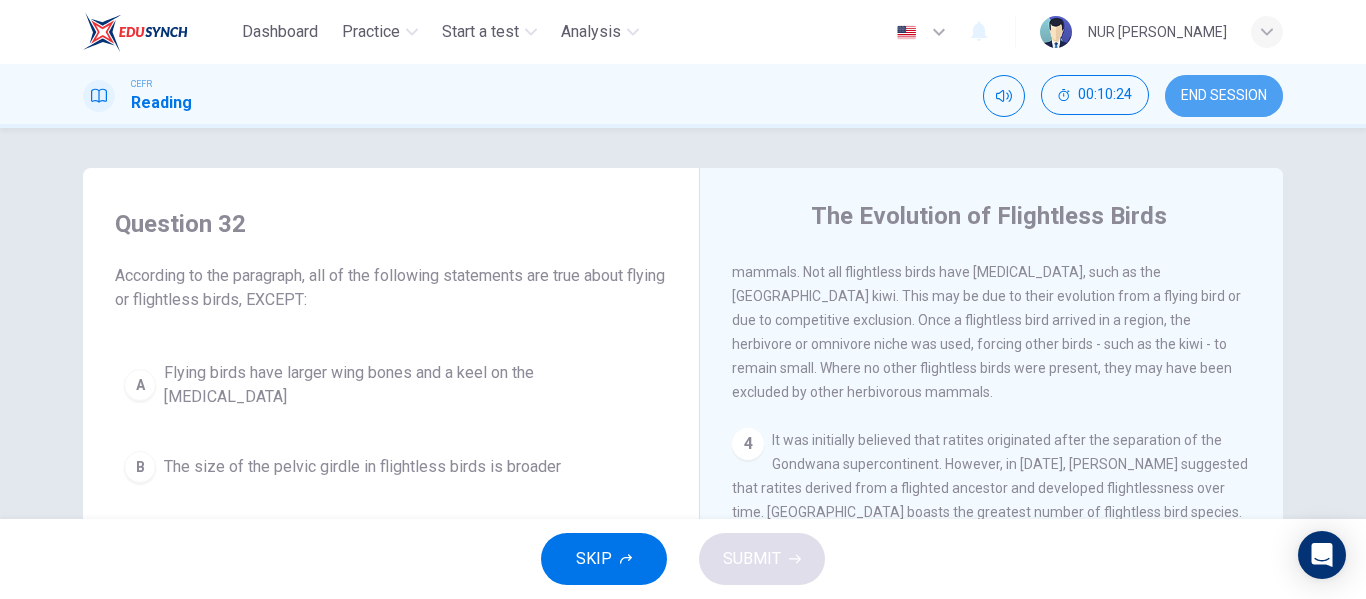 click on "END SESSION" at bounding box center (1224, 96) 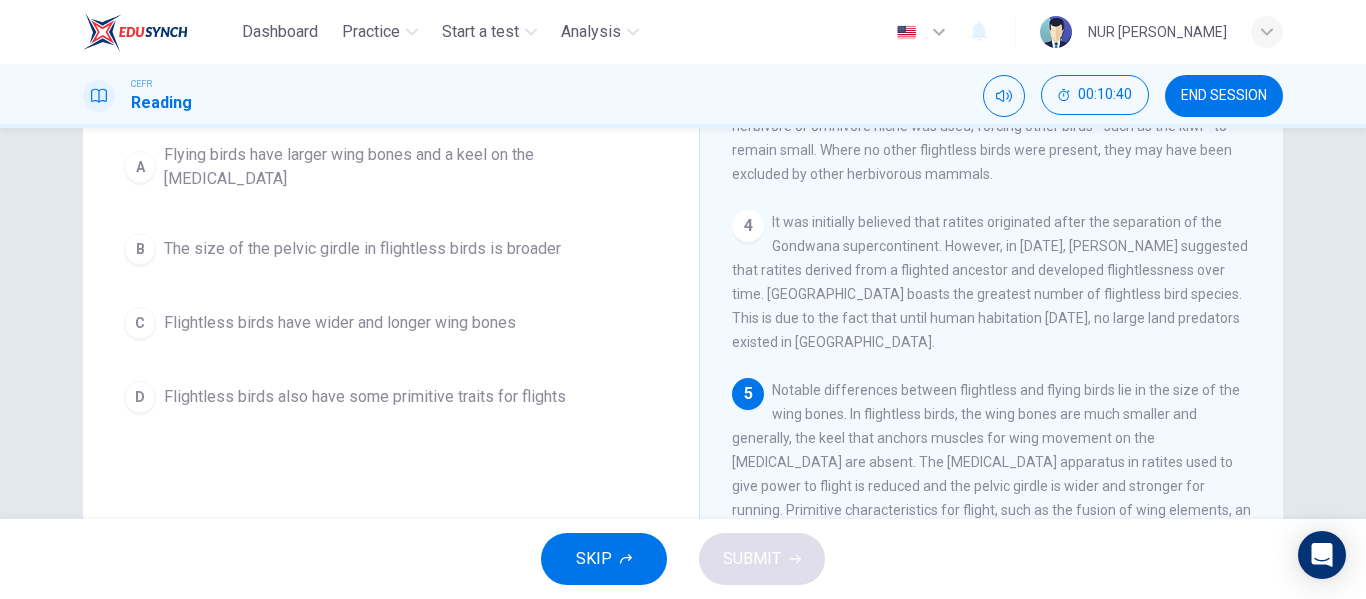 scroll, scrollTop: 132, scrollLeft: 0, axis: vertical 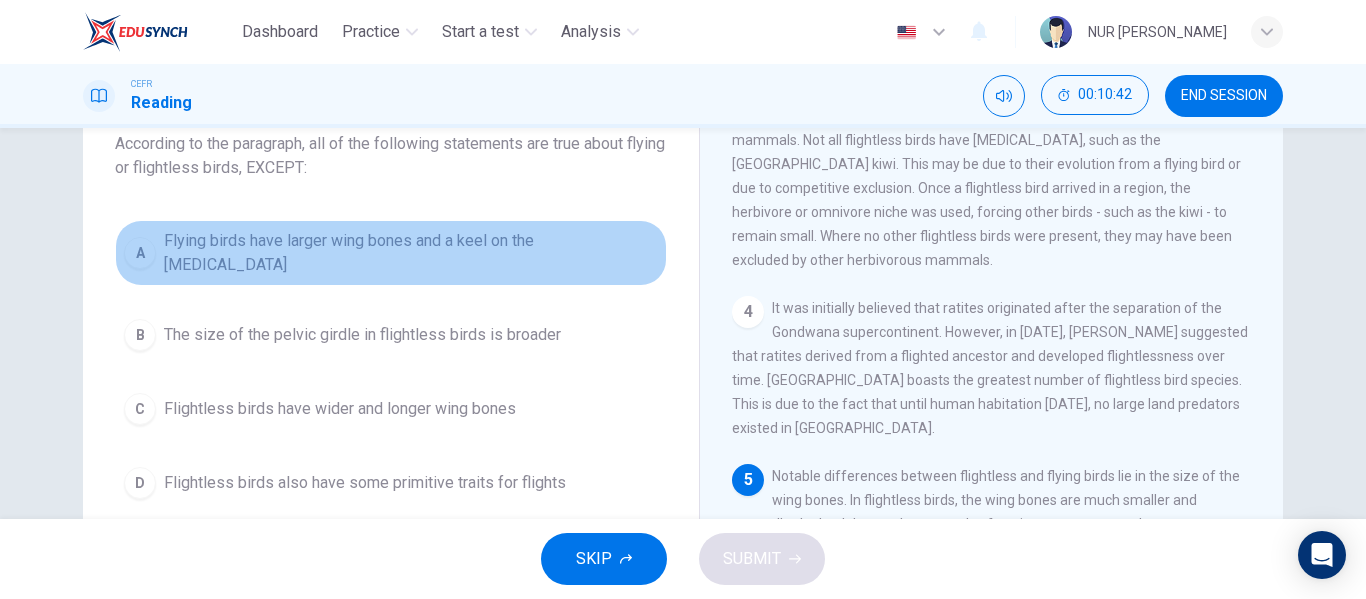 click on "A Flying birds have larger wing bones and a keel on the [MEDICAL_DATA]" at bounding box center (391, 253) 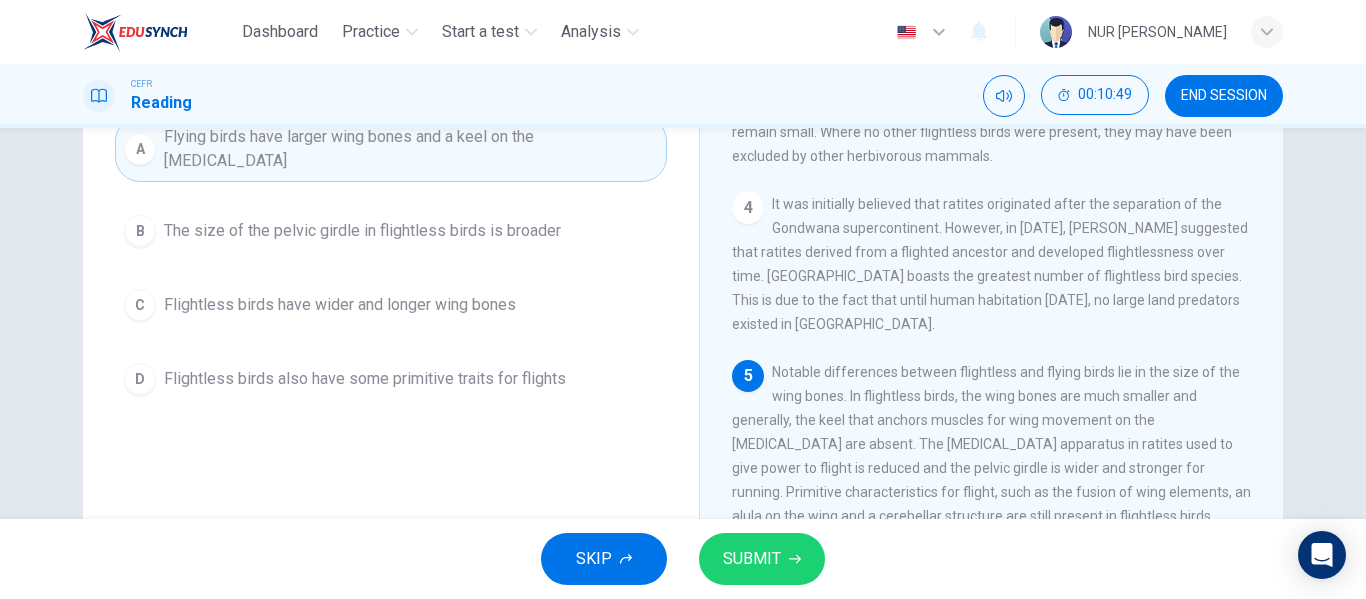 scroll, scrollTop: 290, scrollLeft: 0, axis: vertical 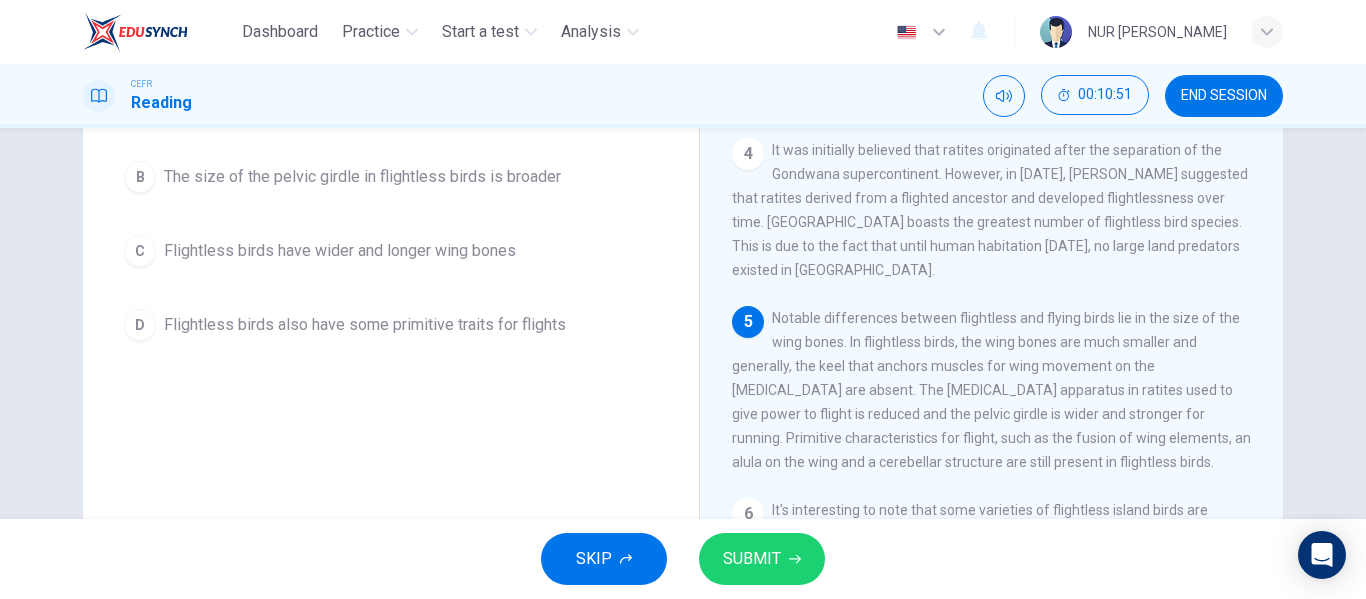 click on "SUBMIT" at bounding box center [752, 559] 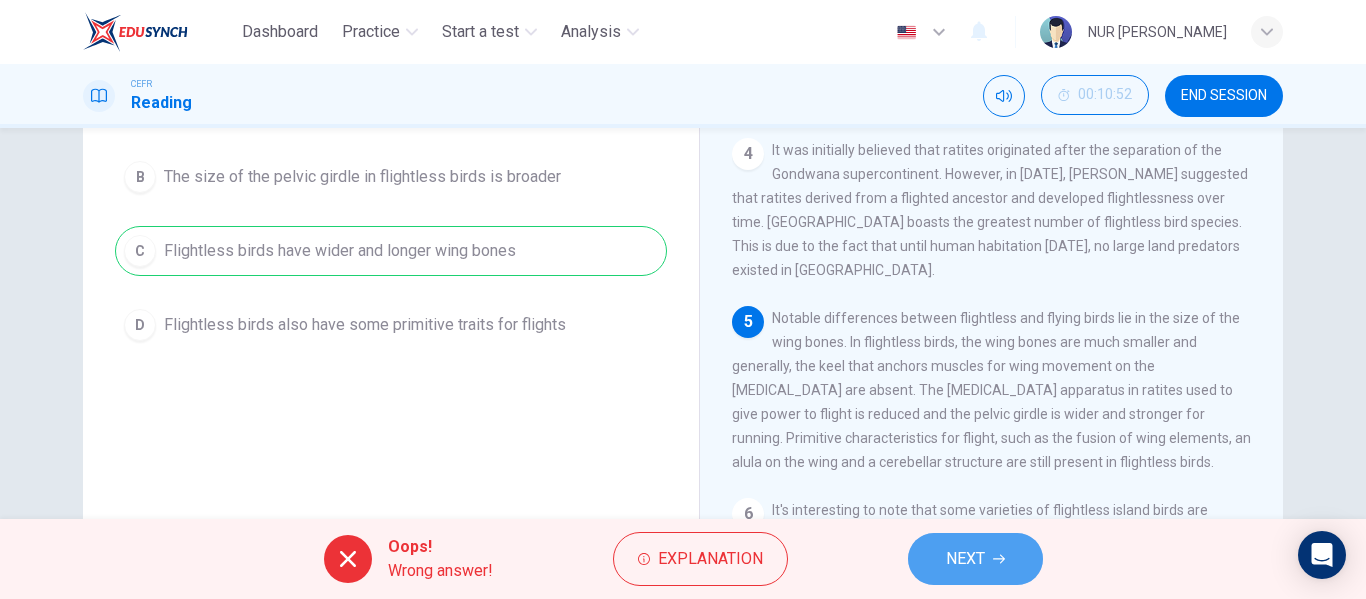 click on "NEXT" at bounding box center [975, 559] 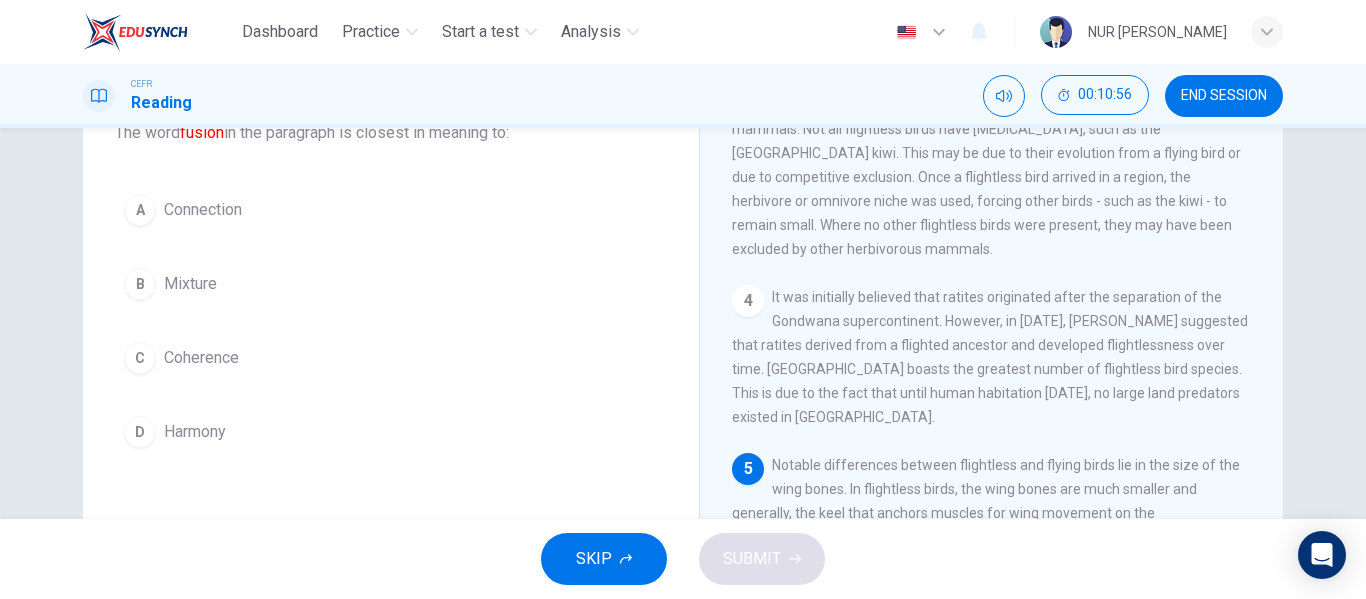 scroll, scrollTop: 142, scrollLeft: 0, axis: vertical 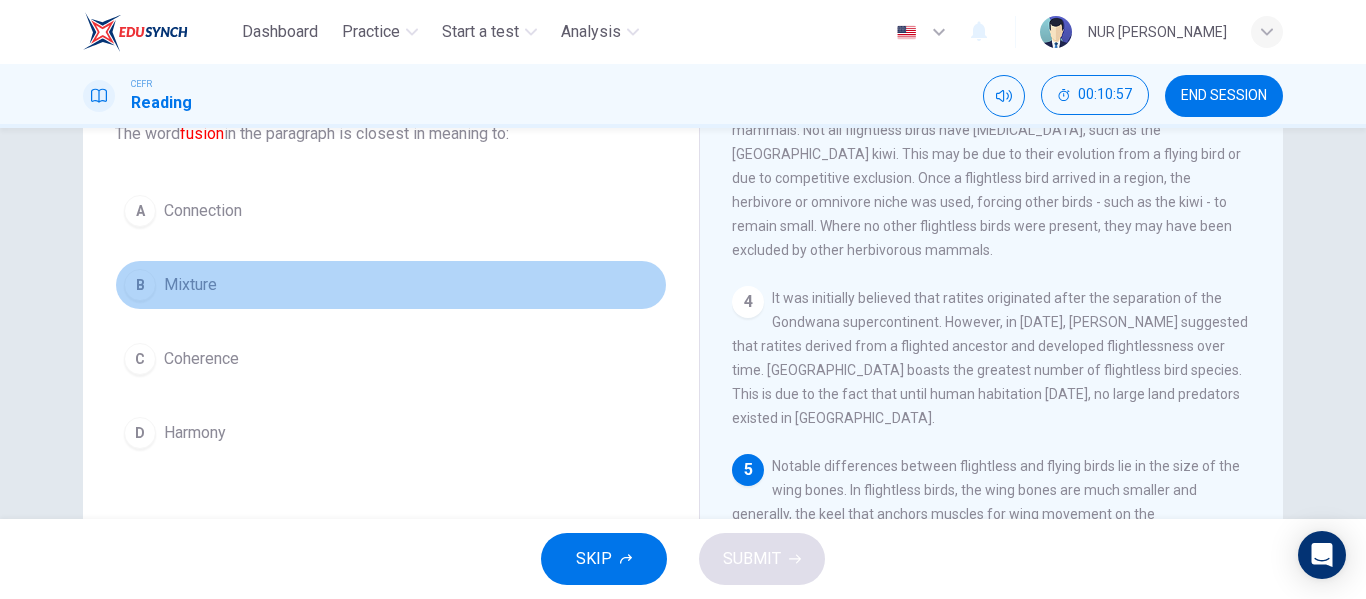 click on "B Mixture" at bounding box center [391, 285] 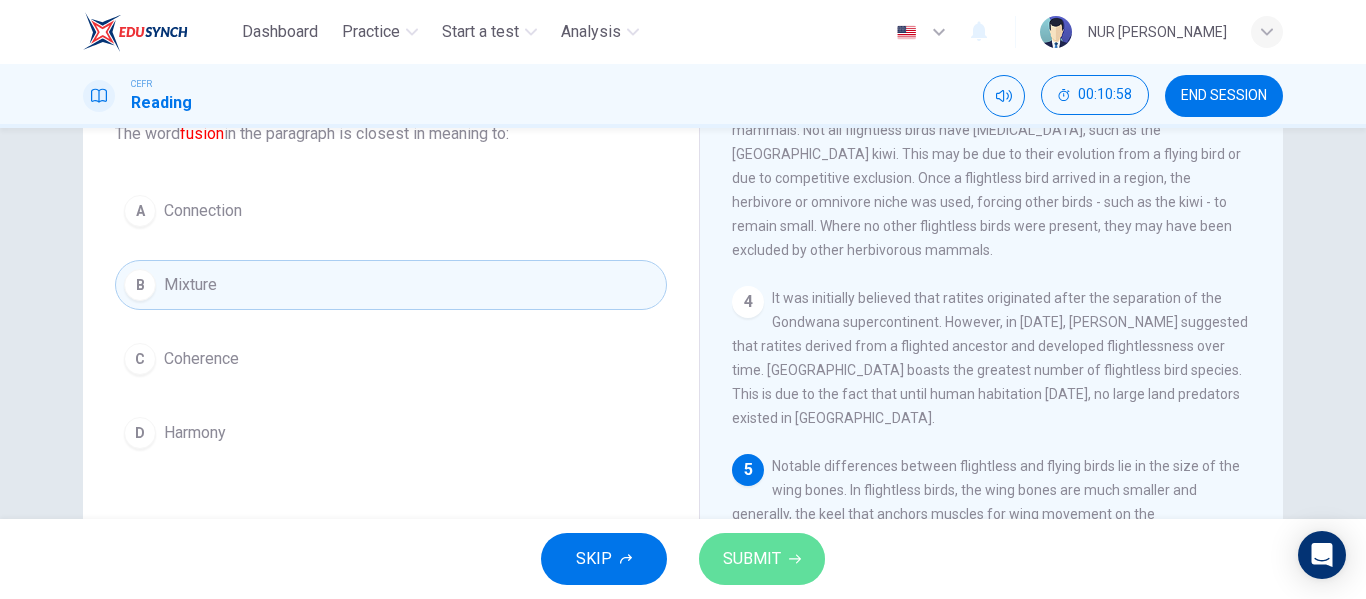click on "SUBMIT" at bounding box center (752, 559) 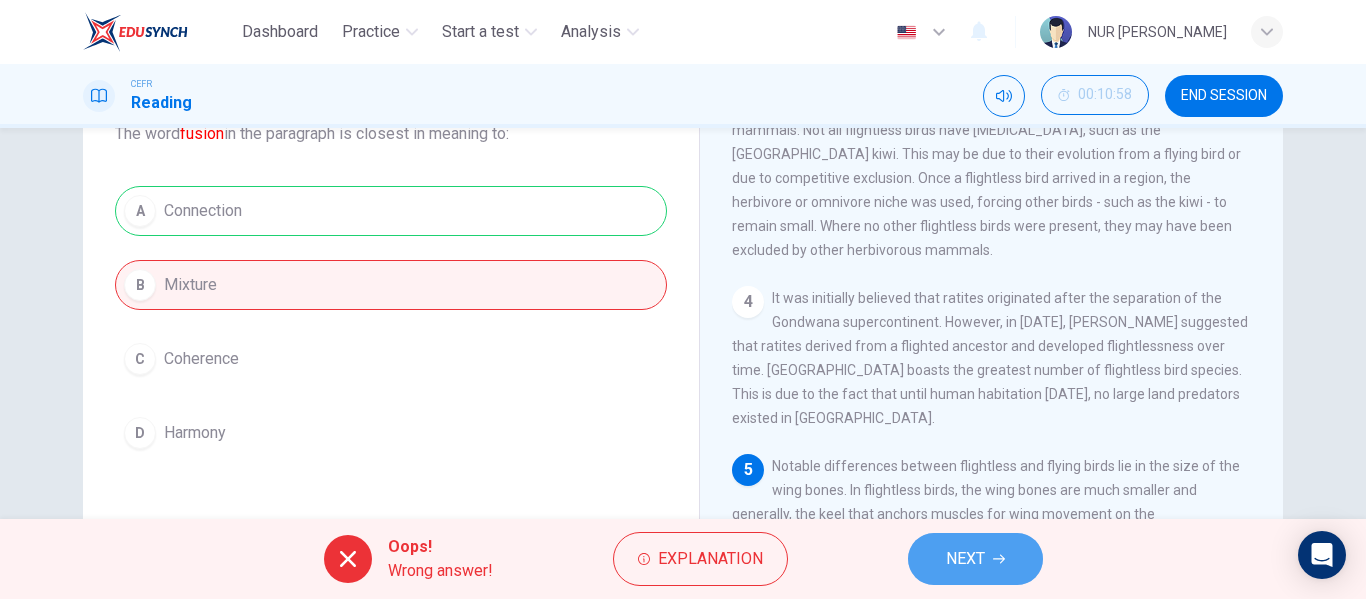 click on "NEXT" at bounding box center [975, 559] 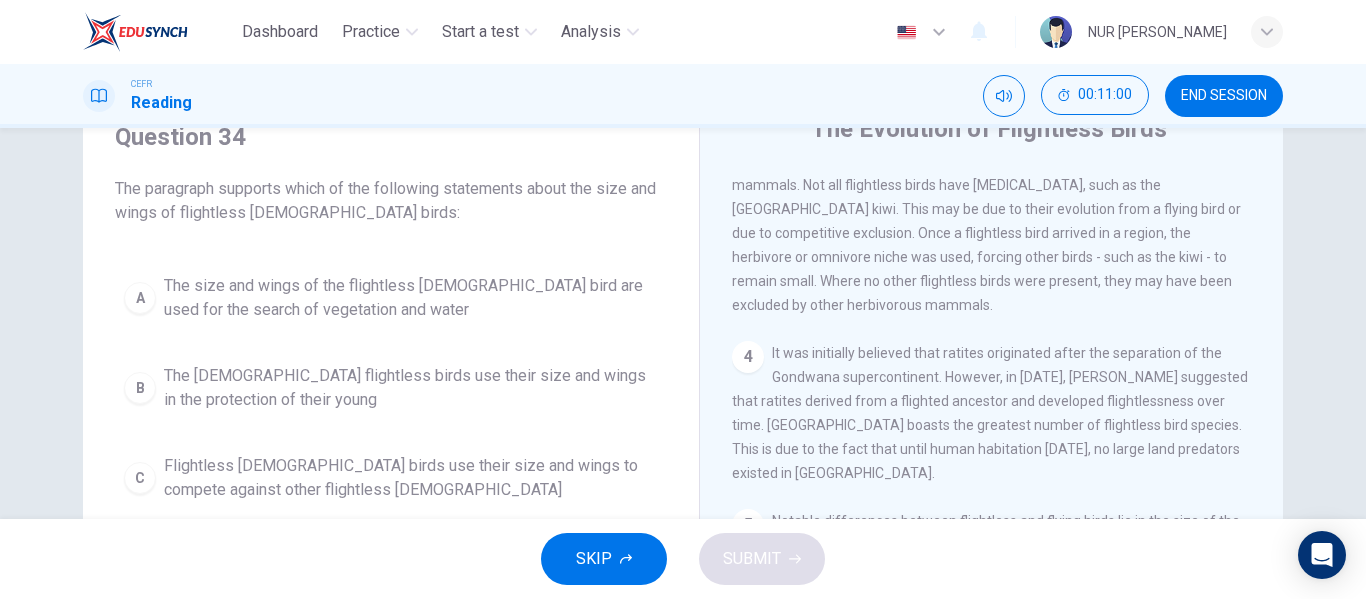 scroll, scrollTop: 384, scrollLeft: 0, axis: vertical 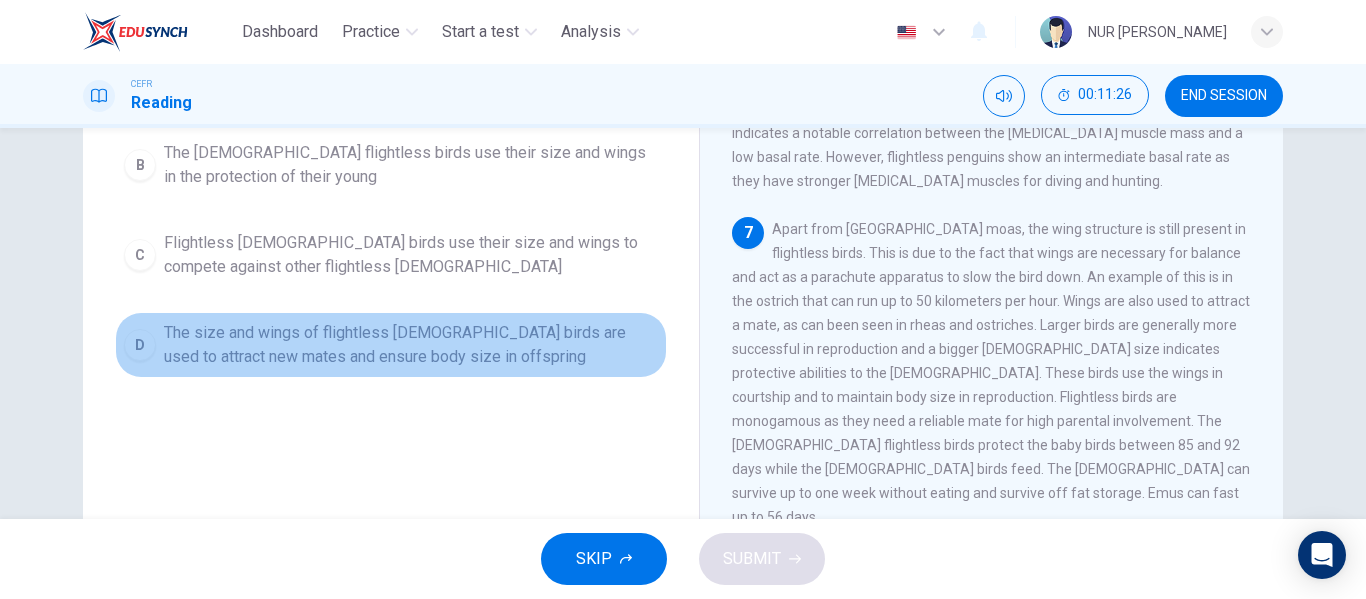 click on "The size and wings of flightless [DEMOGRAPHIC_DATA] birds are used to attract new mates and ensure body size in offspring" at bounding box center (411, 345) 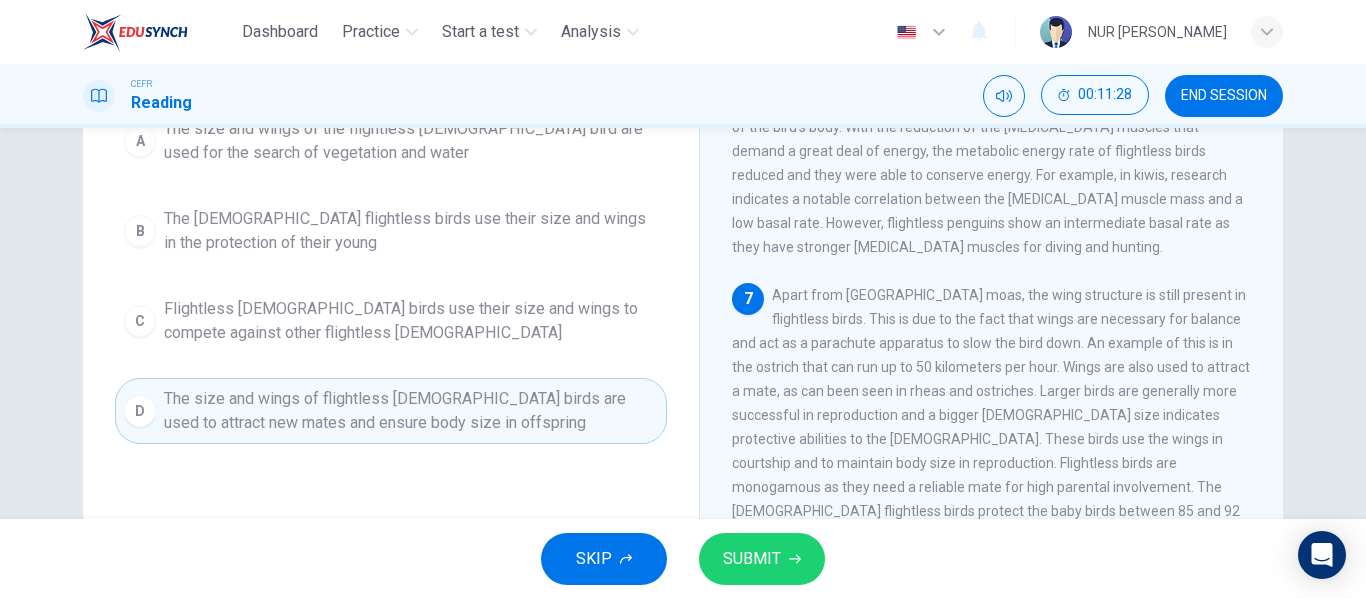 scroll, scrollTop: 243, scrollLeft: 0, axis: vertical 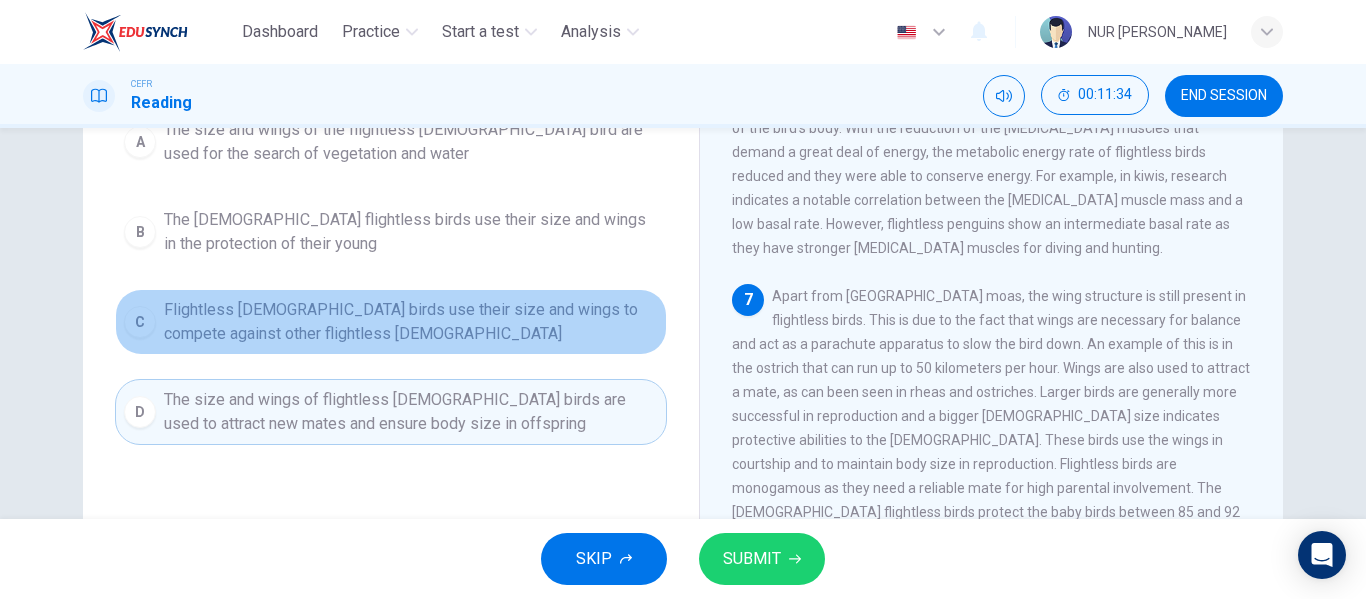 click on "Flightless [DEMOGRAPHIC_DATA] birds use their size and wings to compete against other flightless [DEMOGRAPHIC_DATA]" at bounding box center (411, 322) 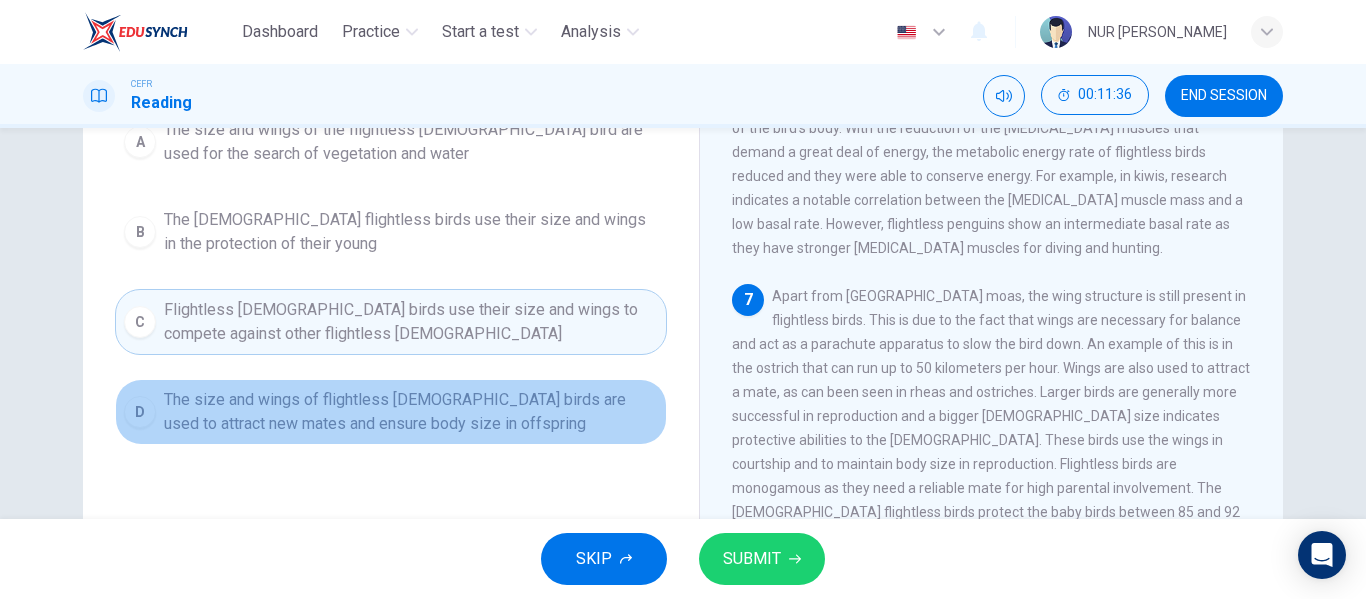 click on "The size and wings of flightless [DEMOGRAPHIC_DATA] birds are used to attract new mates and ensure body size in offspring" at bounding box center (411, 412) 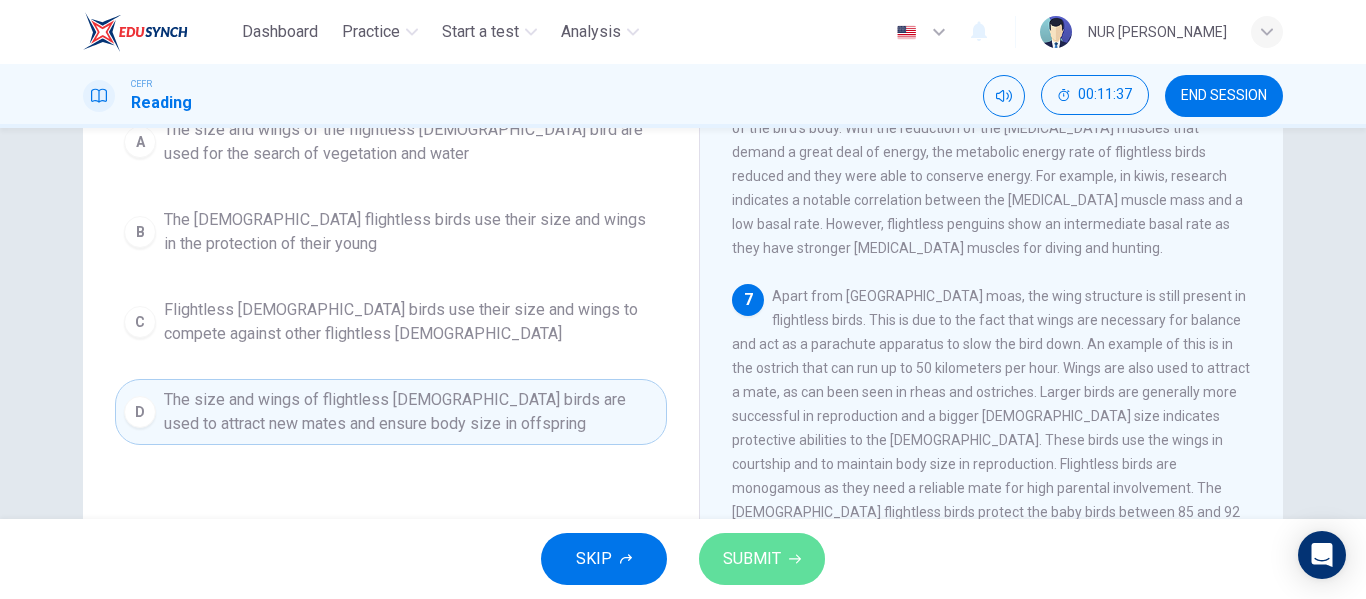 click on "SUBMIT" at bounding box center [752, 559] 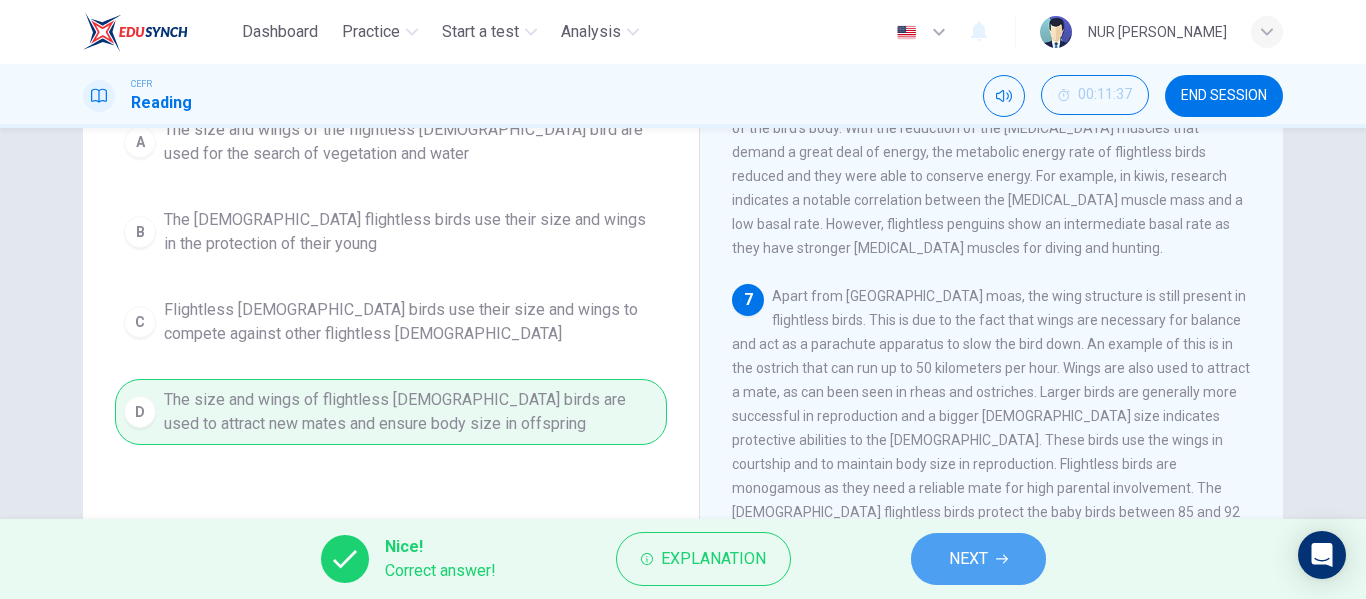 click on "NEXT" at bounding box center [978, 559] 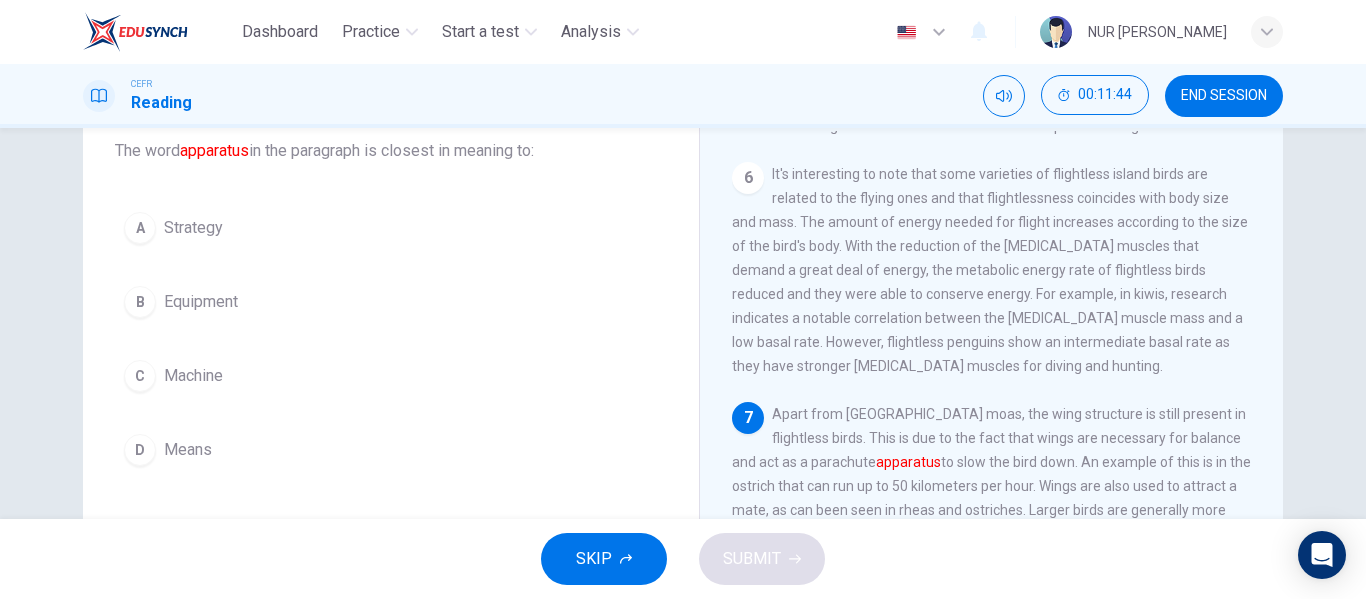 scroll, scrollTop: 124, scrollLeft: 0, axis: vertical 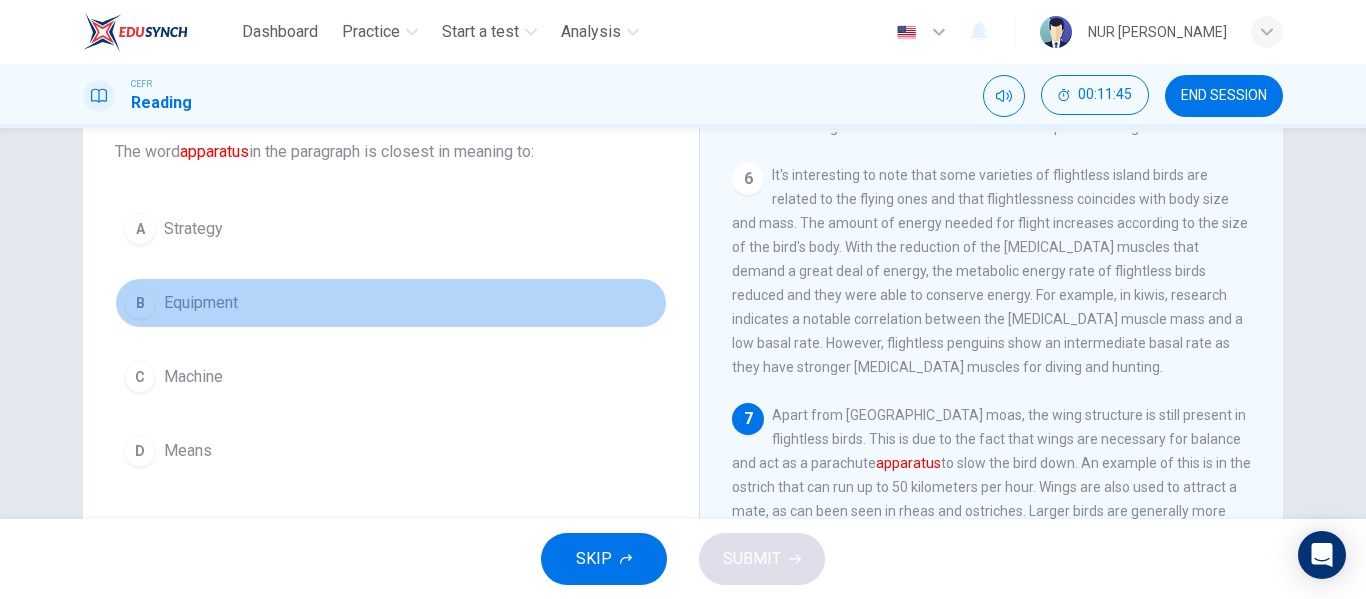click on "B Equipment" at bounding box center (391, 303) 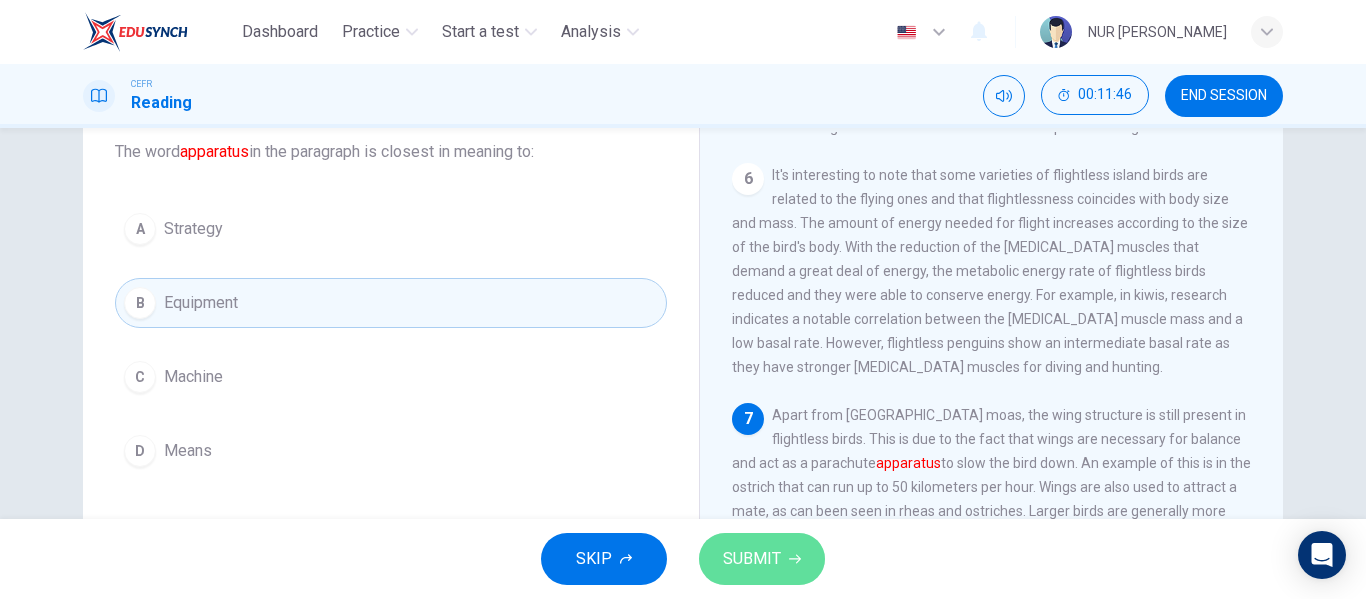click on "SUBMIT" at bounding box center [752, 559] 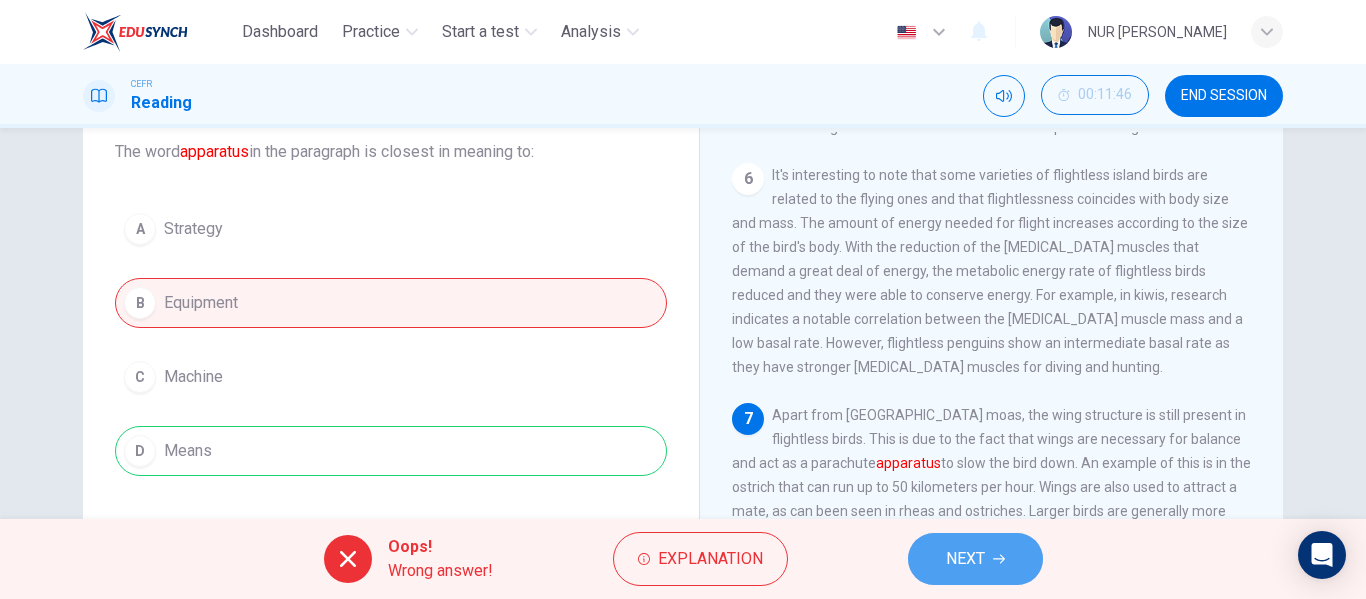 click on "NEXT" at bounding box center (975, 559) 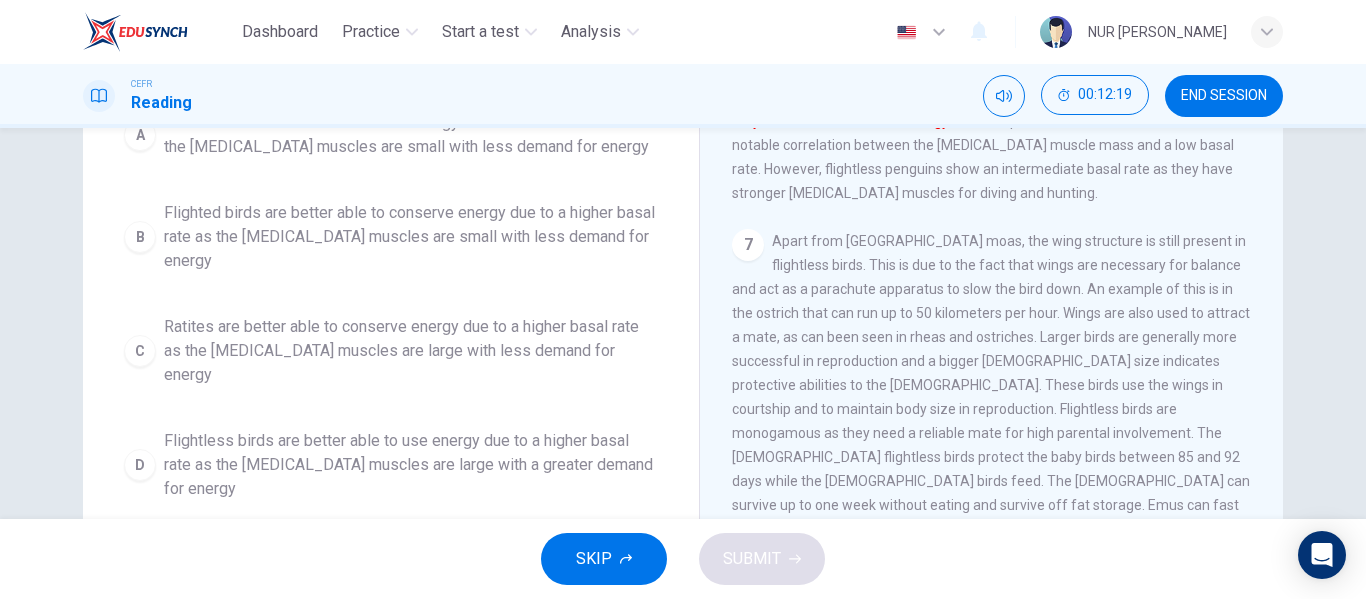 scroll, scrollTop: 304, scrollLeft: 0, axis: vertical 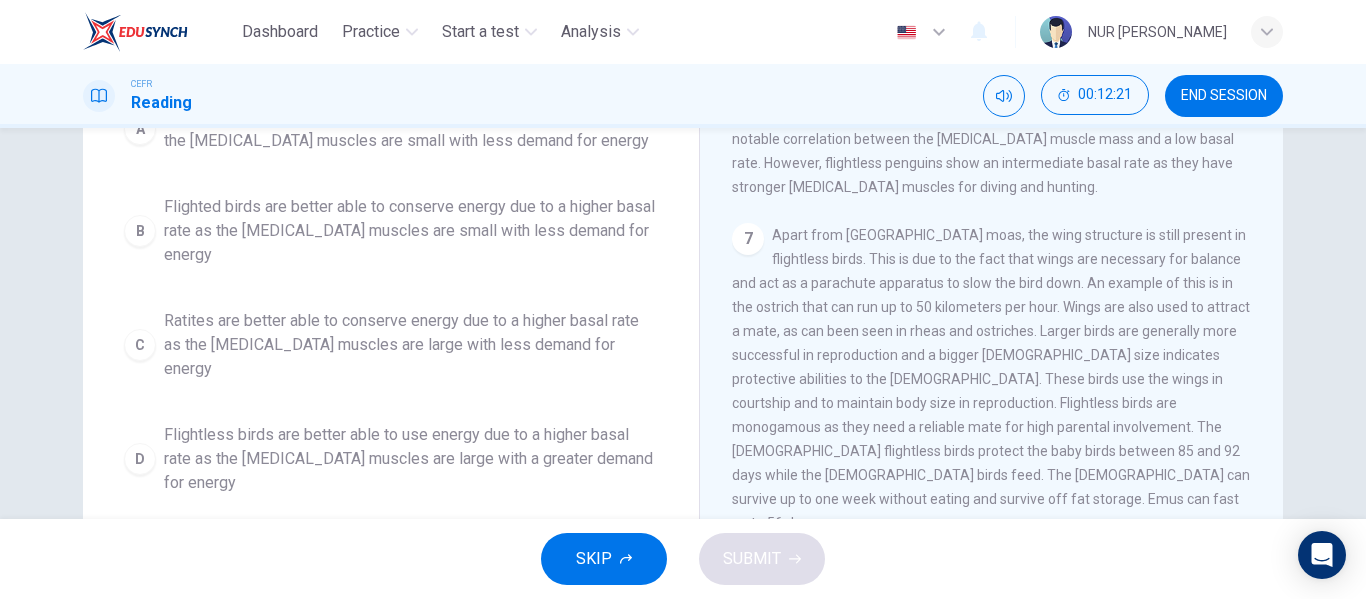 click on "Flightless birds are better able to use energy due to a higher basal rate as the [MEDICAL_DATA] muscles are large with a greater demand for energy" at bounding box center (411, 459) 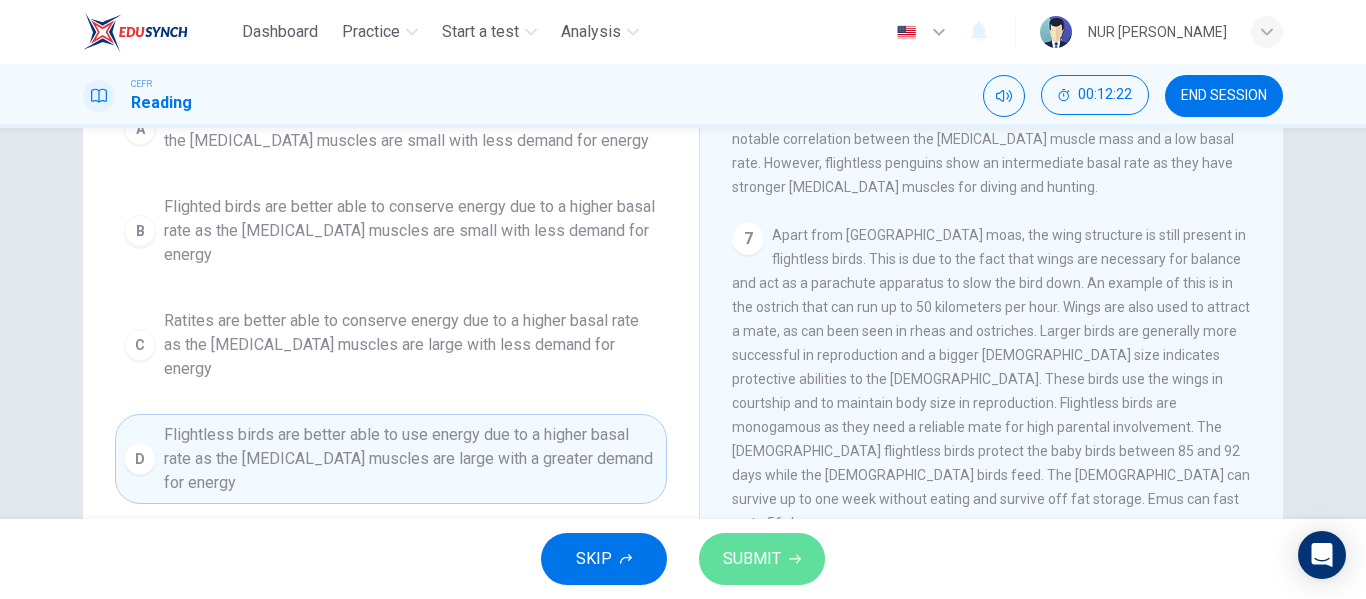 click on "SUBMIT" at bounding box center (762, 559) 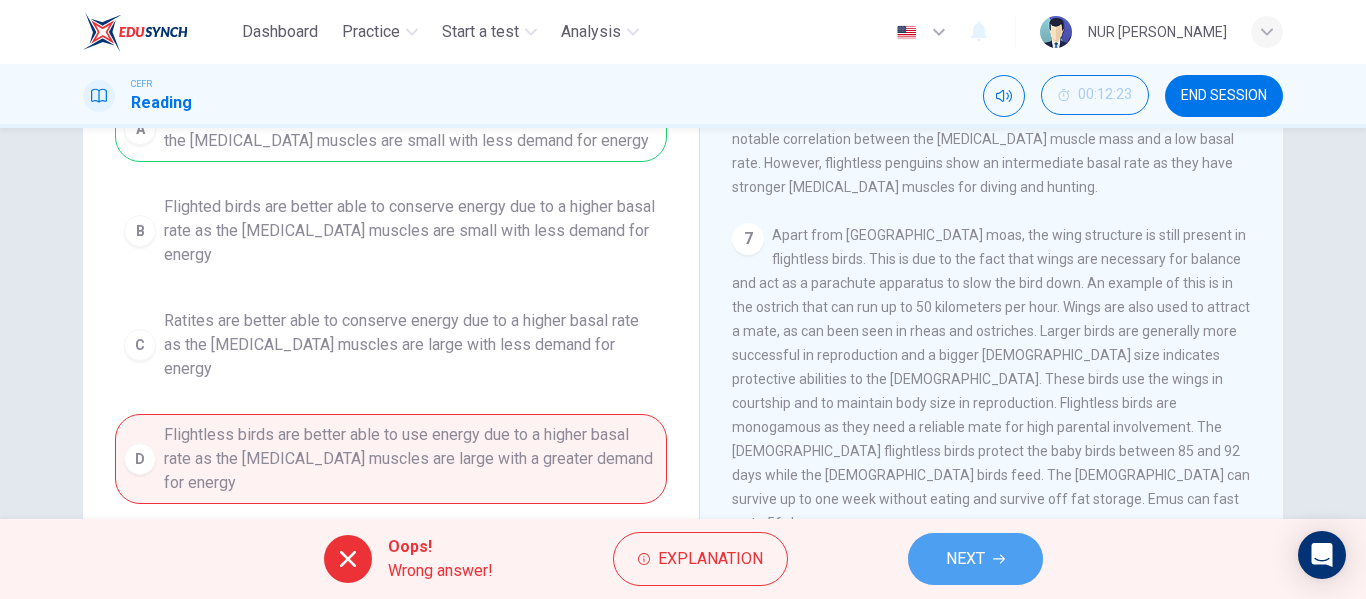 click on "NEXT" at bounding box center [975, 559] 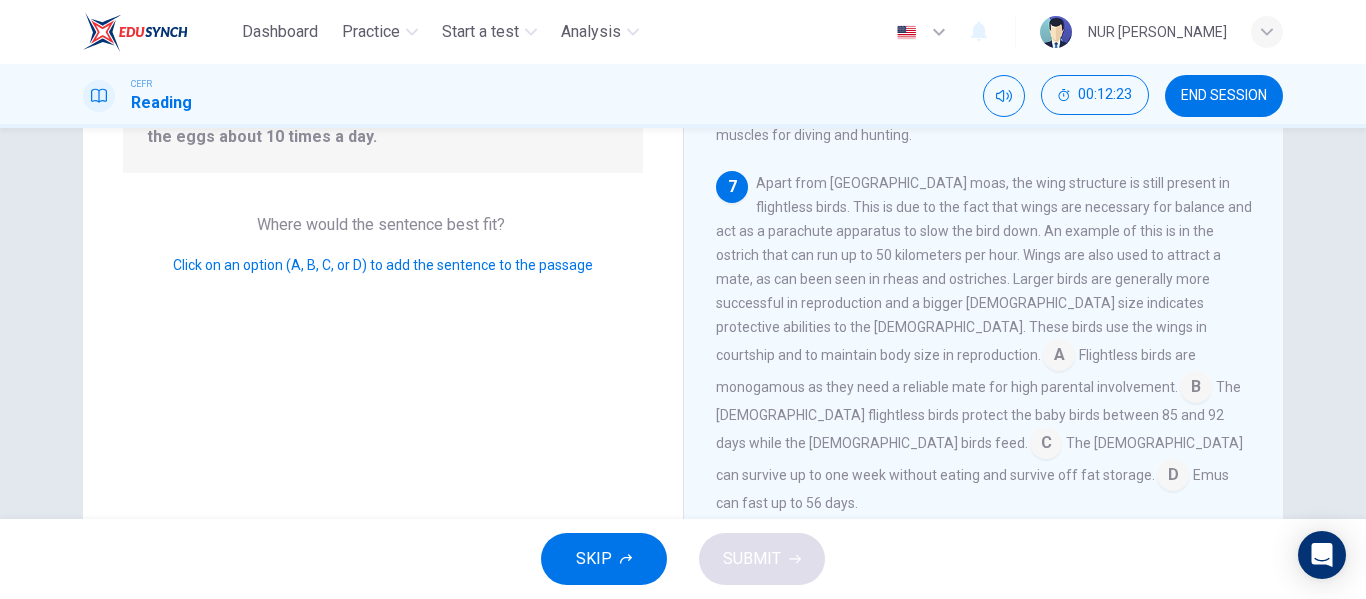 scroll, scrollTop: 1039, scrollLeft: 0, axis: vertical 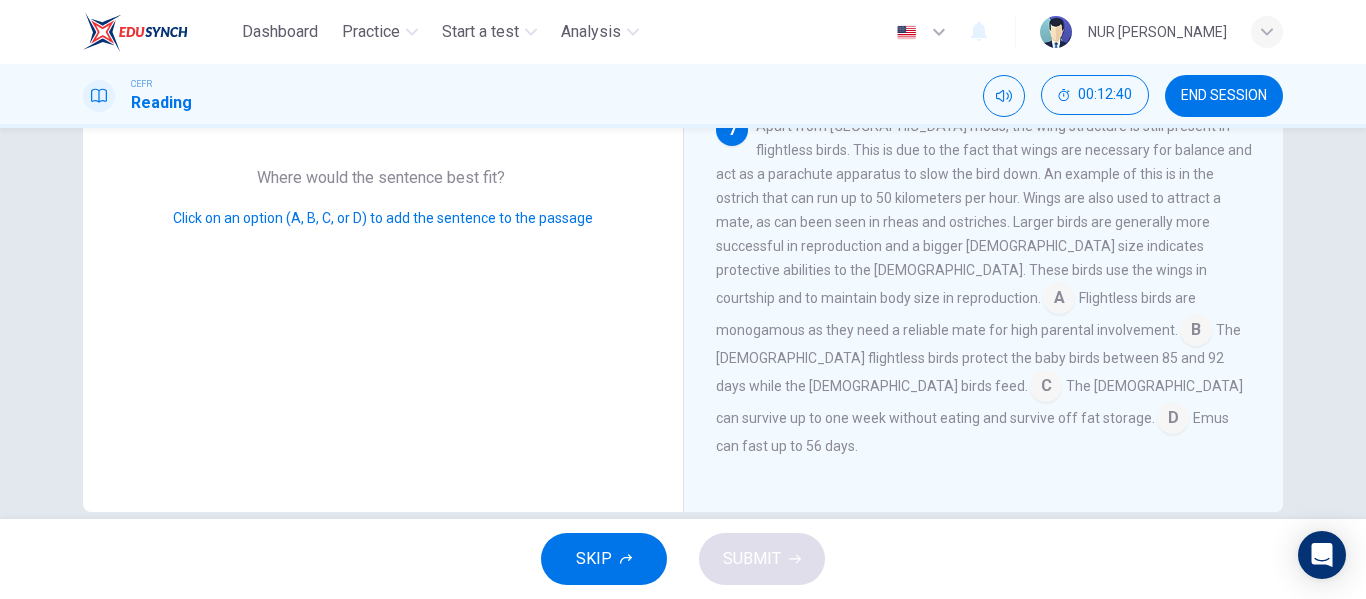click at bounding box center (1046, 388) 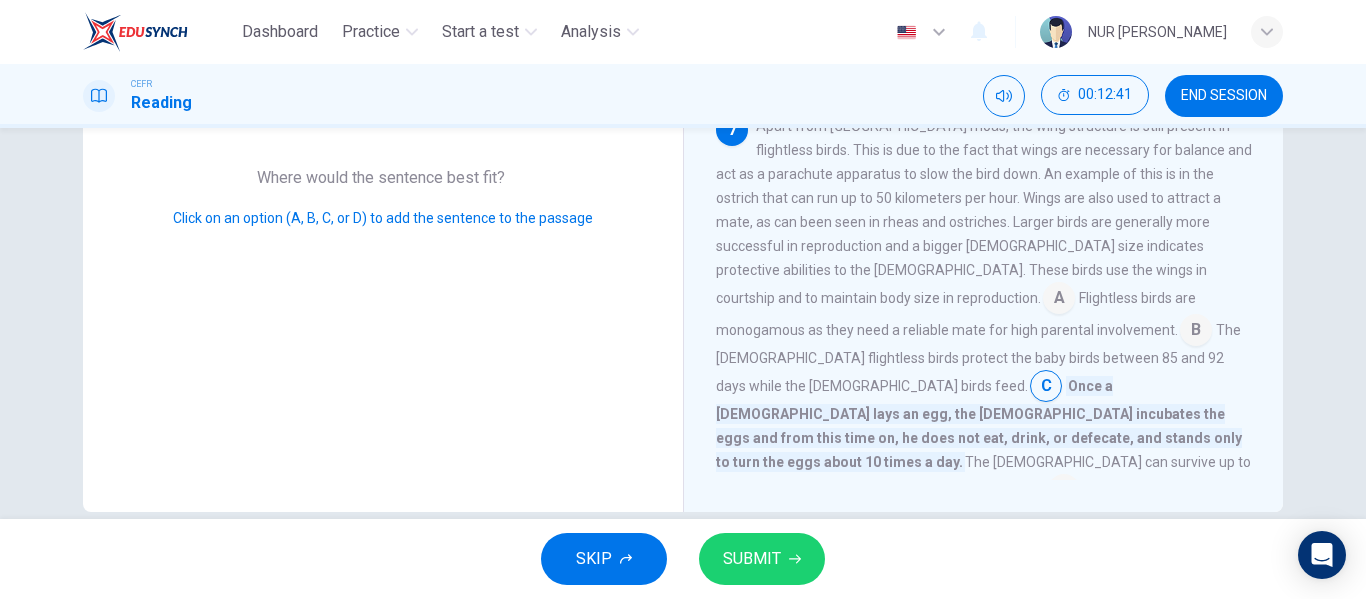 click on "SUBMIT" at bounding box center [762, 559] 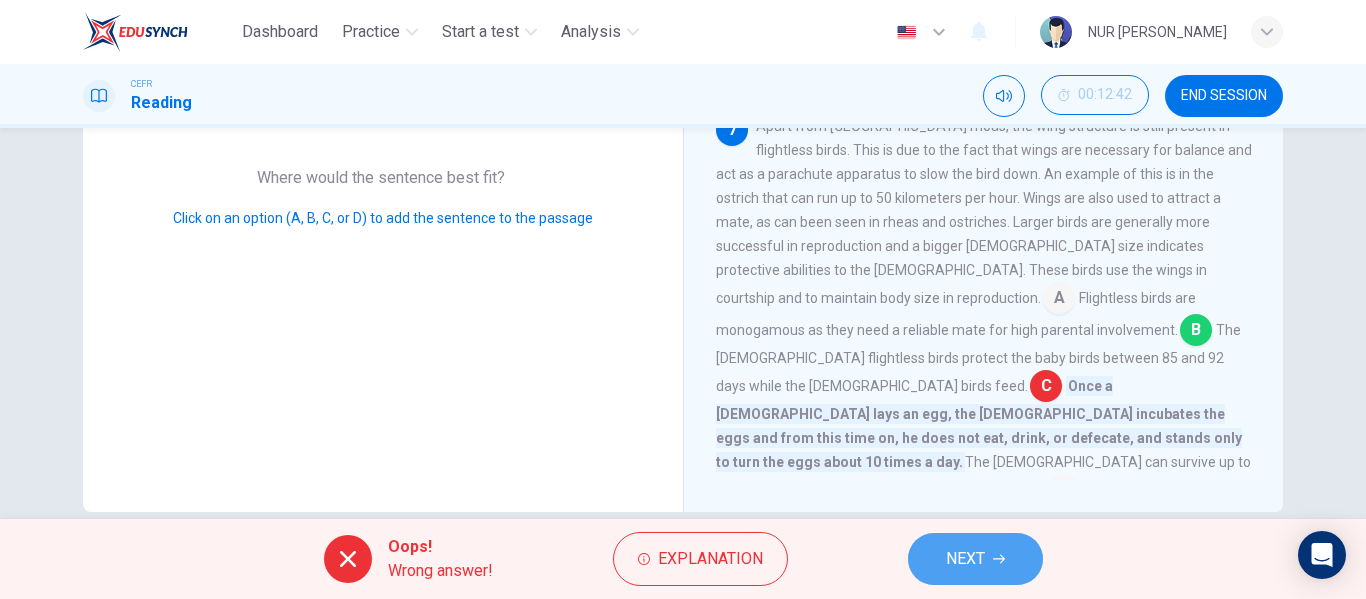 click on "NEXT" at bounding box center (965, 559) 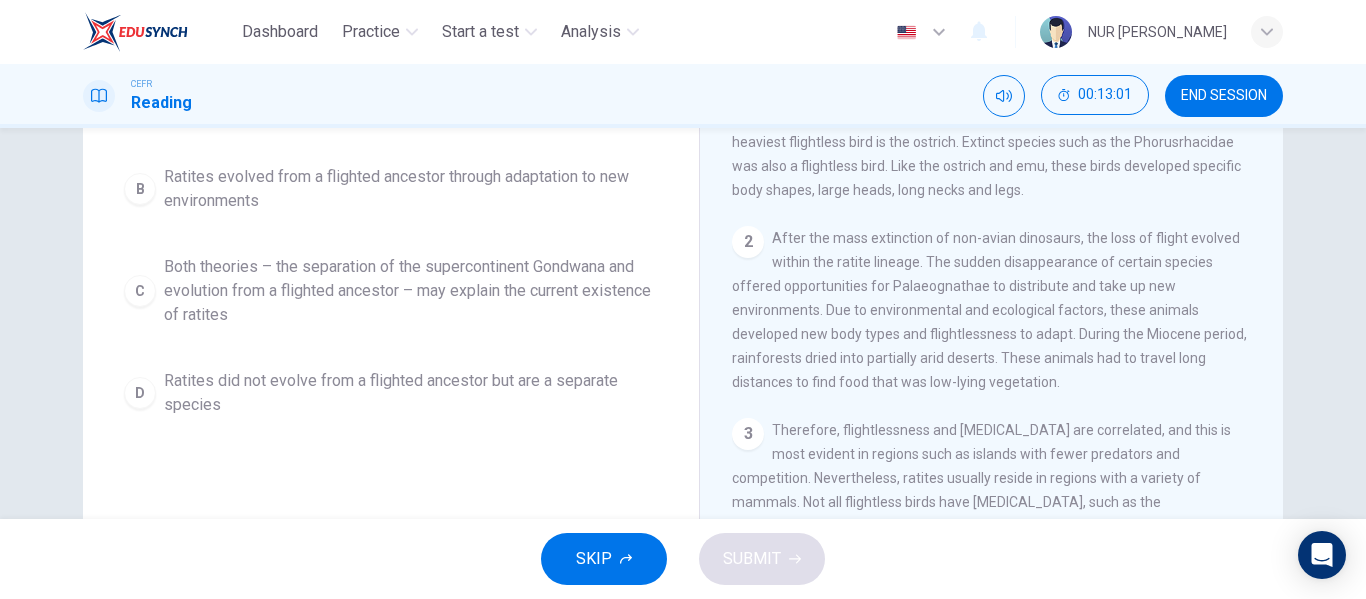 scroll, scrollTop: 271, scrollLeft: 0, axis: vertical 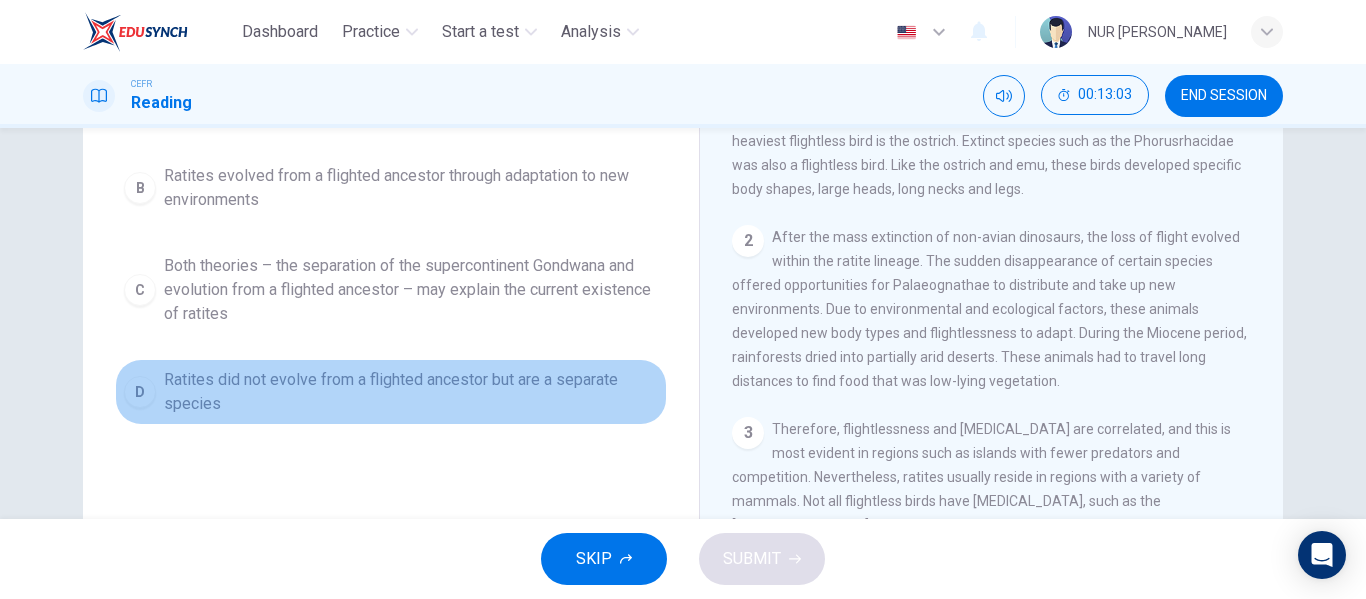 click on "Ratites did not evolve from a flighted ancestor but are a separate species" at bounding box center (411, 392) 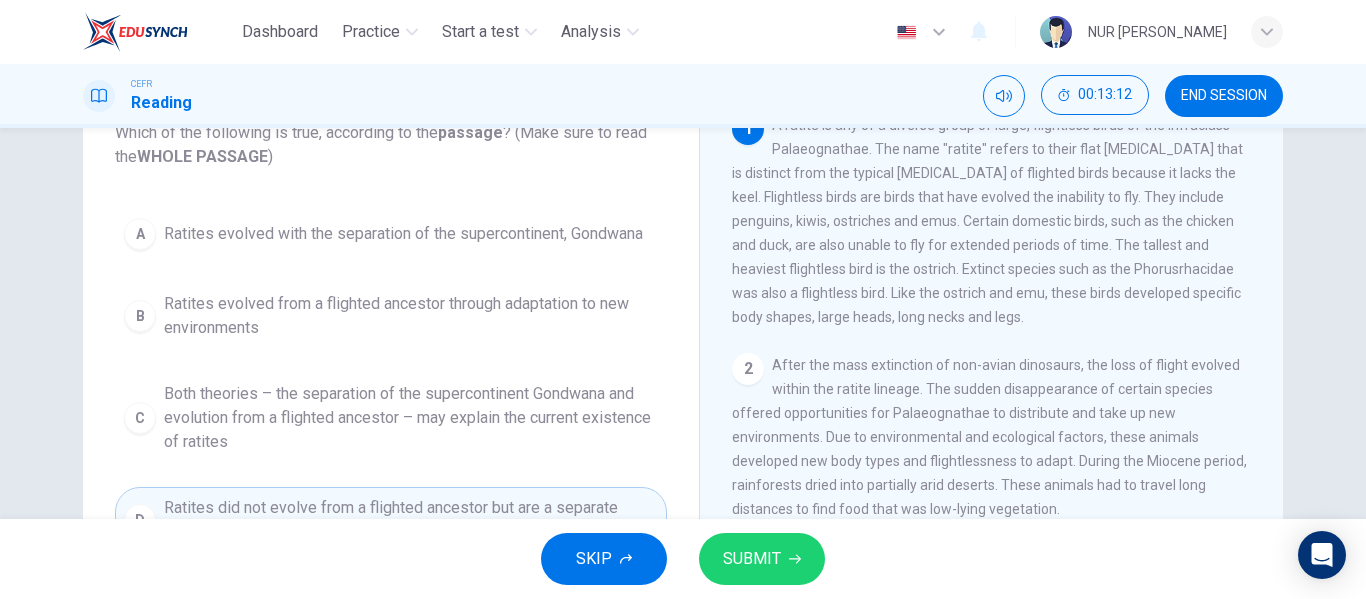 scroll, scrollTop: 142, scrollLeft: 0, axis: vertical 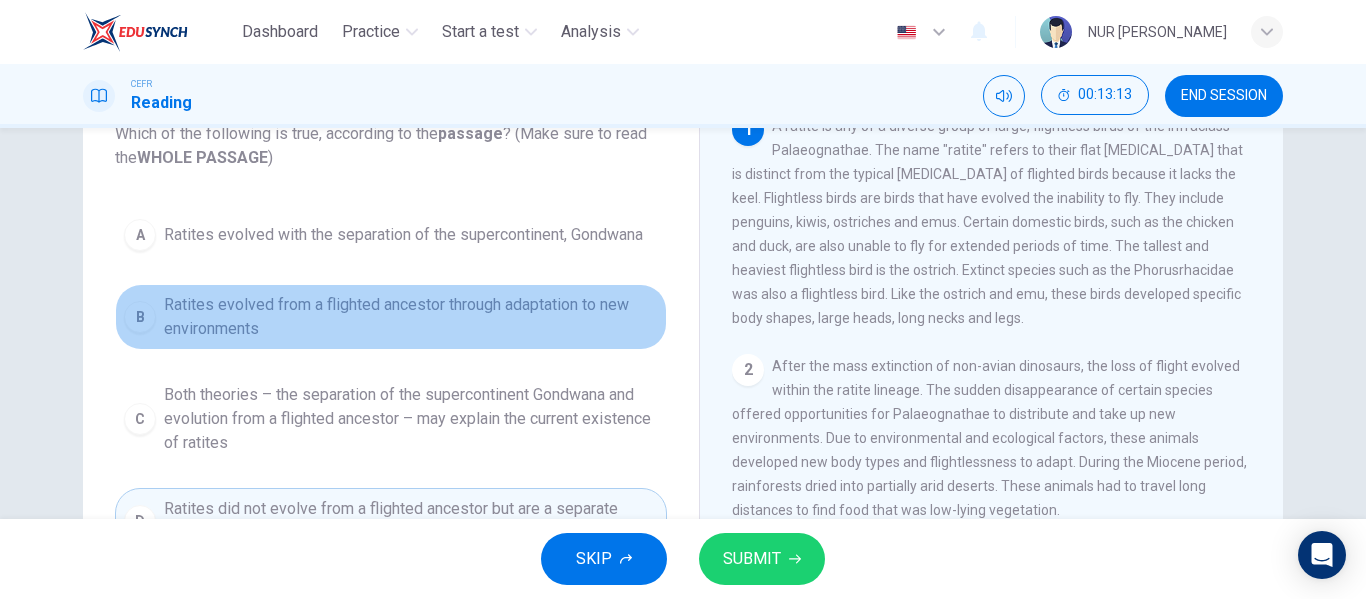 click on "Ratites evolved from a flighted ancestor through adaptation to new environments" at bounding box center [411, 317] 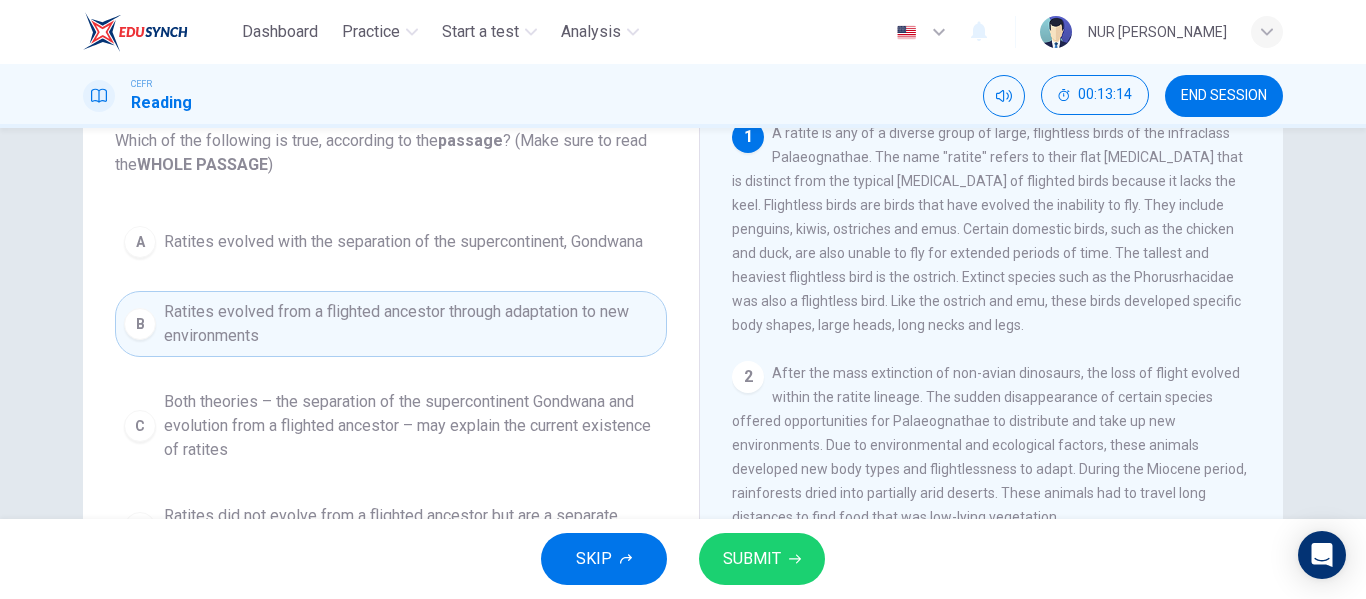 scroll, scrollTop: 134, scrollLeft: 0, axis: vertical 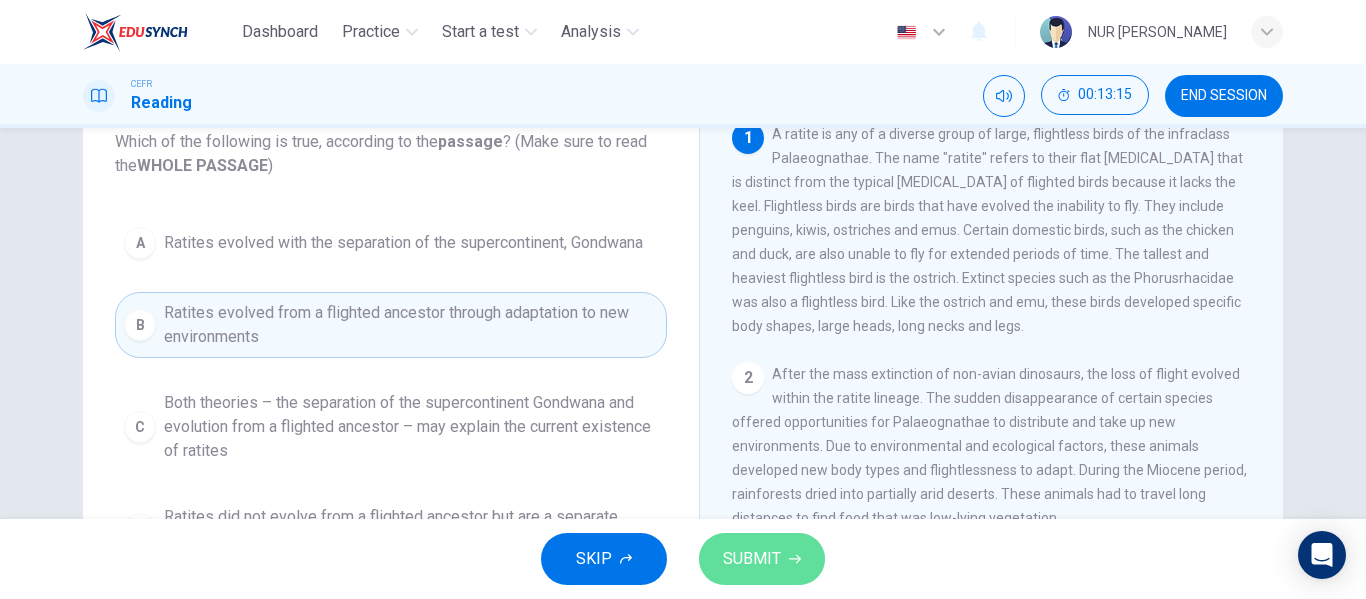click on "SUBMIT" at bounding box center (762, 559) 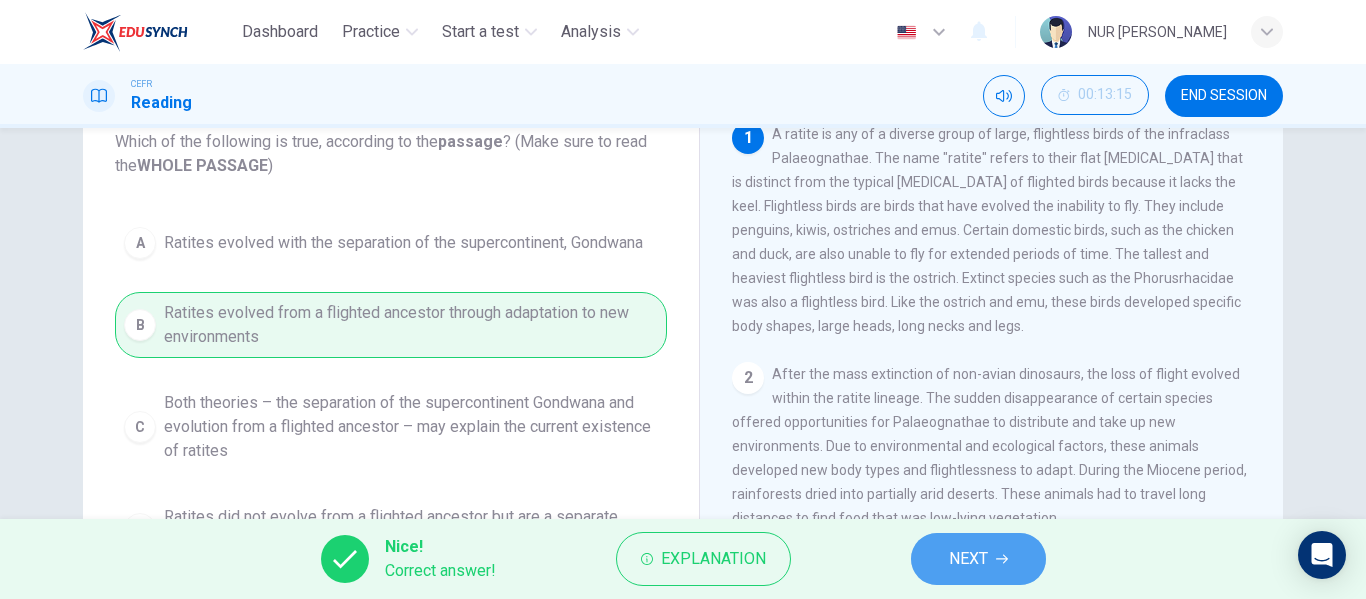 click on "NEXT" at bounding box center [978, 559] 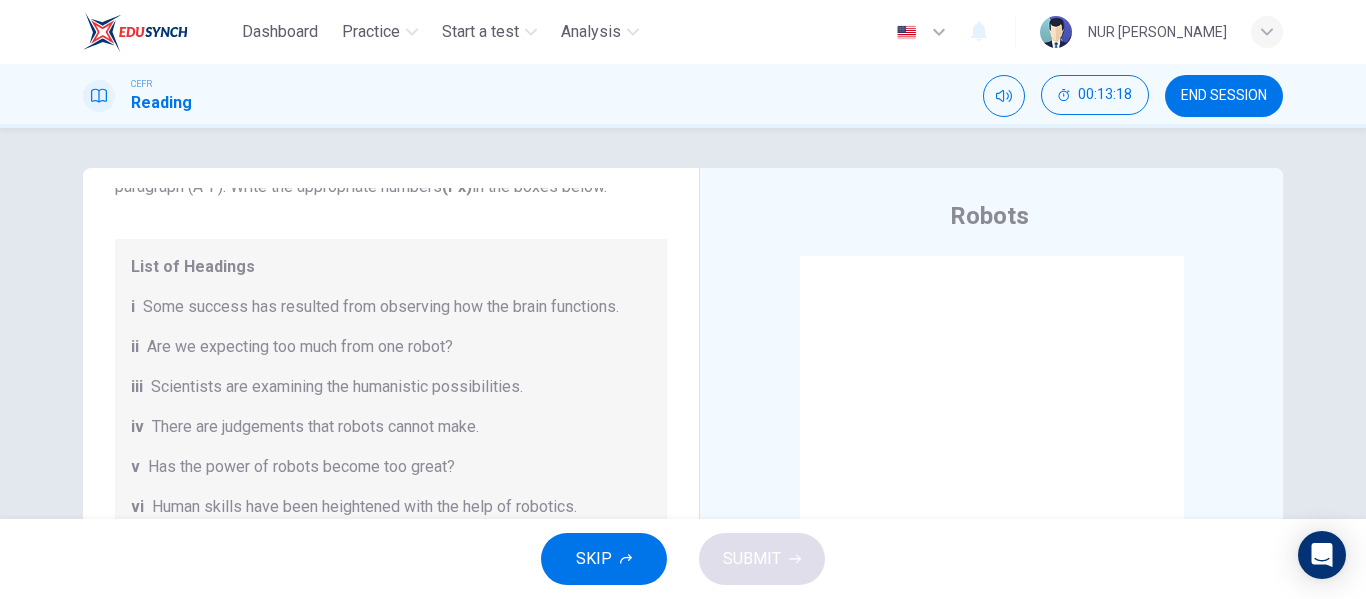 scroll, scrollTop: 385, scrollLeft: 0, axis: vertical 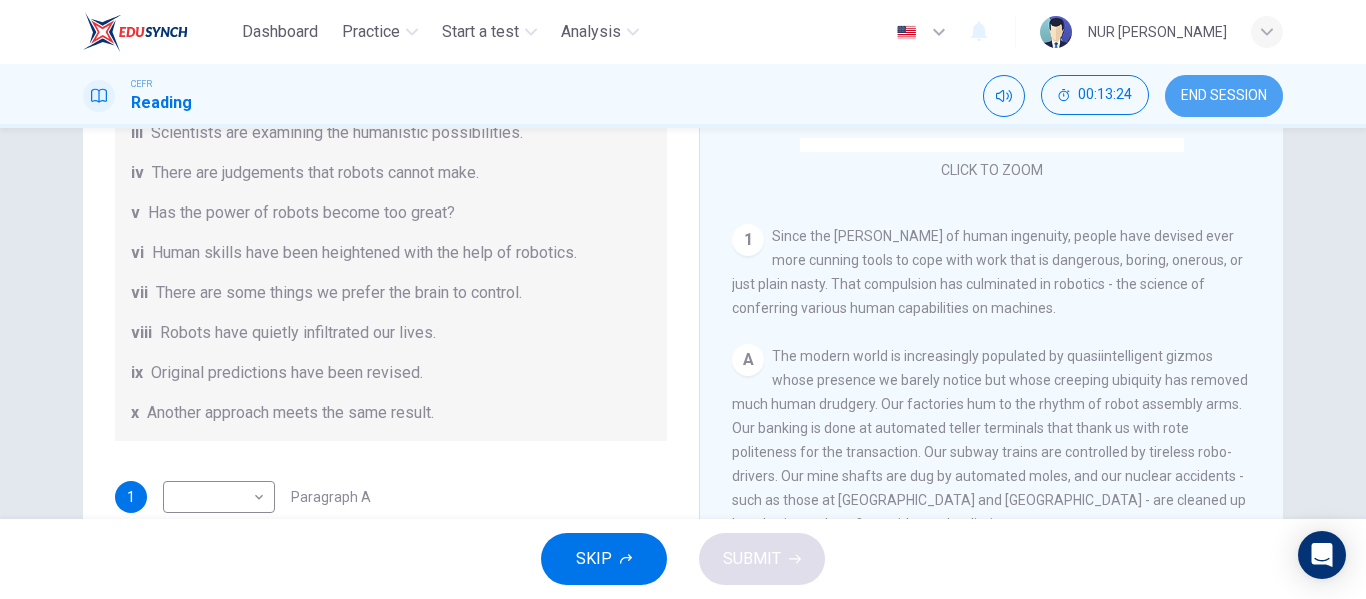 click on "END SESSION" at bounding box center (1224, 96) 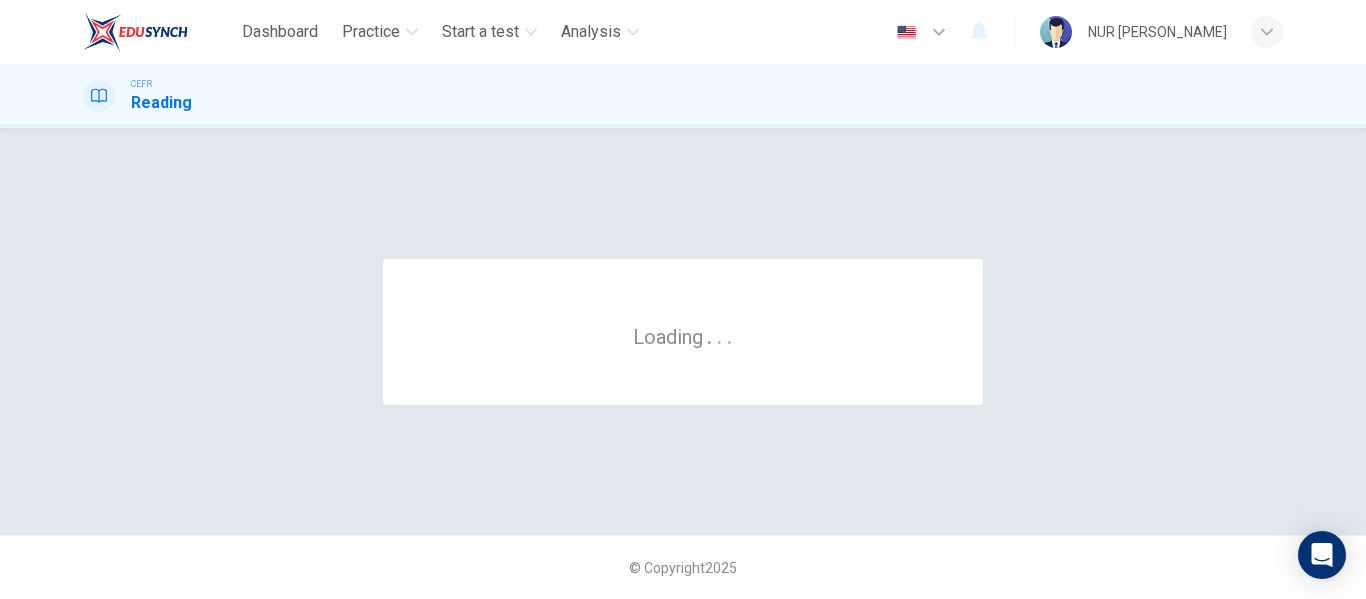 scroll, scrollTop: 0, scrollLeft: 0, axis: both 